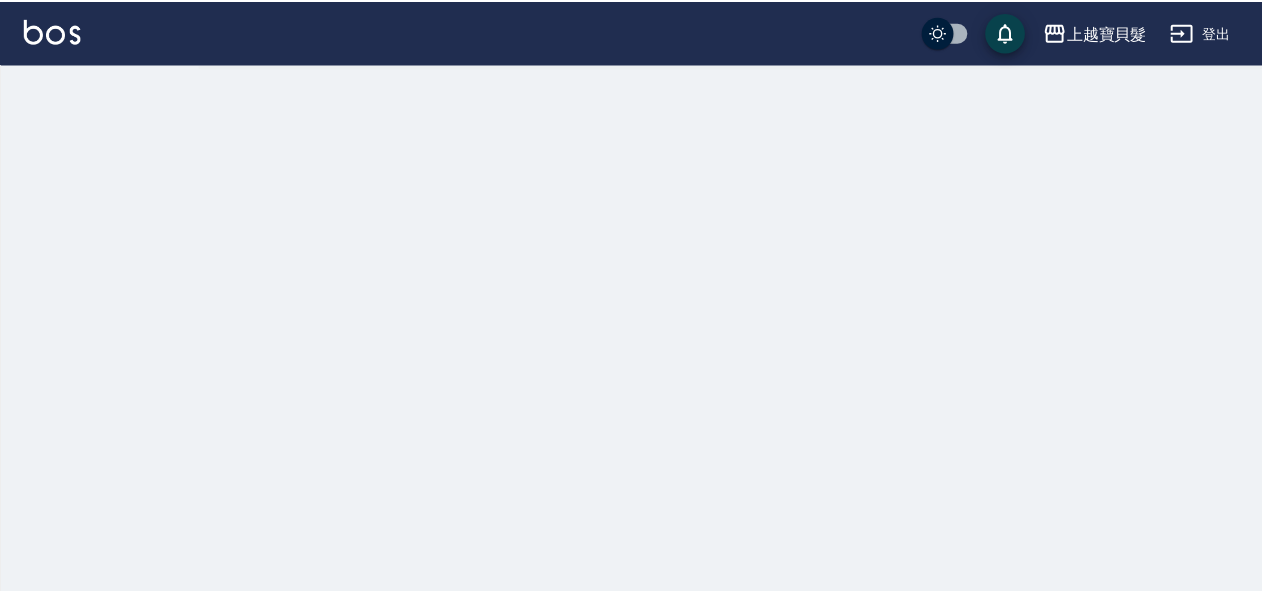scroll, scrollTop: 0, scrollLeft: 0, axis: both 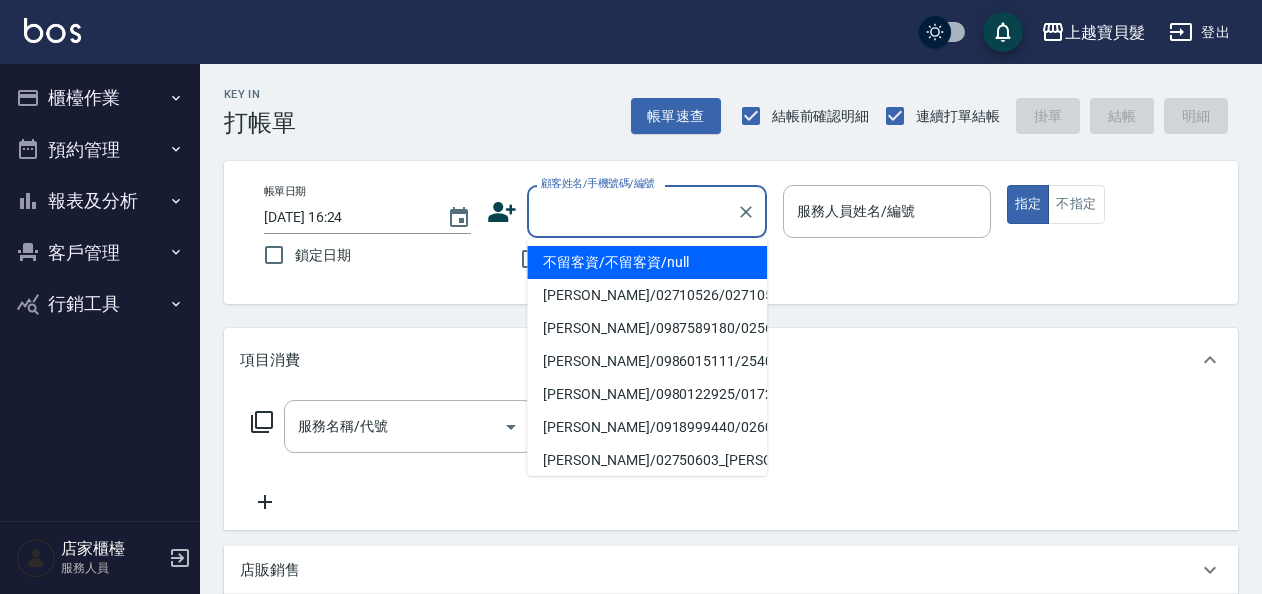 click on "顧客姓名/手機號碼/編號" at bounding box center [632, 211] 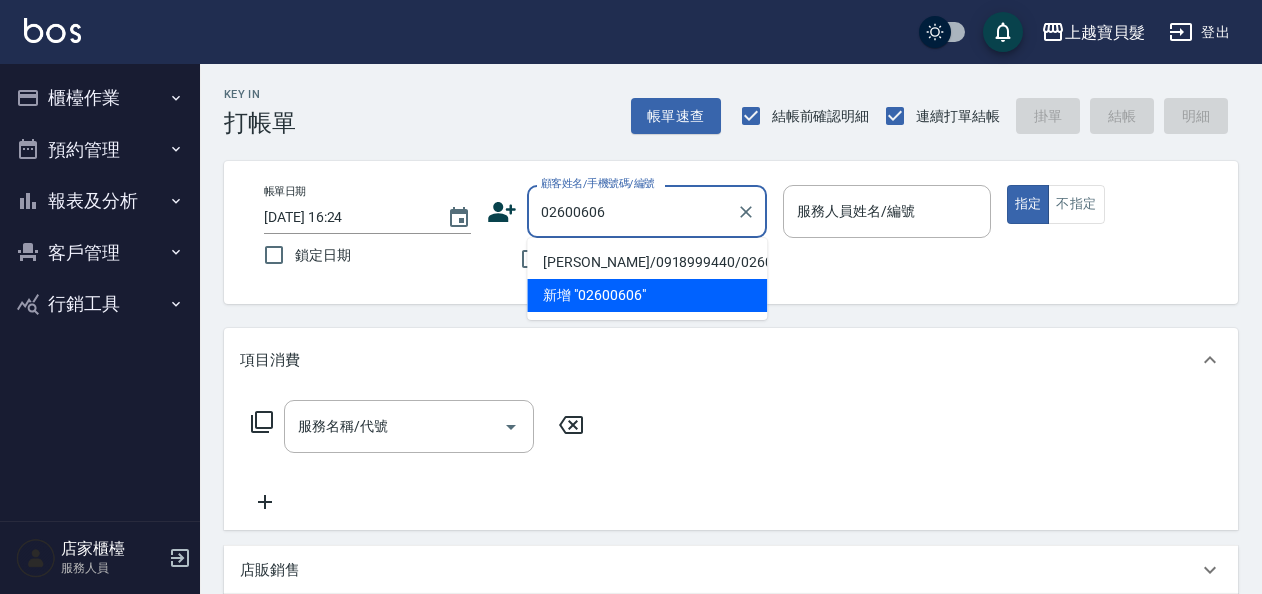 click on "[PERSON_NAME]/0918999440/02600606" at bounding box center [647, 262] 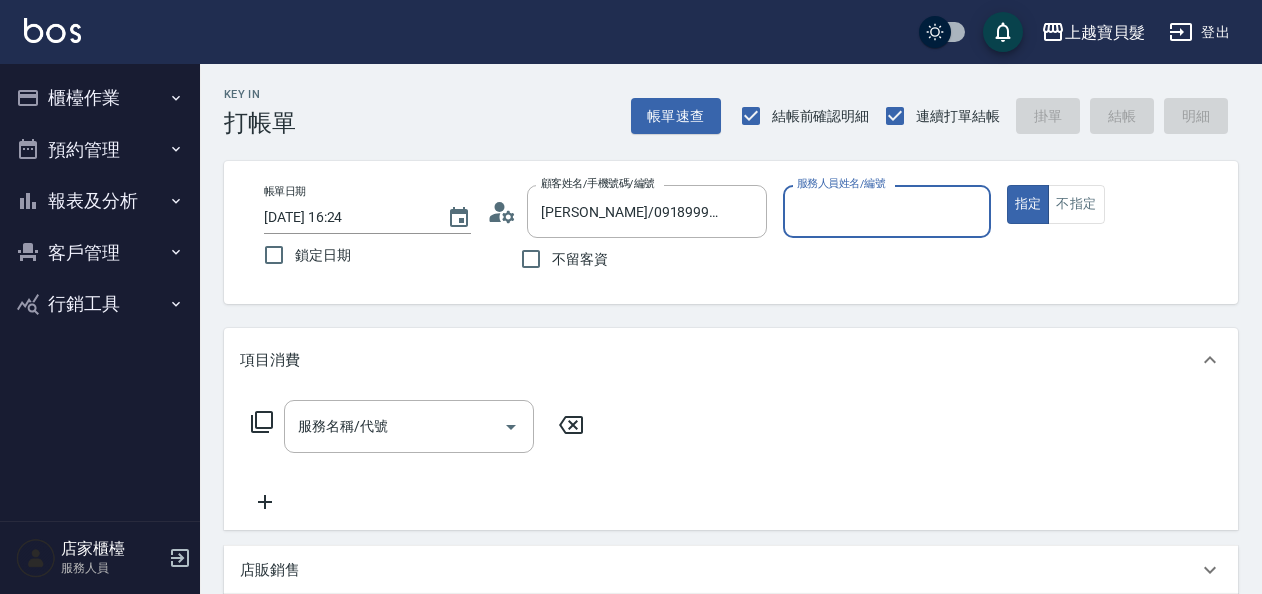 type on "[PERSON_NAME]-08" 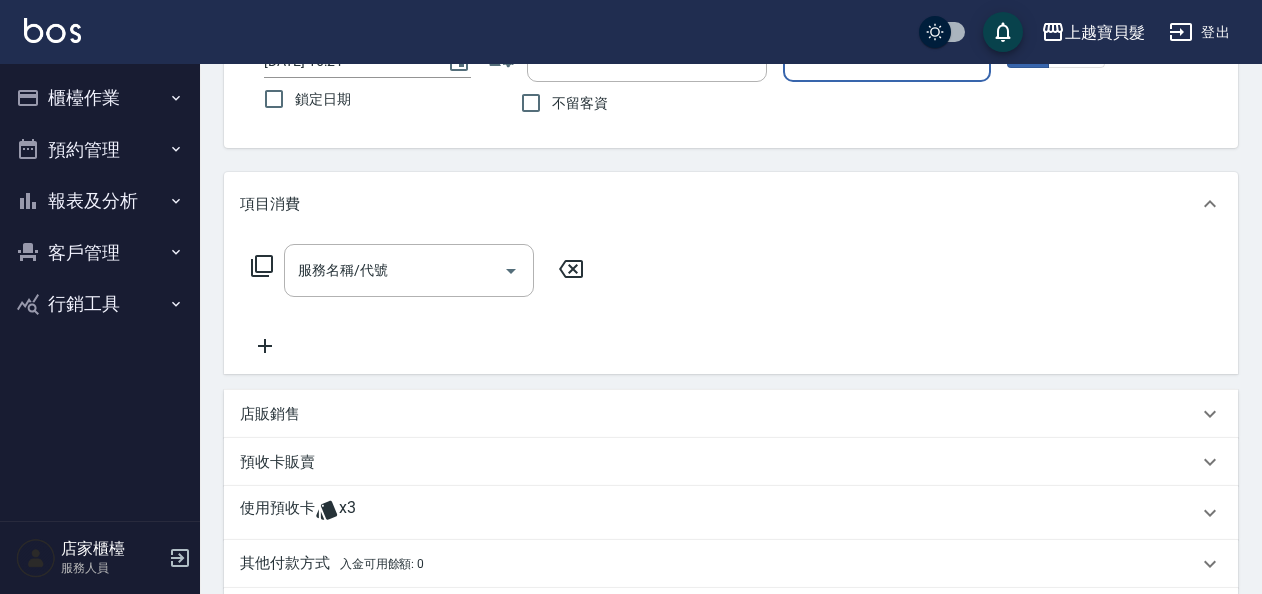 scroll, scrollTop: 300, scrollLeft: 0, axis: vertical 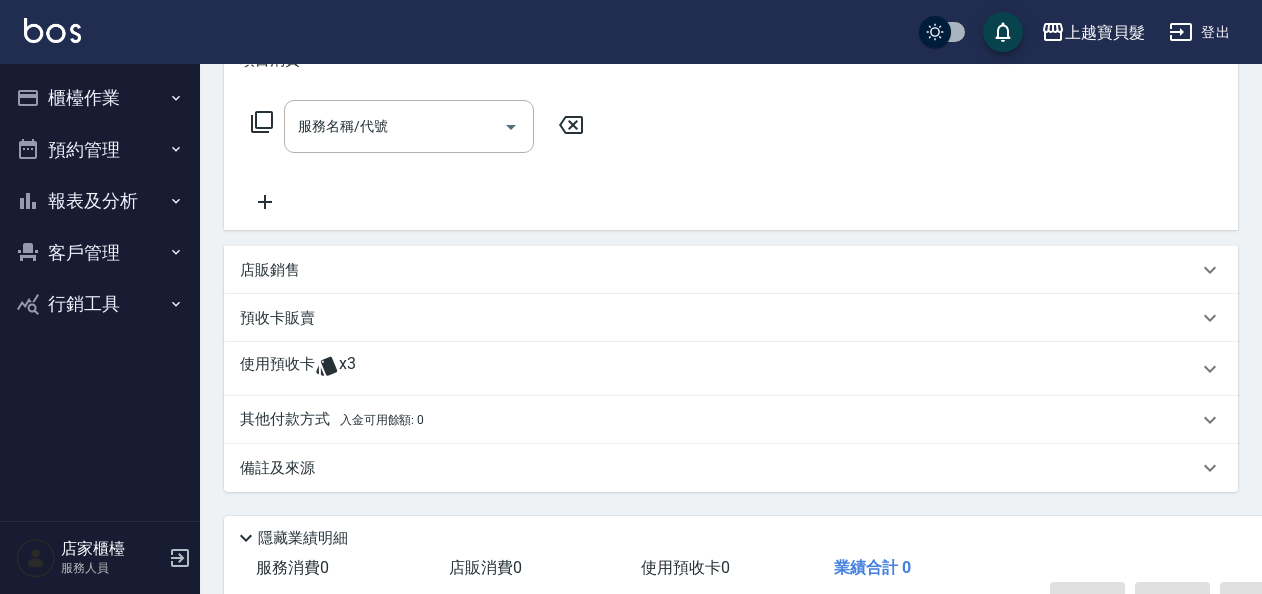 click 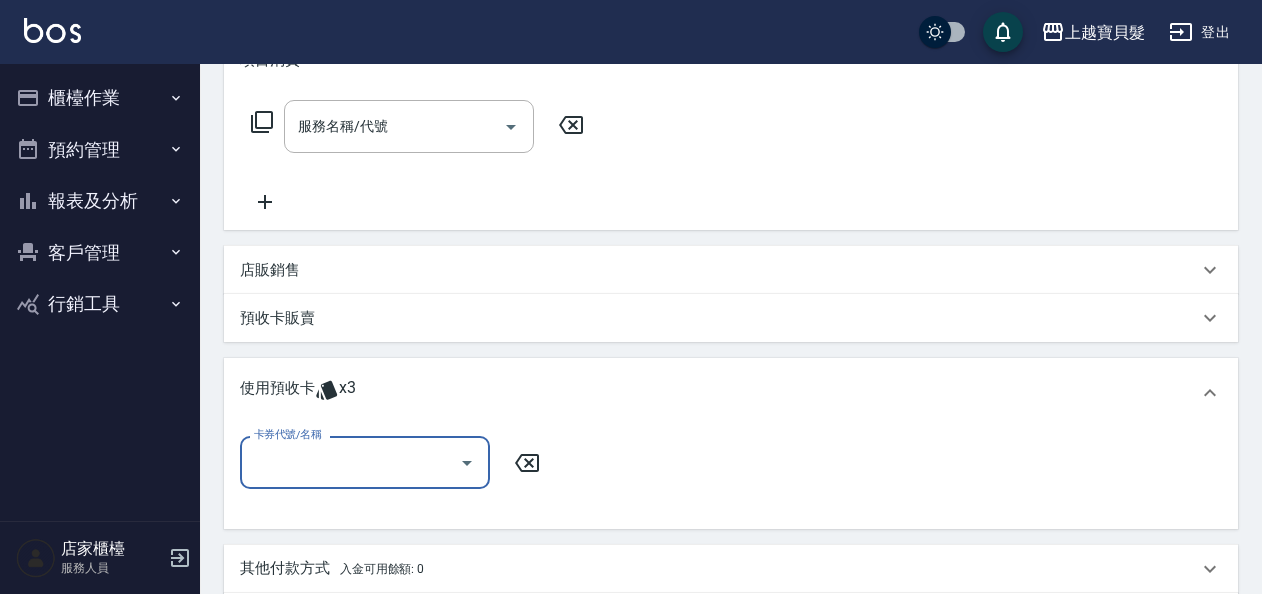 scroll, scrollTop: 0, scrollLeft: 0, axis: both 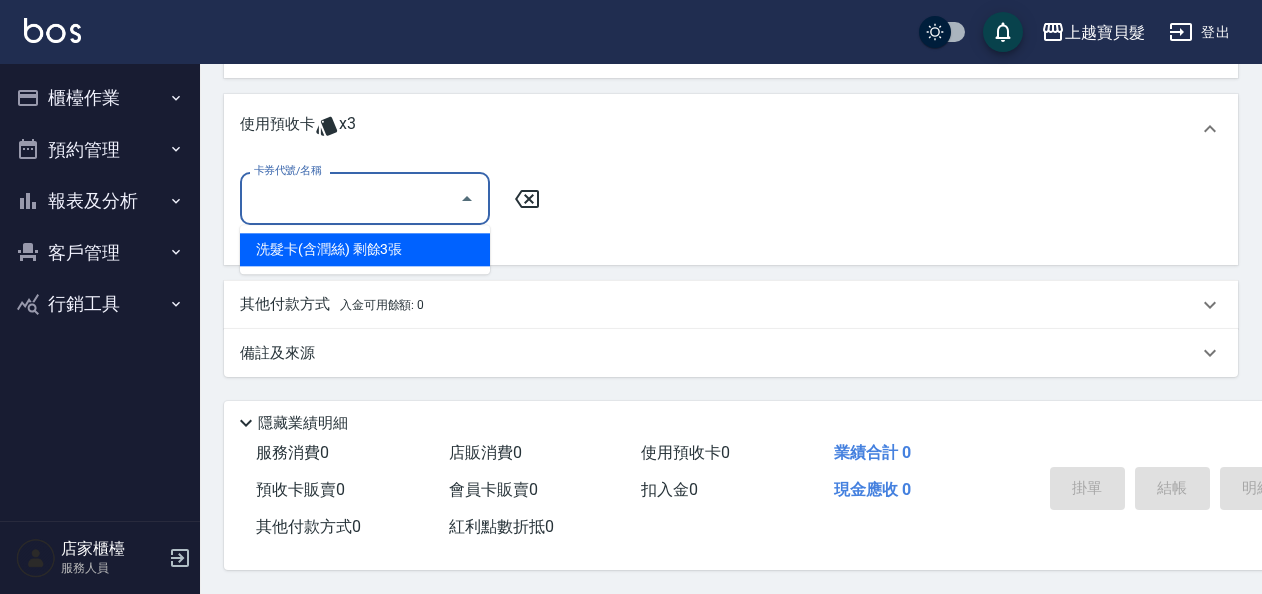 click on "卡券代號/名稱" at bounding box center [350, 198] 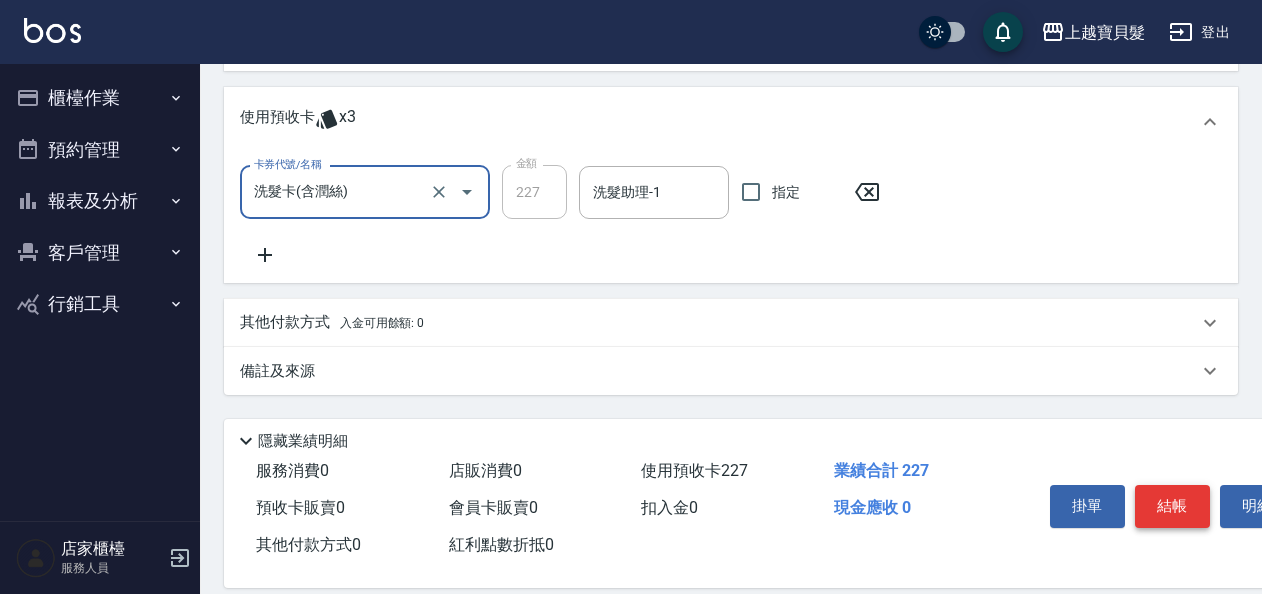 click on "結帳" at bounding box center [1172, 506] 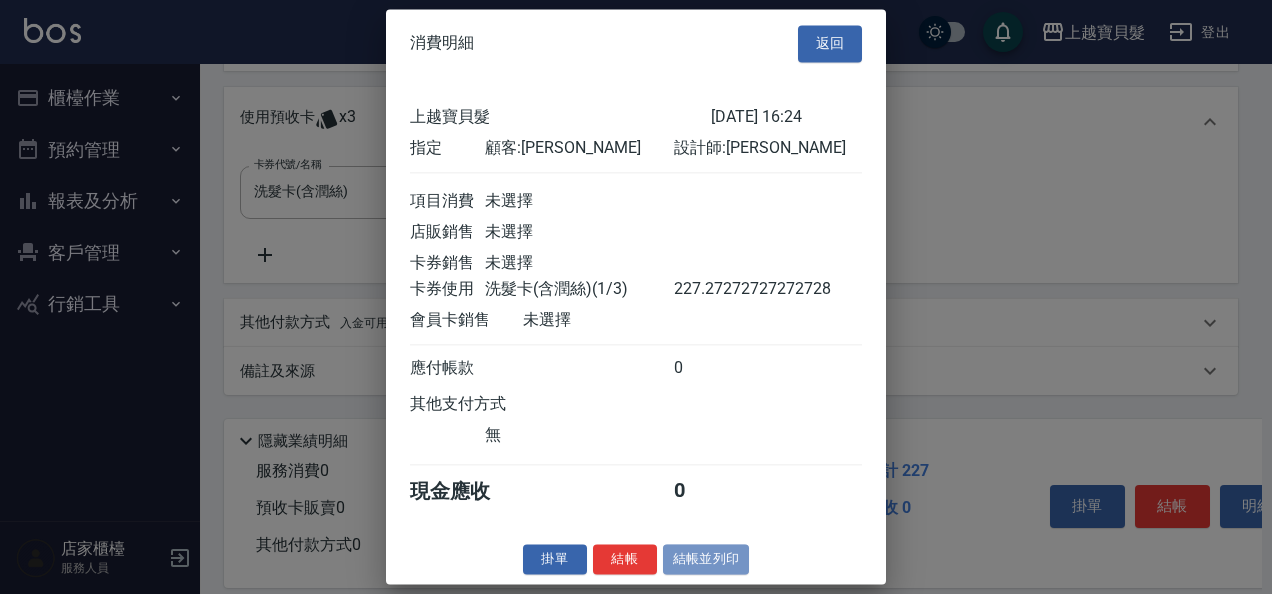 click on "結帳並列印" at bounding box center [706, 559] 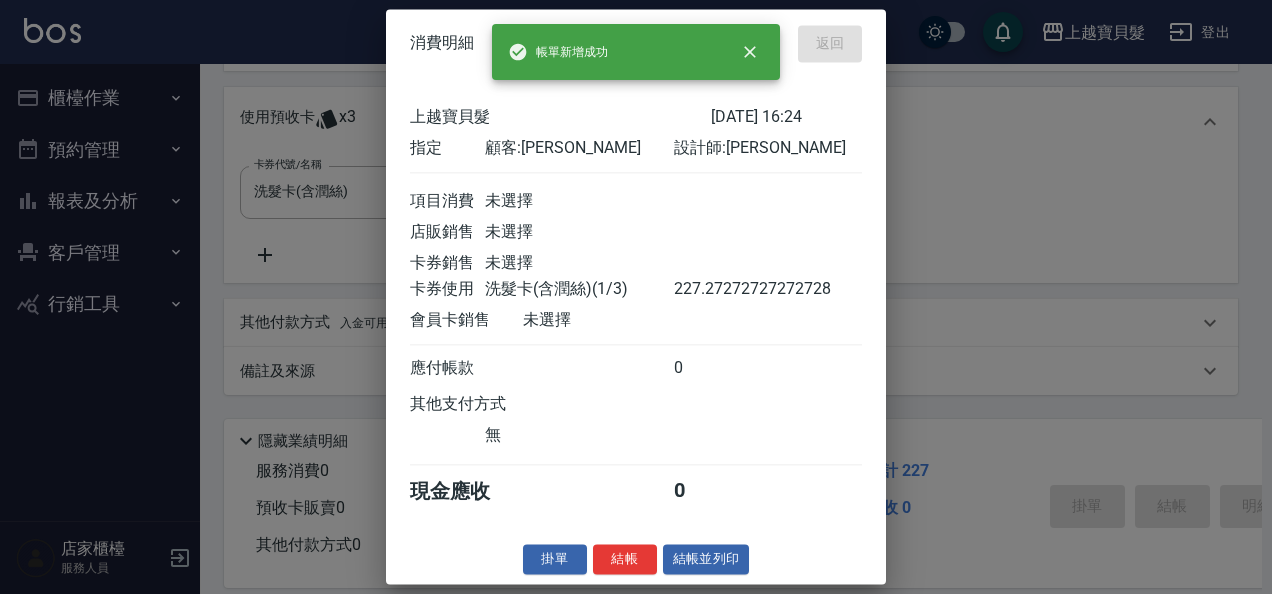 type on "[DATE] 16:25" 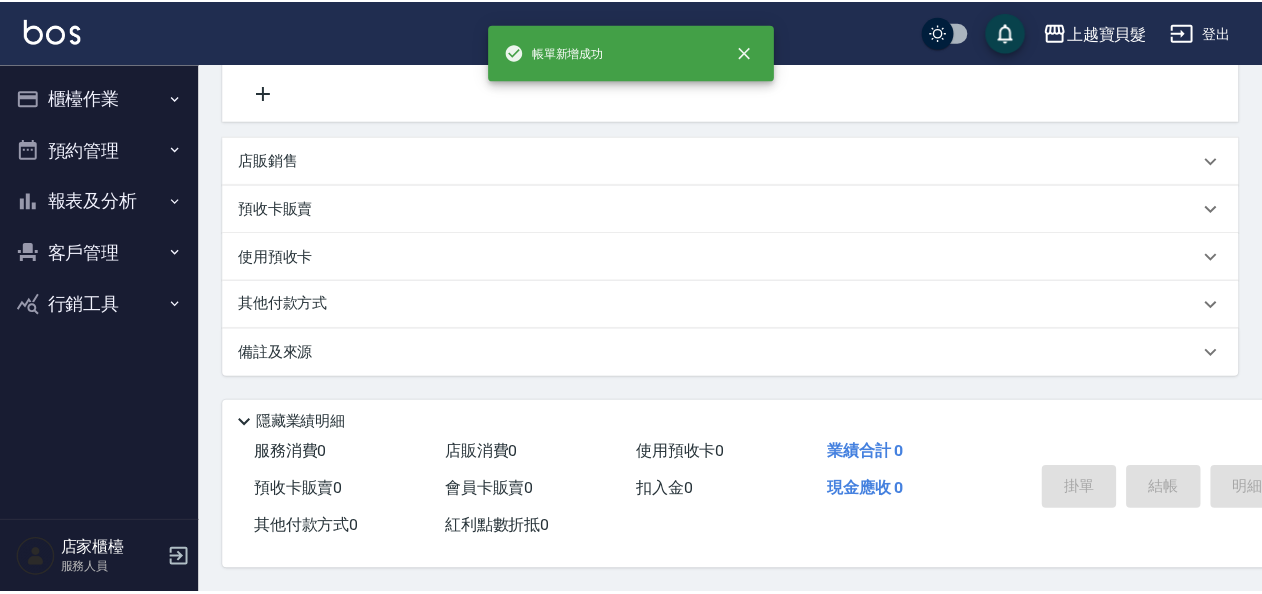 scroll, scrollTop: 0, scrollLeft: 0, axis: both 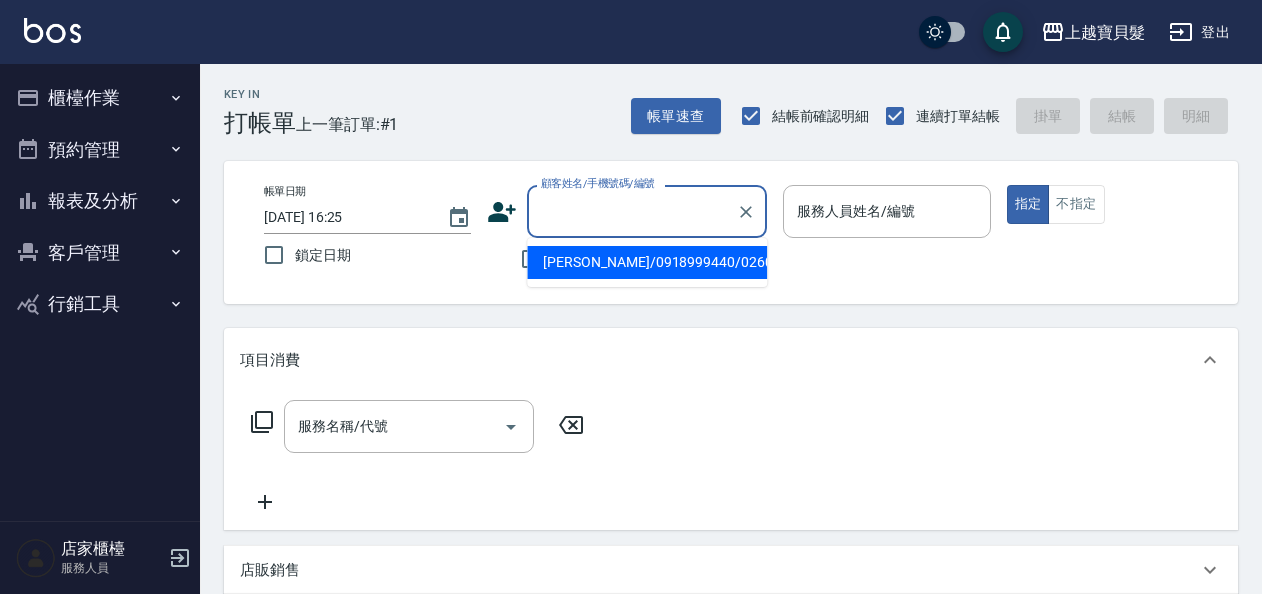 click on "顧客姓名/手機號碼/編號" at bounding box center (632, 211) 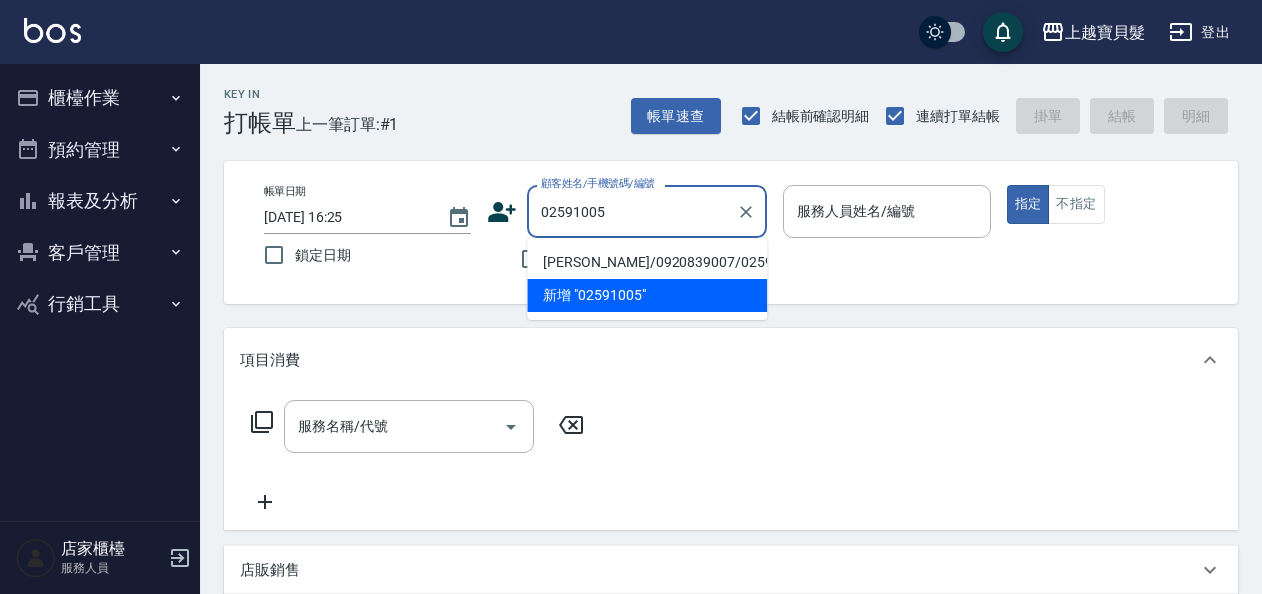 click on "[PERSON_NAME]/0920839007/02591005" at bounding box center [647, 262] 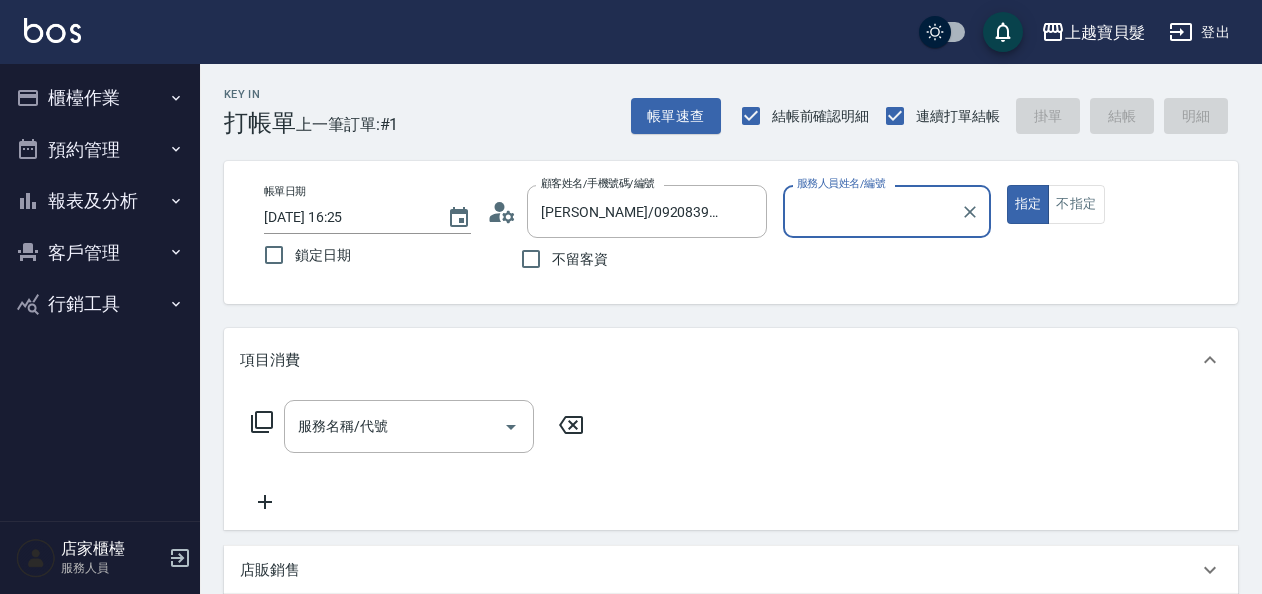 type on "[PERSON_NAME]-08" 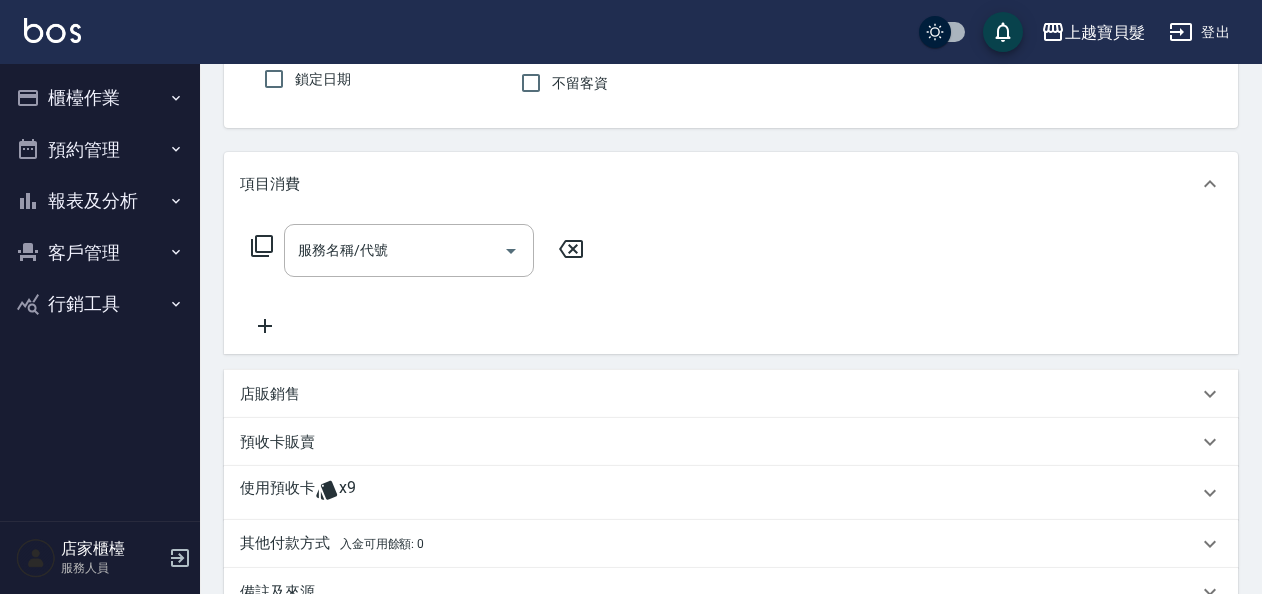 scroll, scrollTop: 300, scrollLeft: 0, axis: vertical 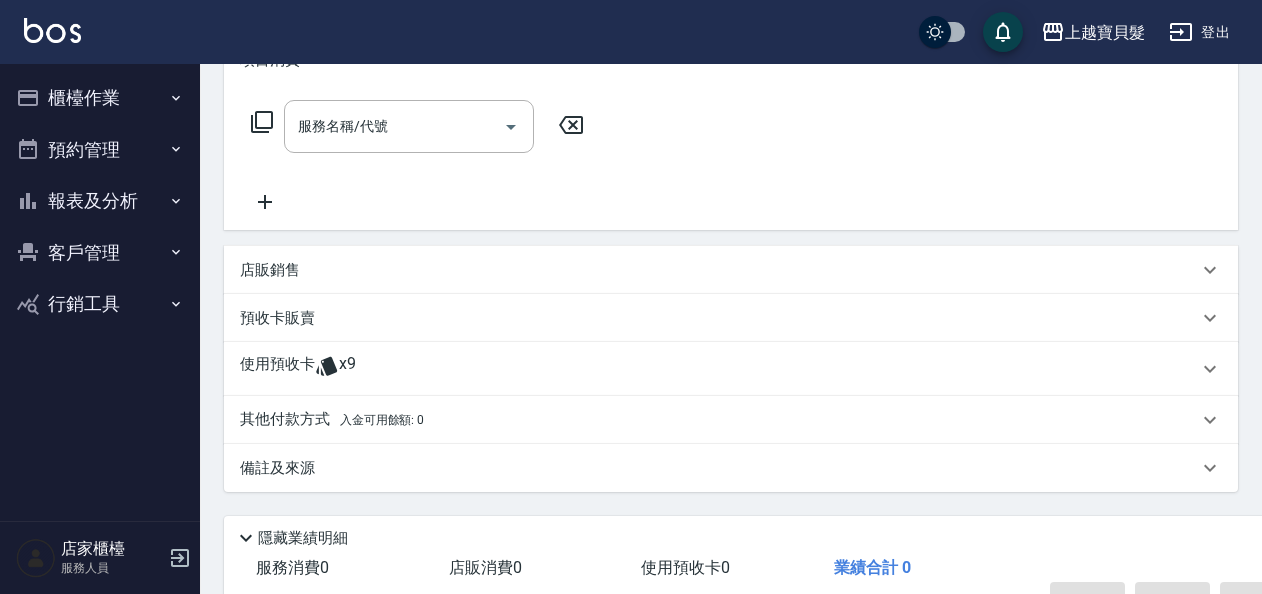 click on "x9" at bounding box center (347, 369) 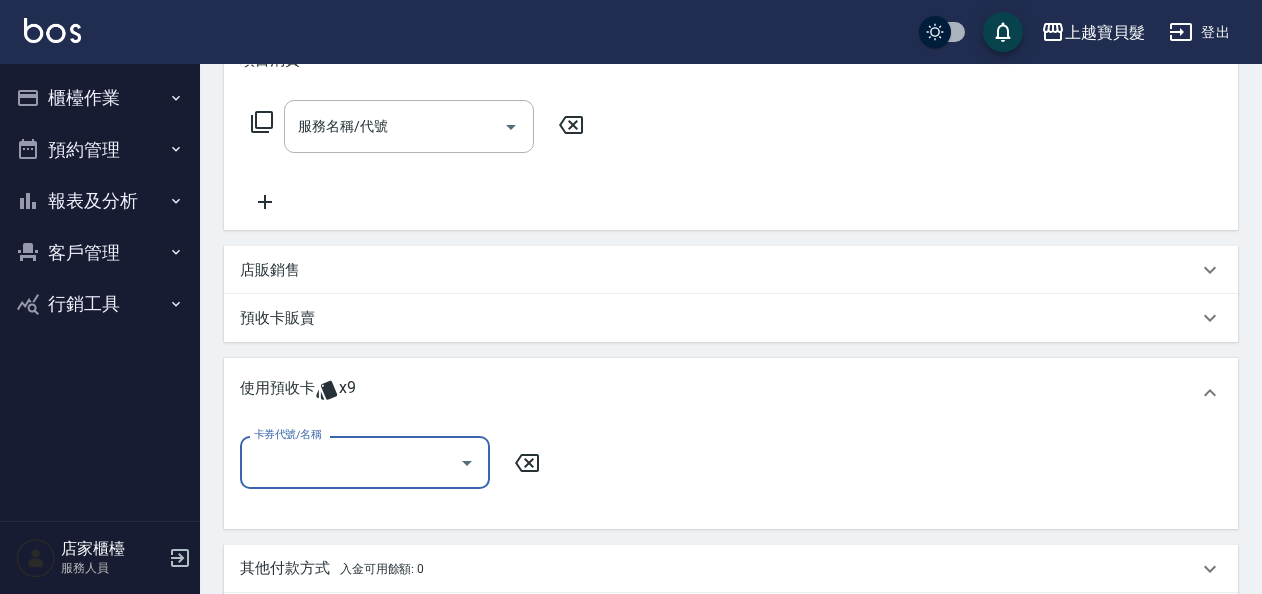 scroll, scrollTop: 0, scrollLeft: 0, axis: both 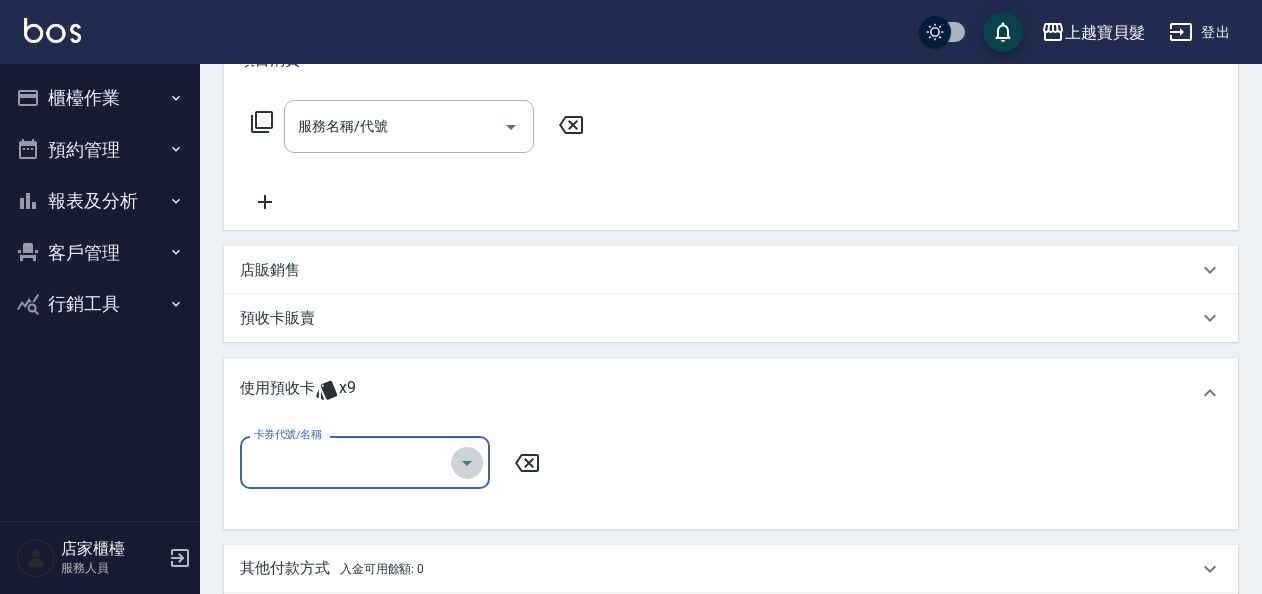click 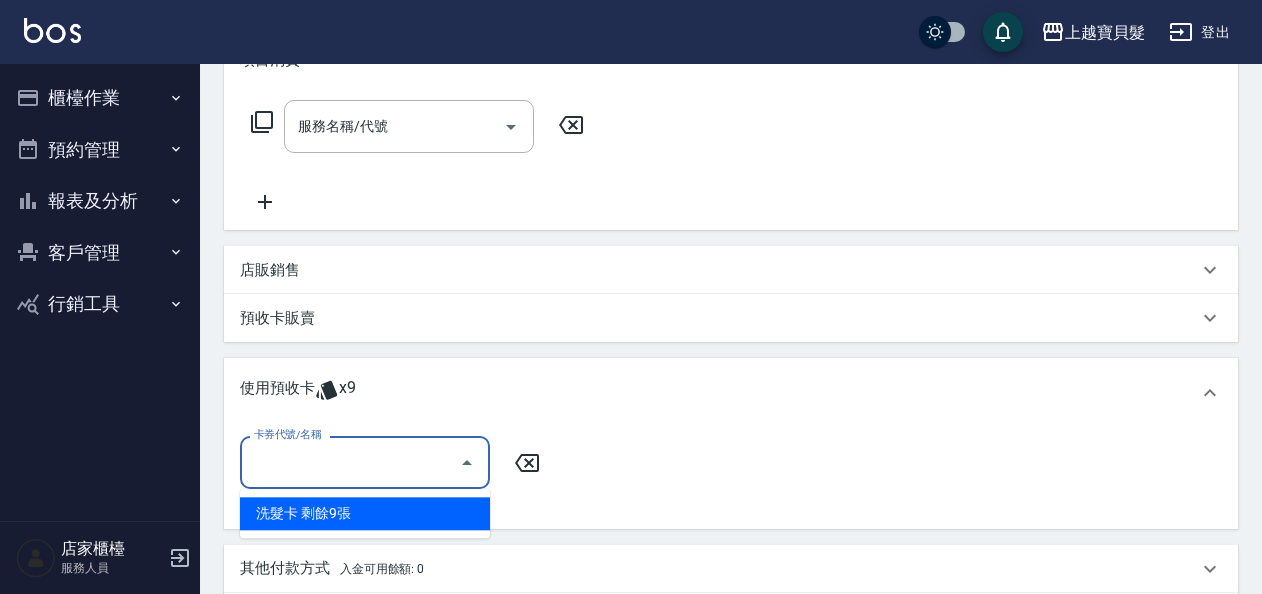 click on "洗髮卡 剩餘9張" at bounding box center [365, 513] 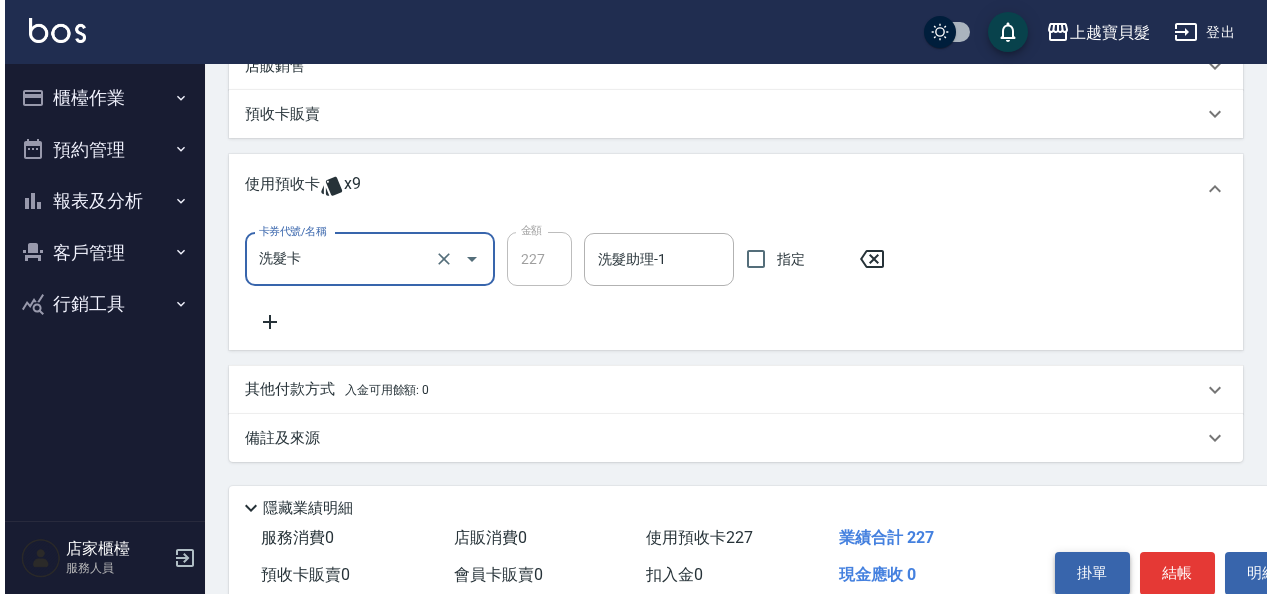 scroll, scrollTop: 596, scrollLeft: 0, axis: vertical 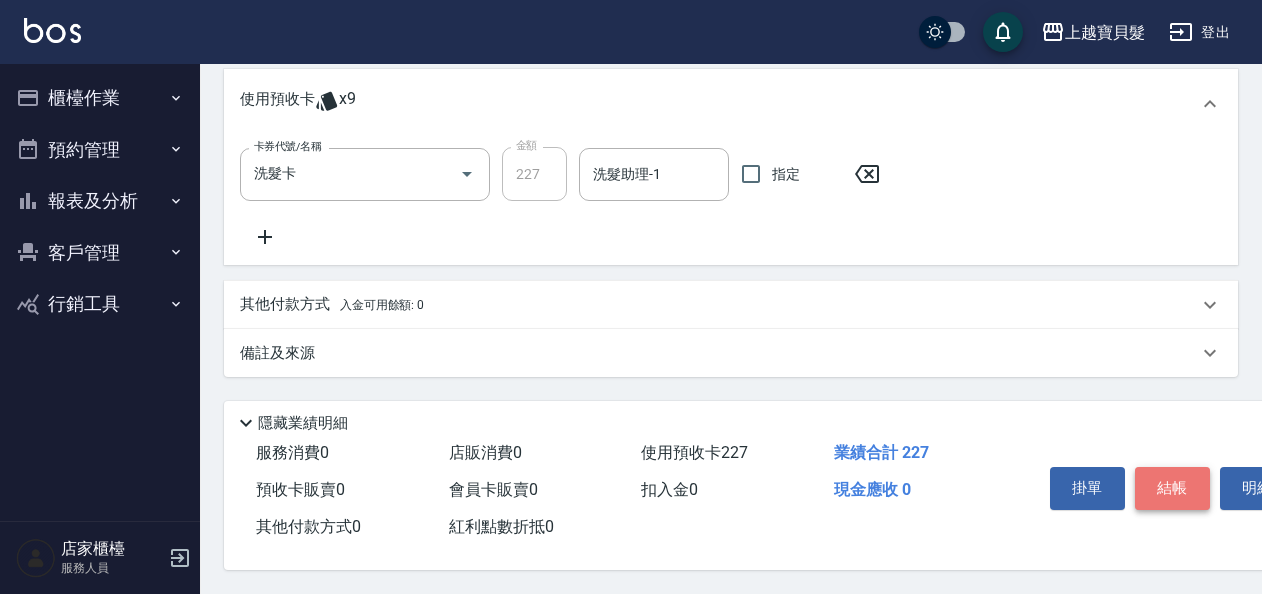click on "結帳" at bounding box center [1172, 488] 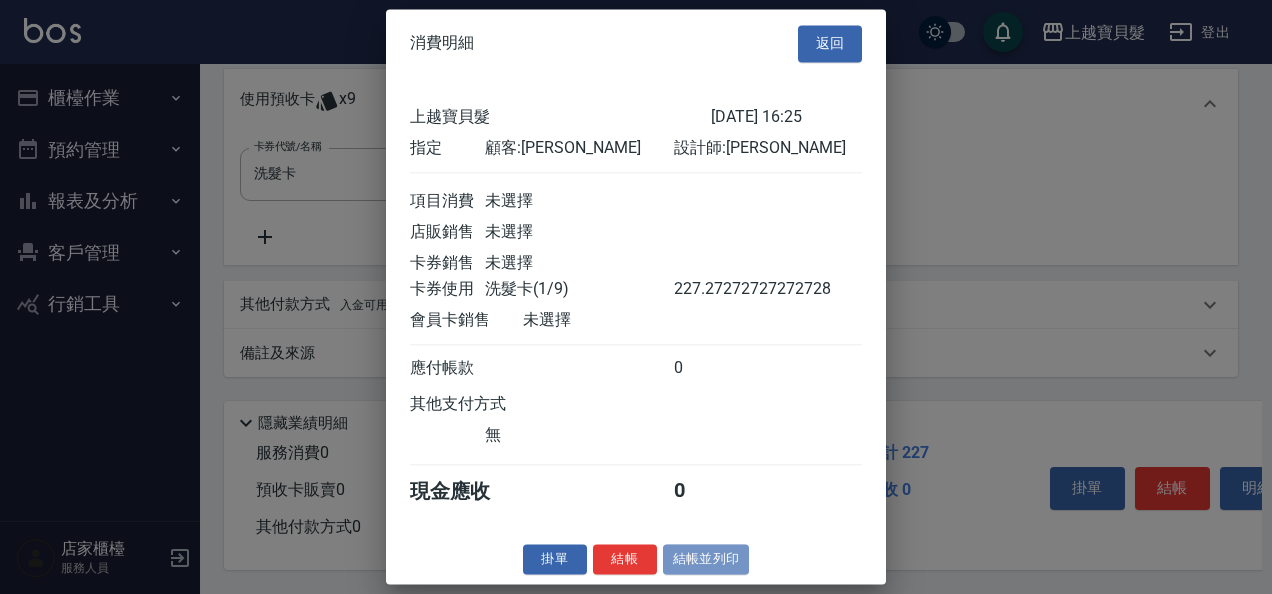click on "結帳並列印" at bounding box center (706, 559) 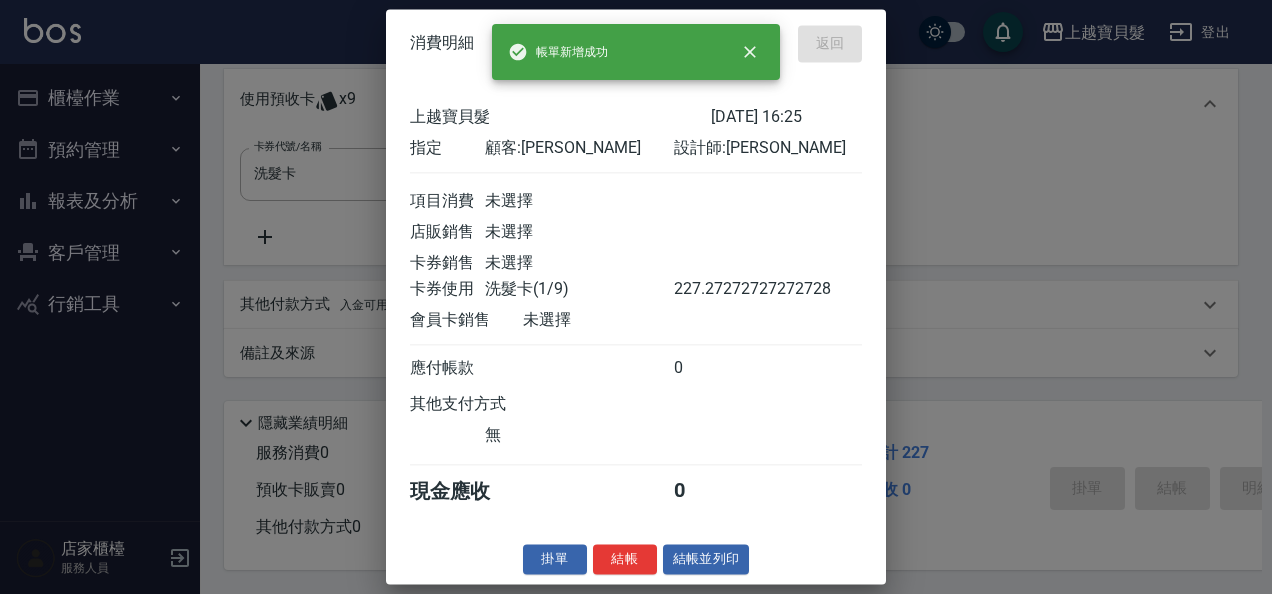 type 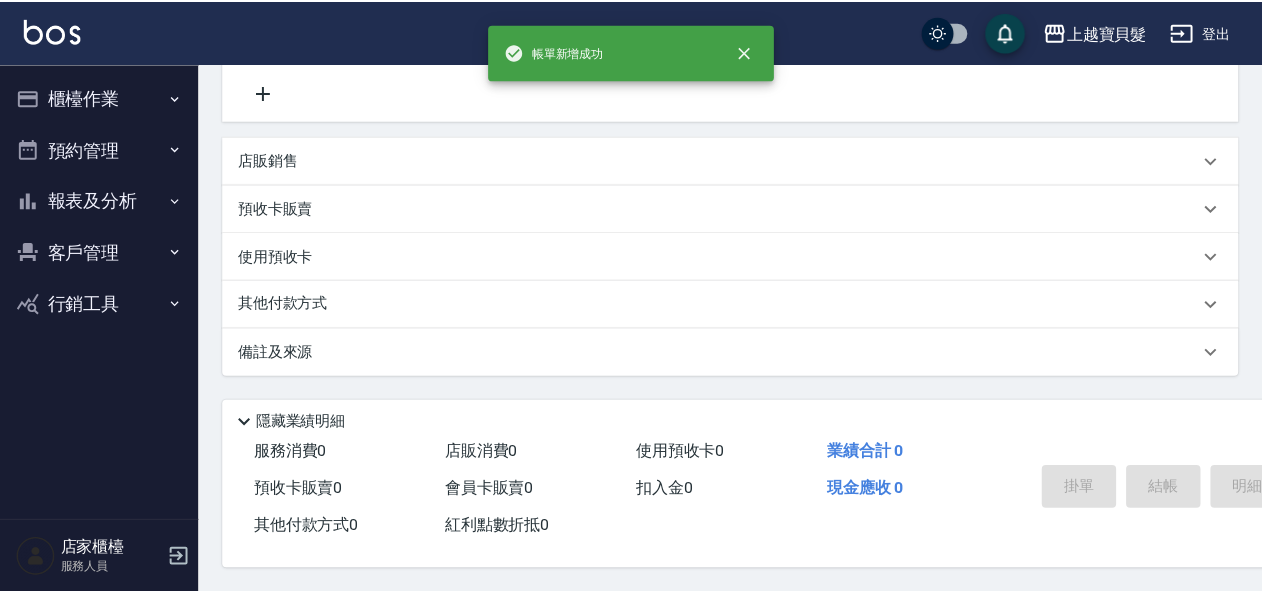 scroll, scrollTop: 0, scrollLeft: 0, axis: both 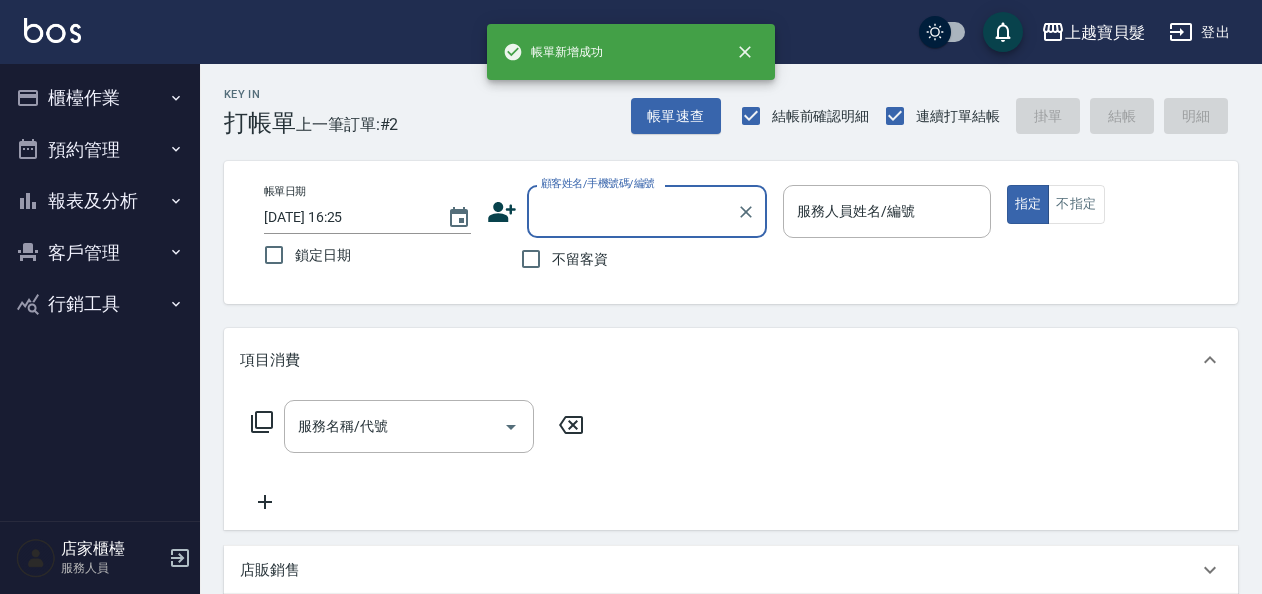 click on "顧客姓名/手機號碼/編號" at bounding box center (632, 211) 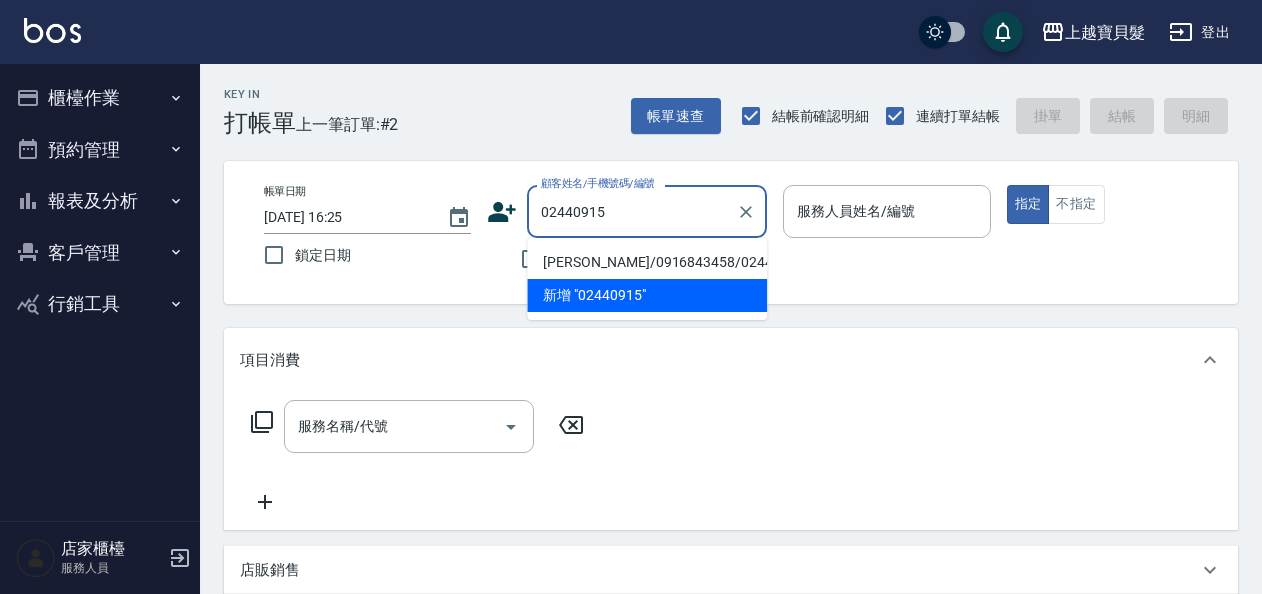 click on "[PERSON_NAME]/0916843458/02440915" at bounding box center [647, 262] 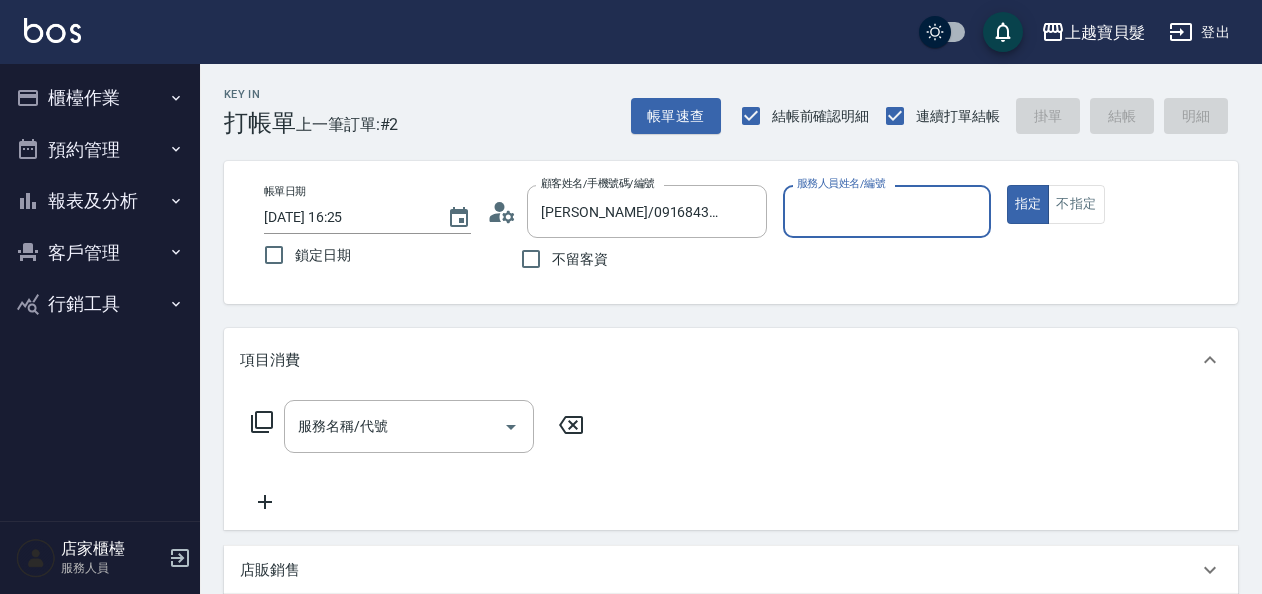type on "[PERSON_NAME]-08" 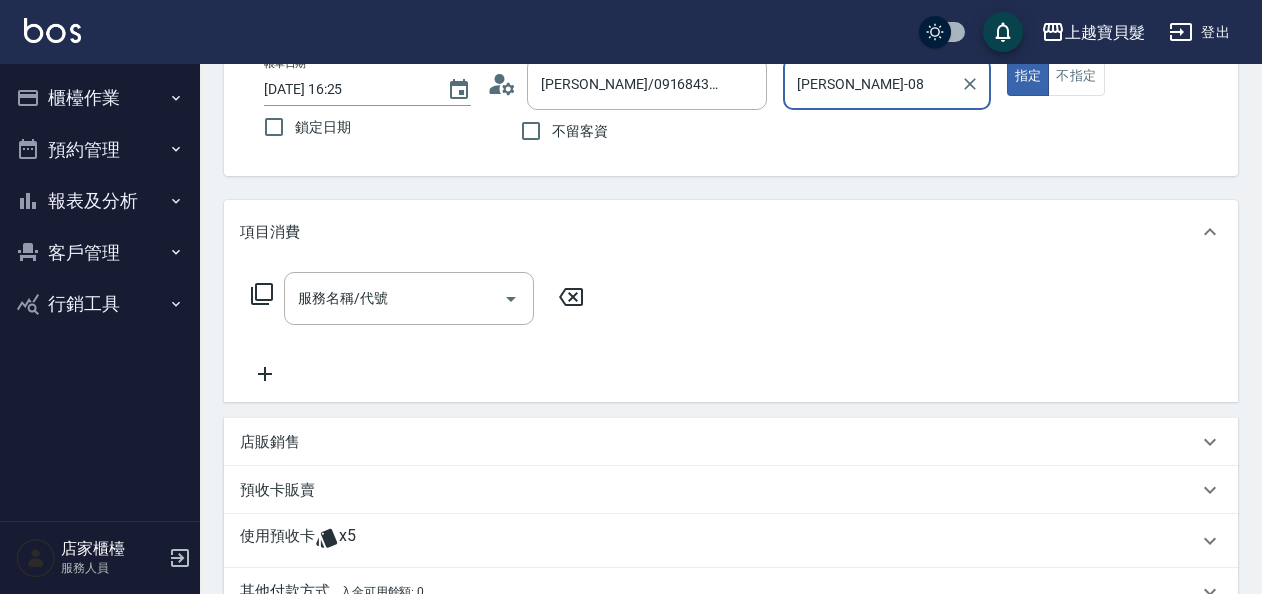 scroll, scrollTop: 200, scrollLeft: 0, axis: vertical 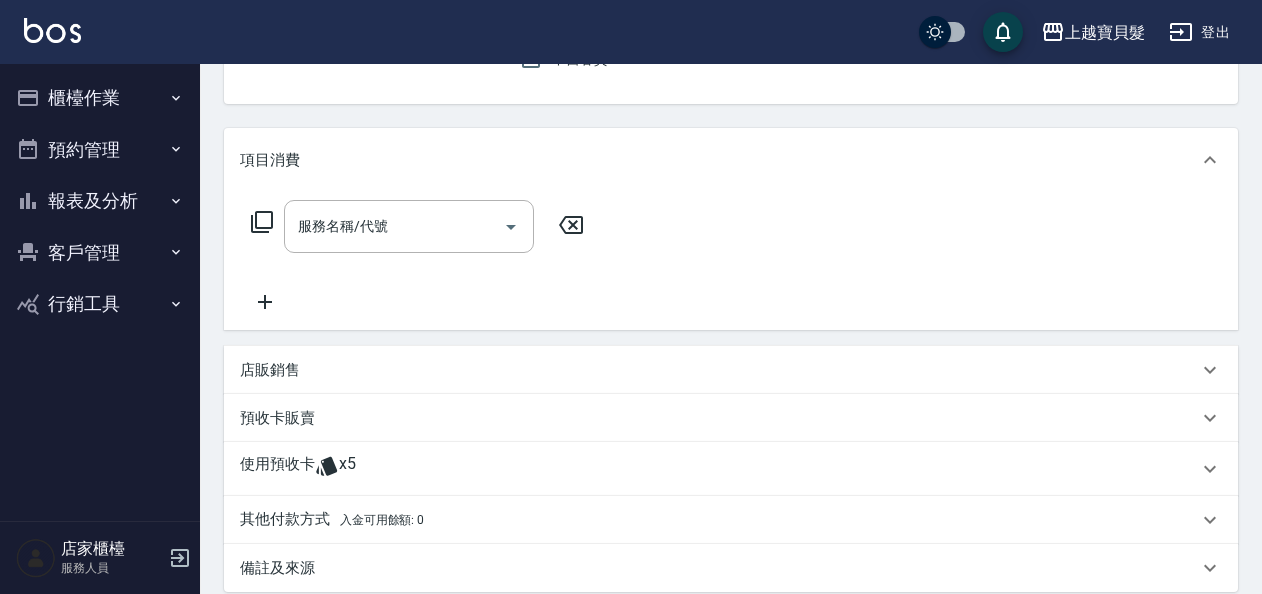 click on "x5" at bounding box center (347, 469) 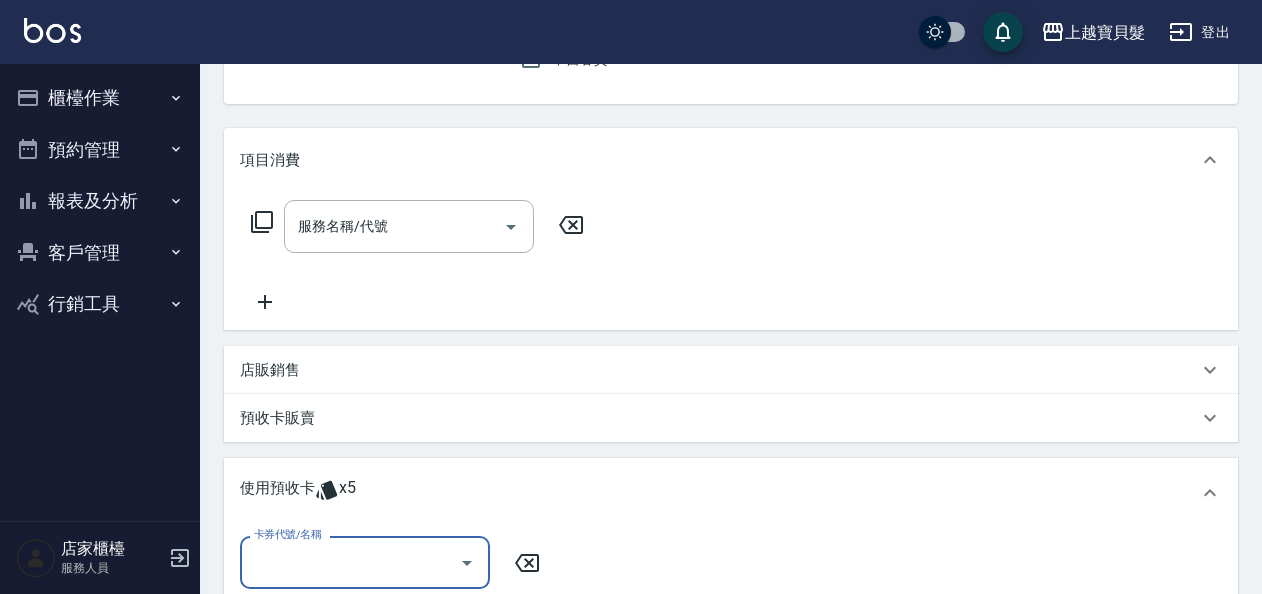 scroll, scrollTop: 0, scrollLeft: 0, axis: both 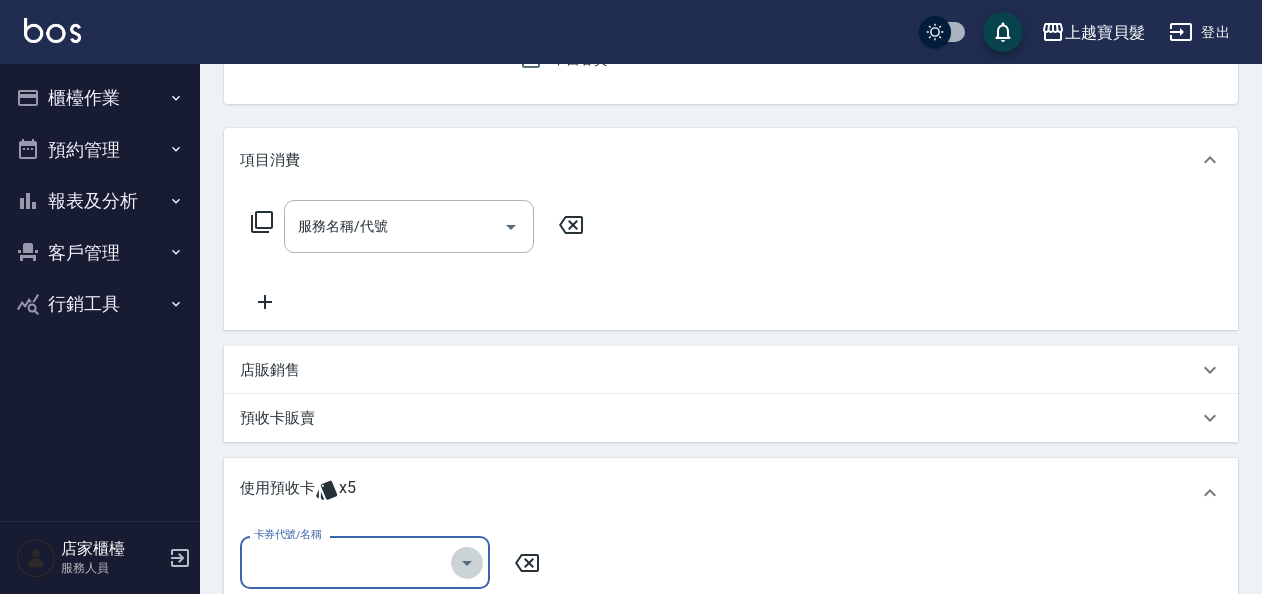 click 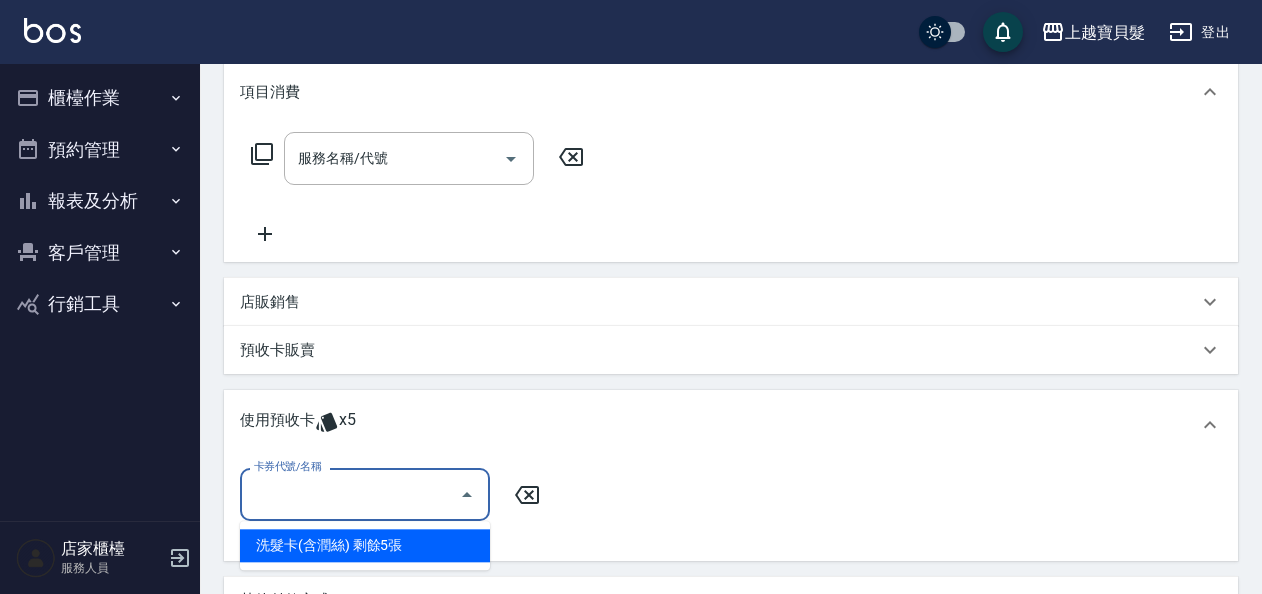 scroll, scrollTop: 300, scrollLeft: 0, axis: vertical 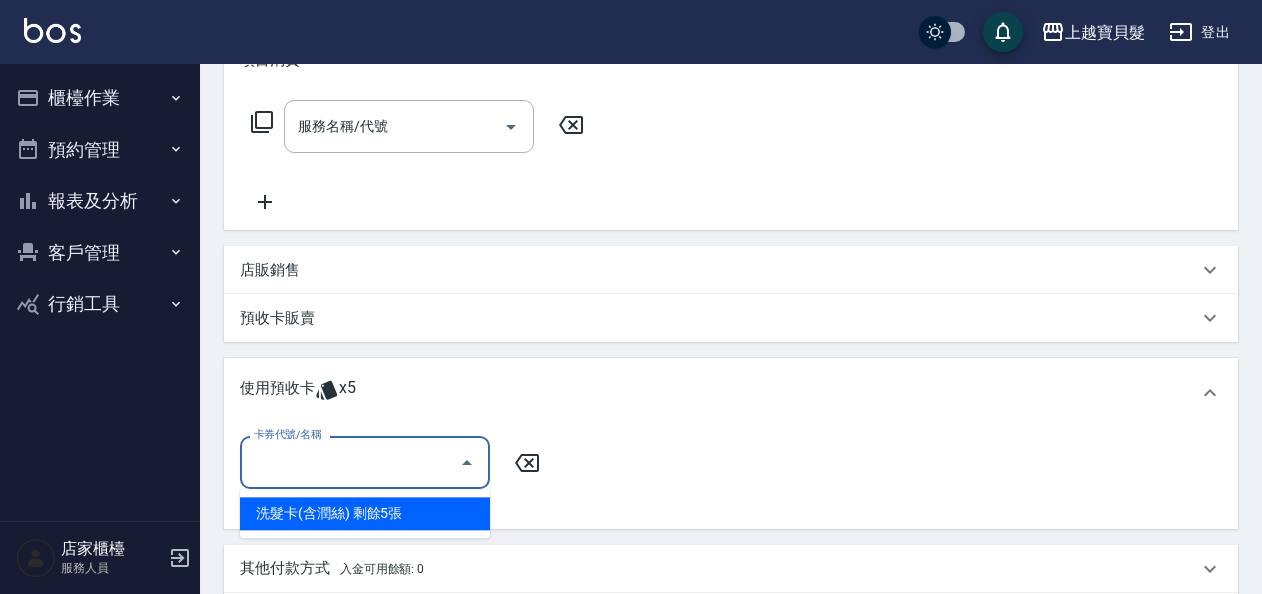 click on "洗髮卡(含潤絲) 剩餘5張" at bounding box center (365, 513) 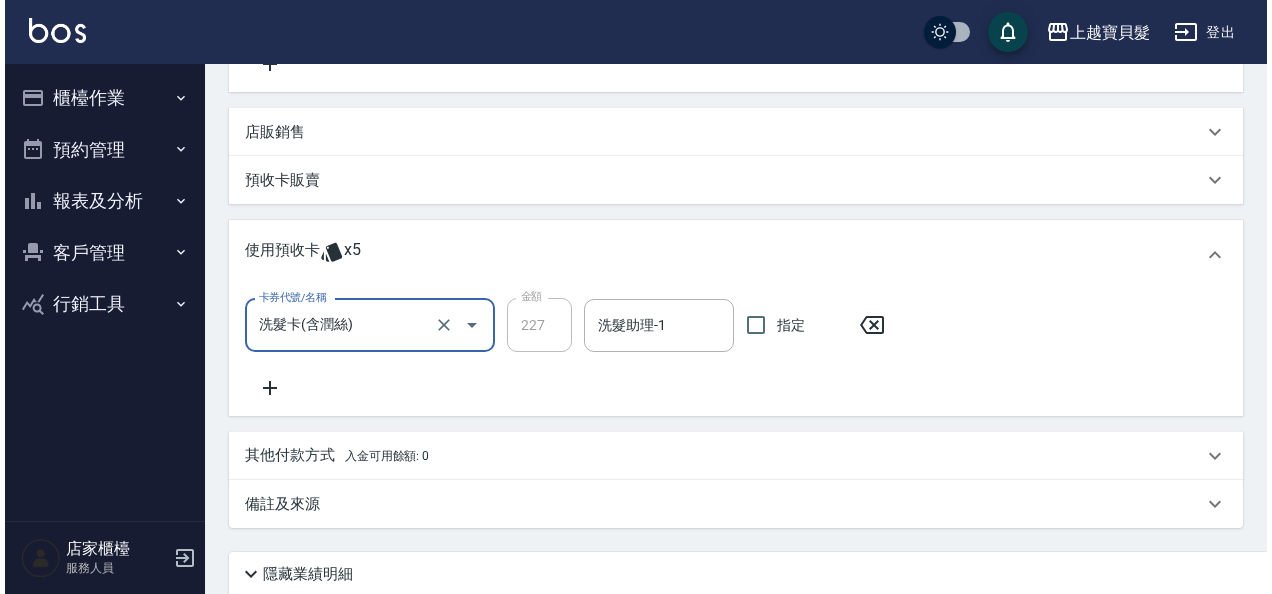 scroll, scrollTop: 596, scrollLeft: 0, axis: vertical 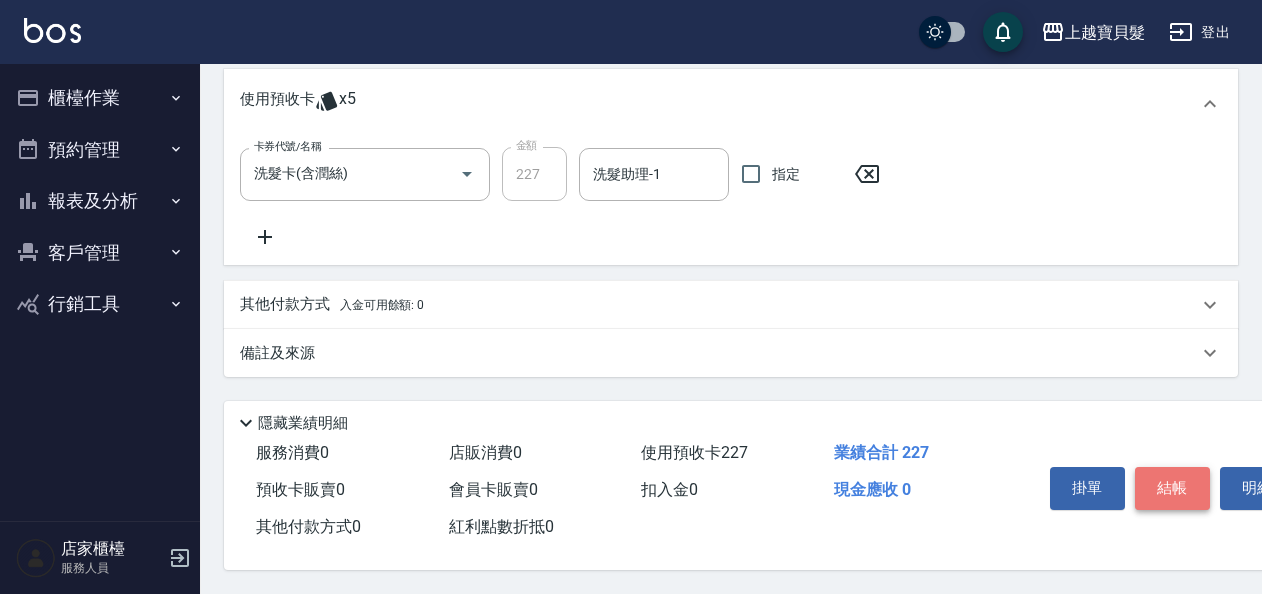 click on "結帳" at bounding box center (1172, 488) 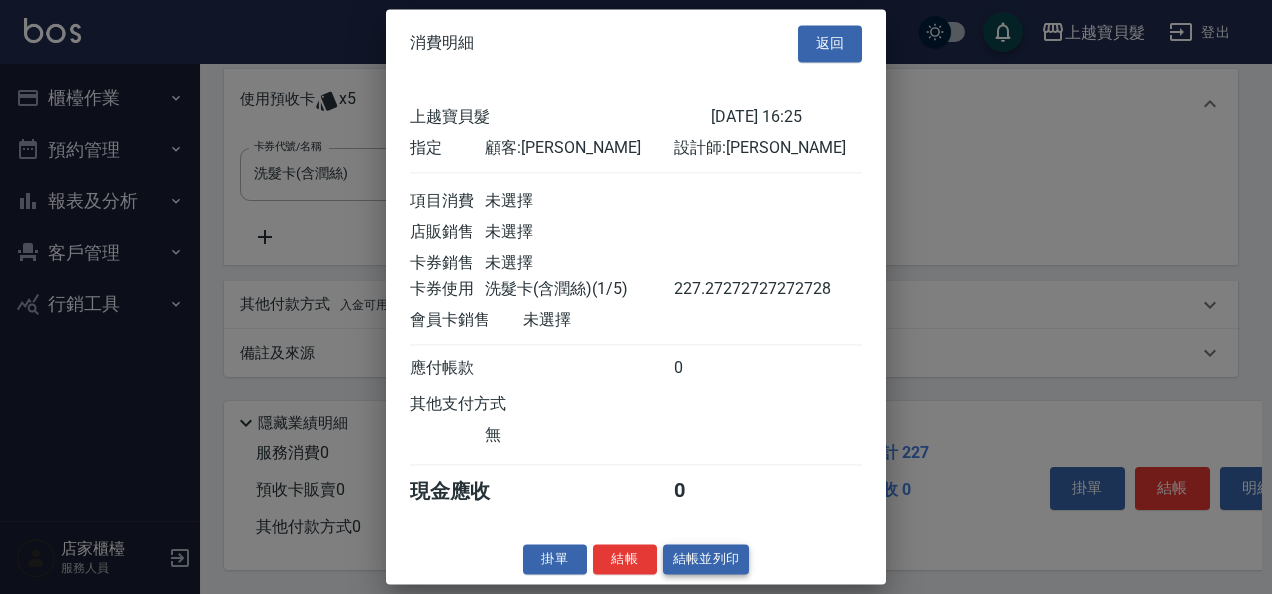click on "結帳並列印" at bounding box center [706, 559] 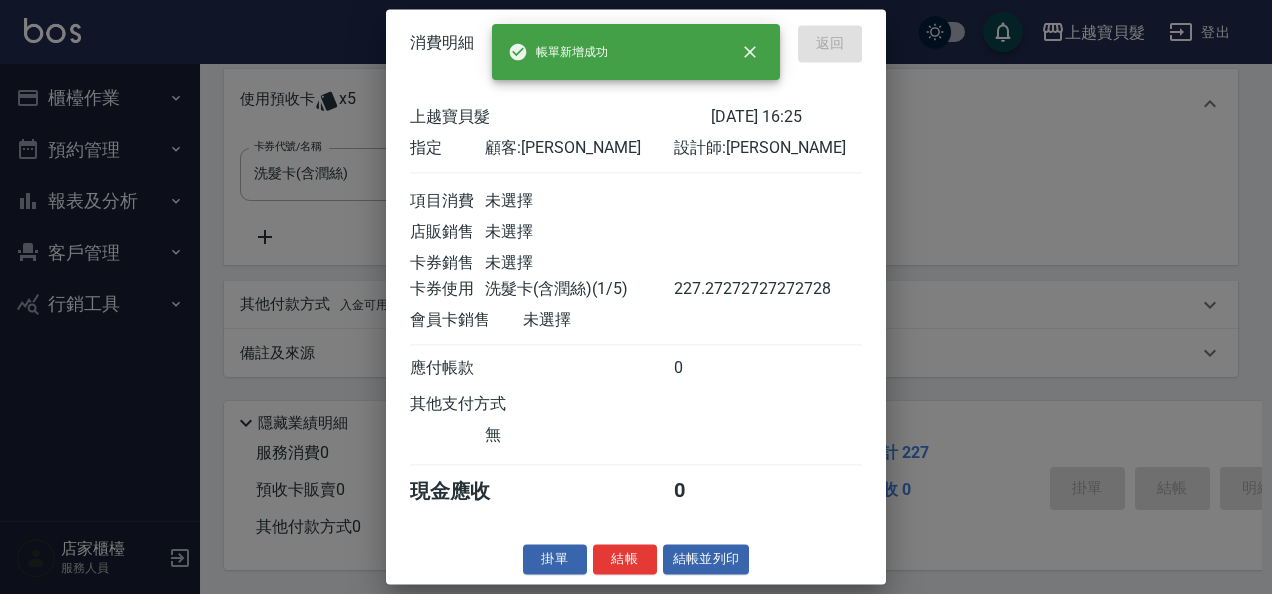 type 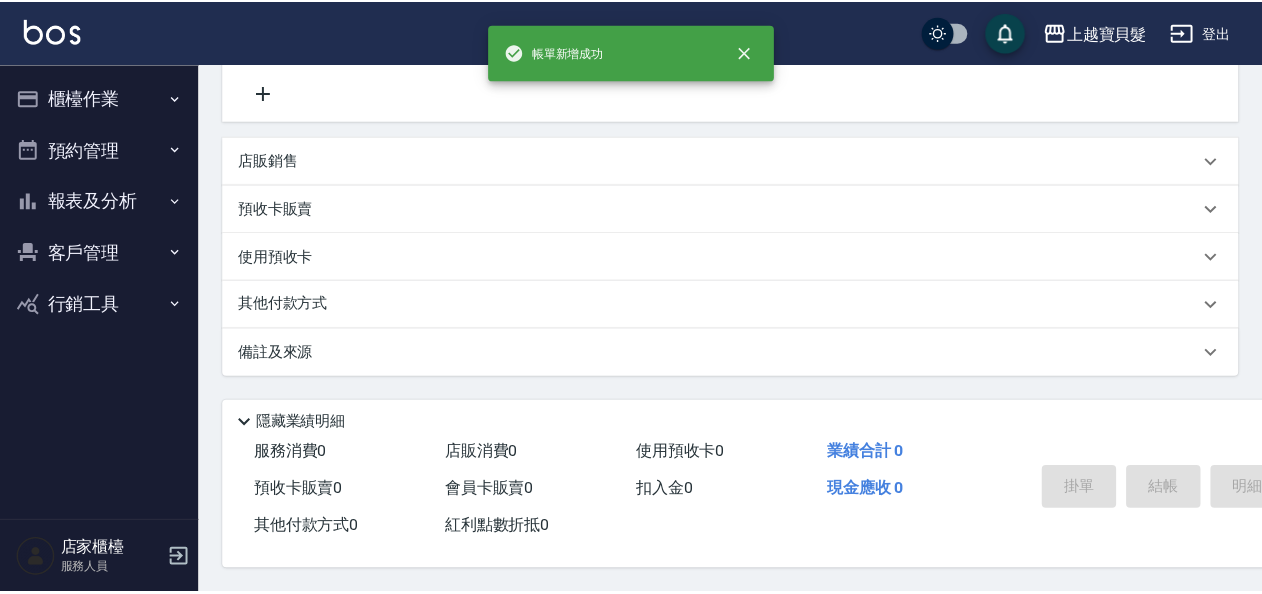 scroll, scrollTop: 0, scrollLeft: 0, axis: both 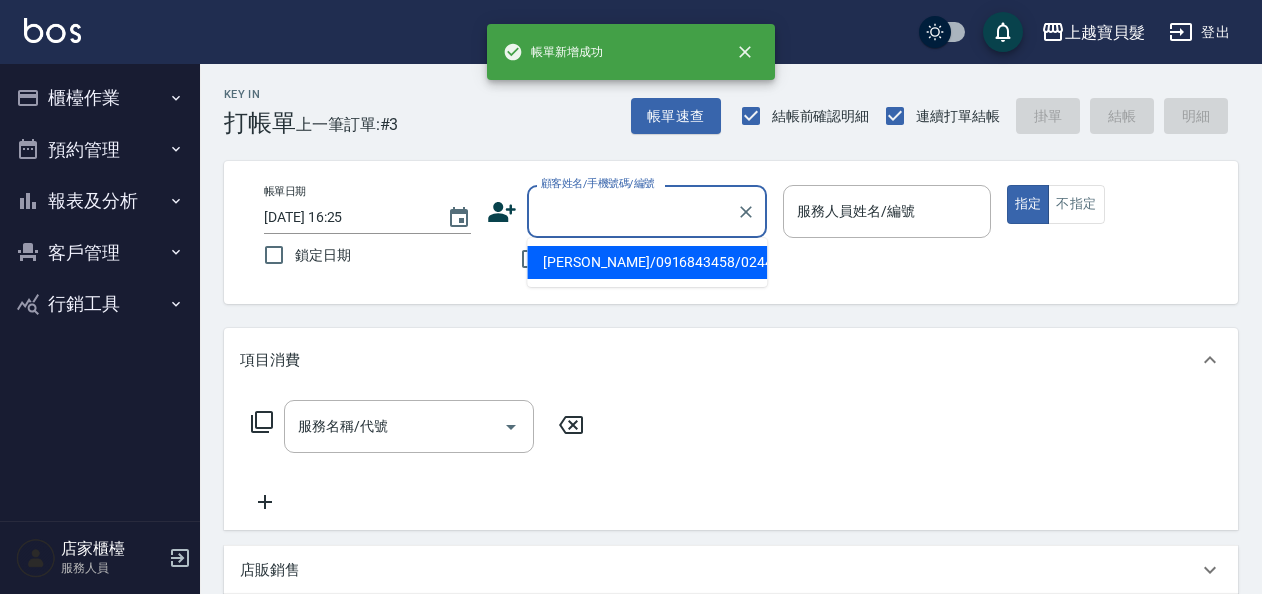 click on "顧客姓名/手機號碼/編號" at bounding box center [632, 211] 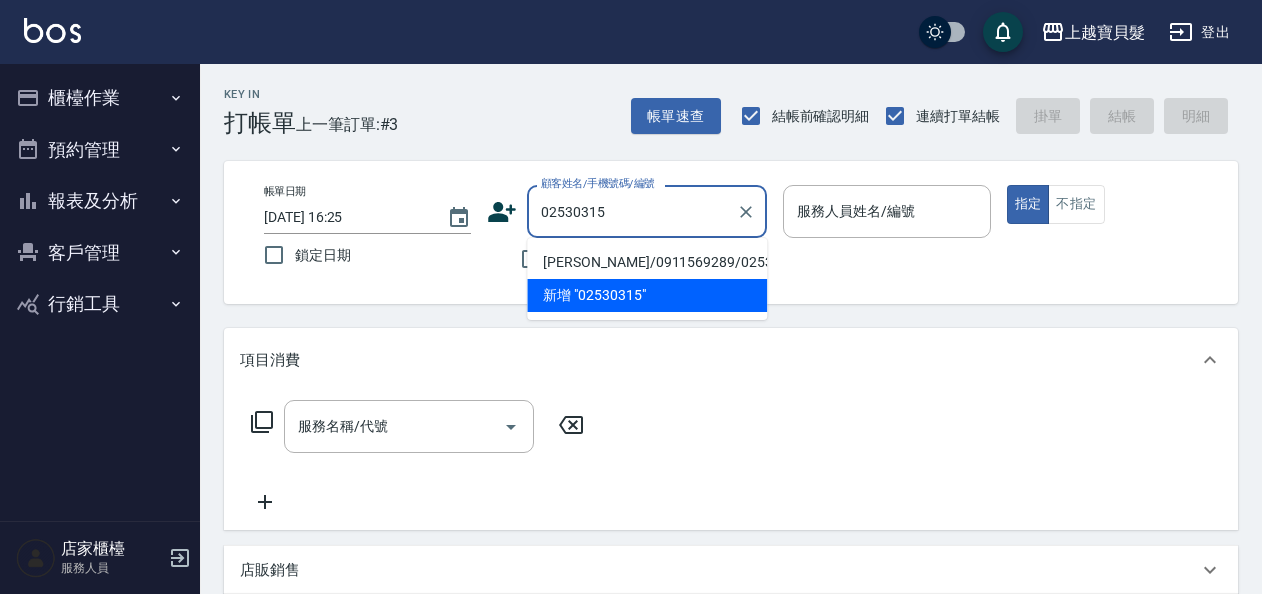 click on "[PERSON_NAME]/0911569289/02530315" at bounding box center [647, 262] 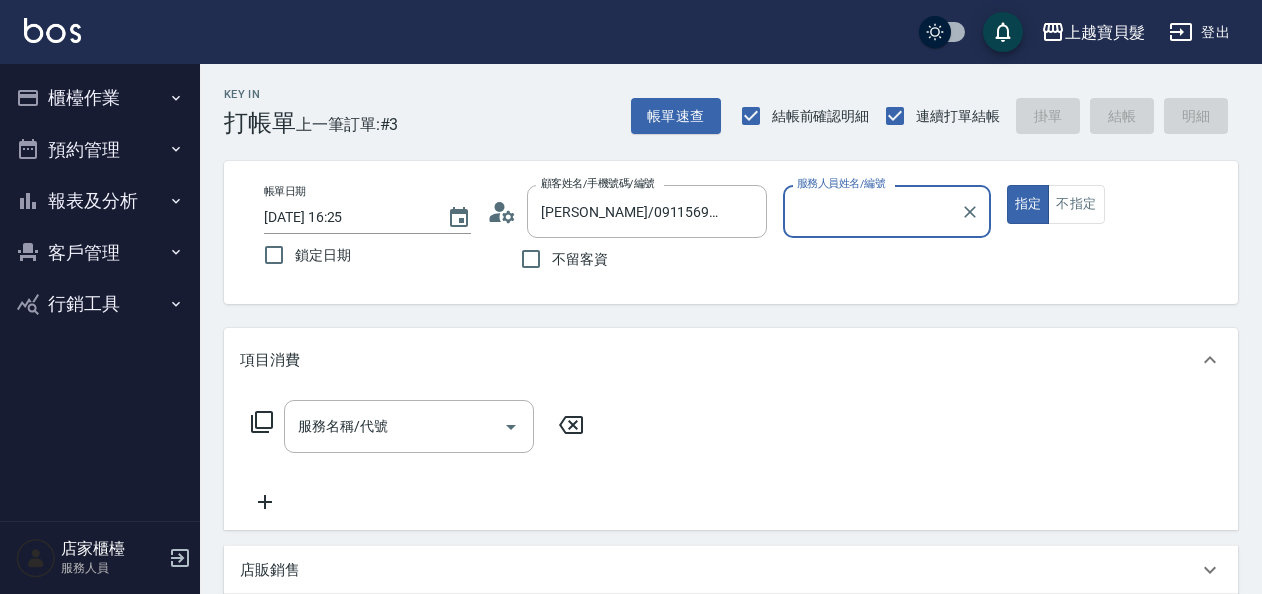 type on "[PERSON_NAME]-08" 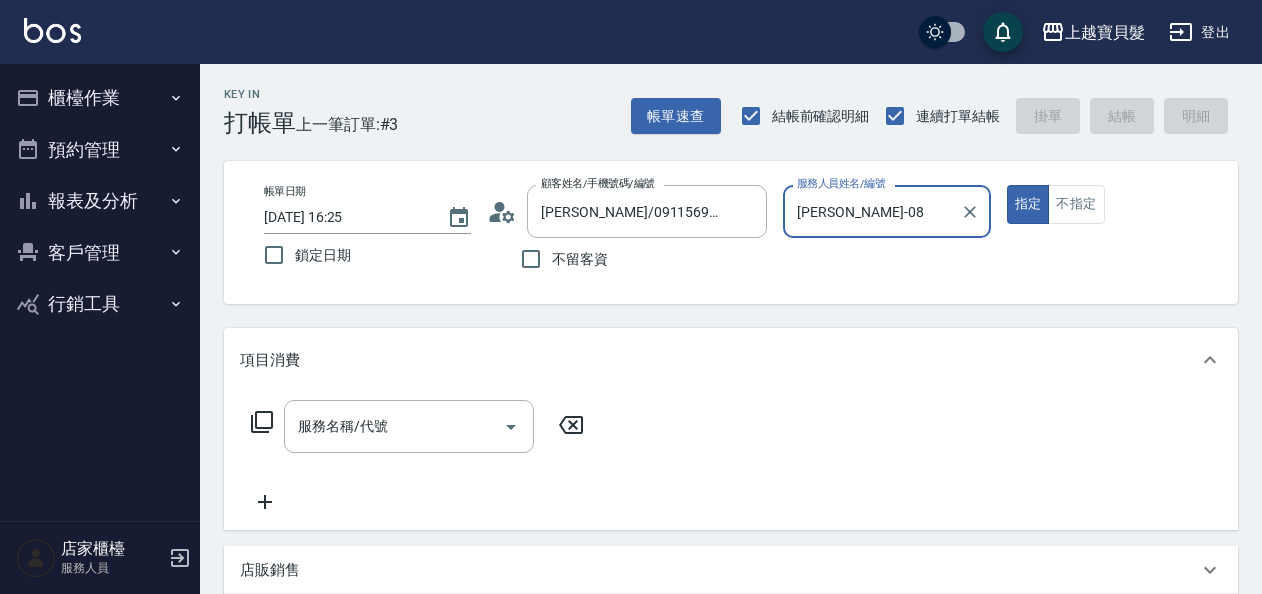click 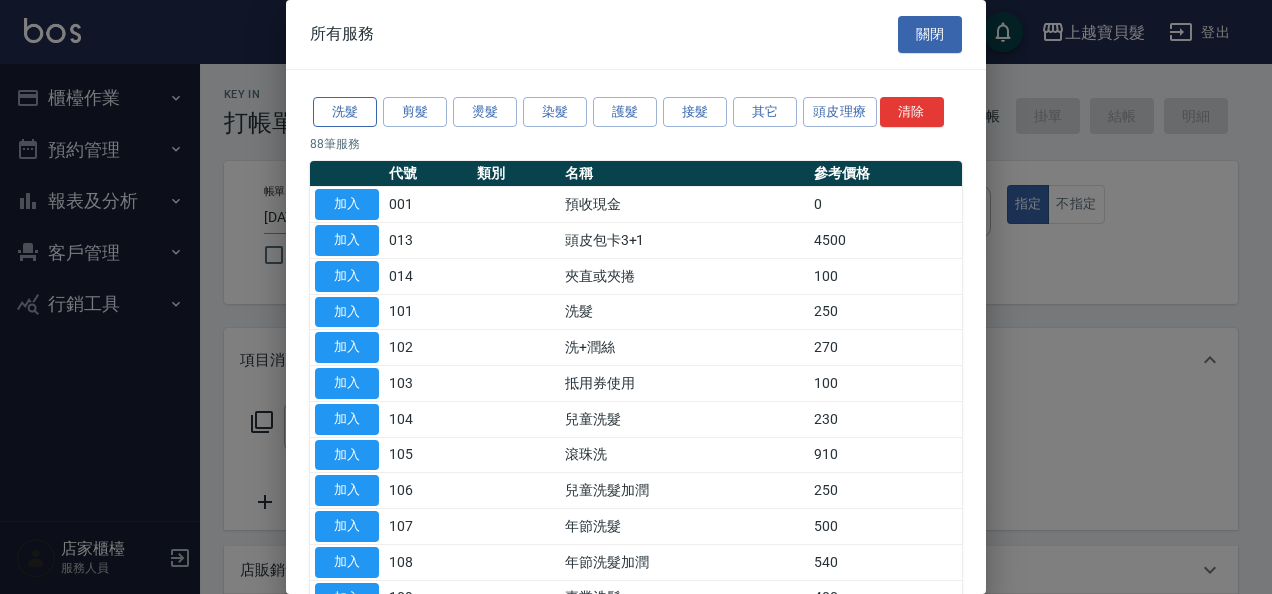 click on "洗髮" at bounding box center [345, 112] 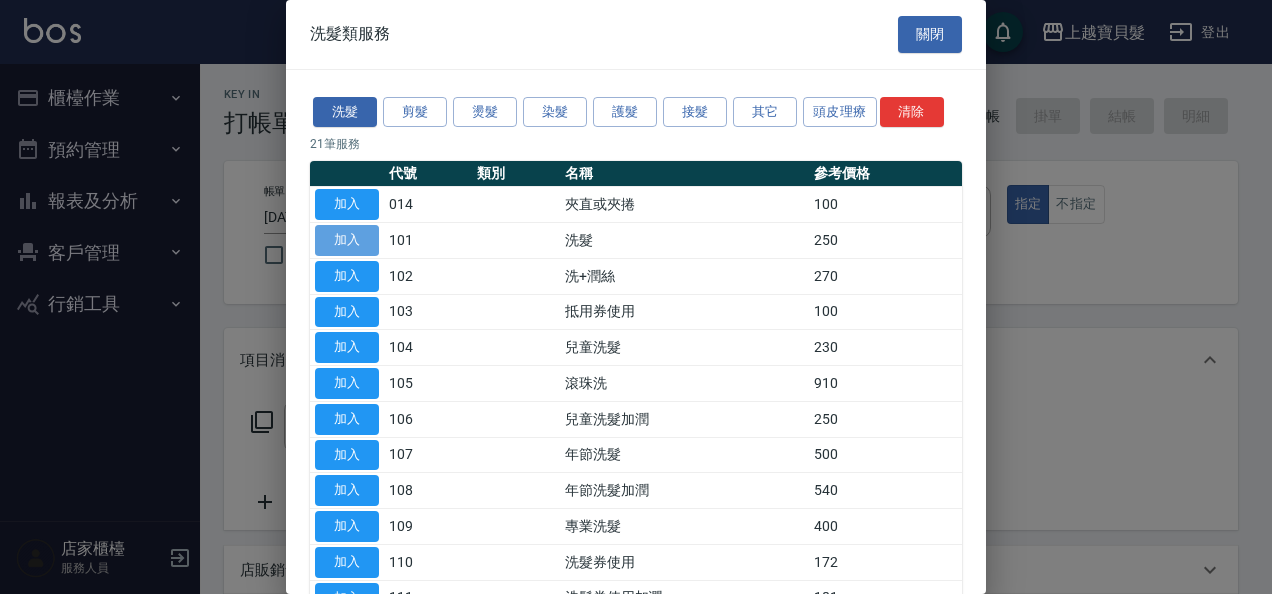 click on "加入" at bounding box center (347, 240) 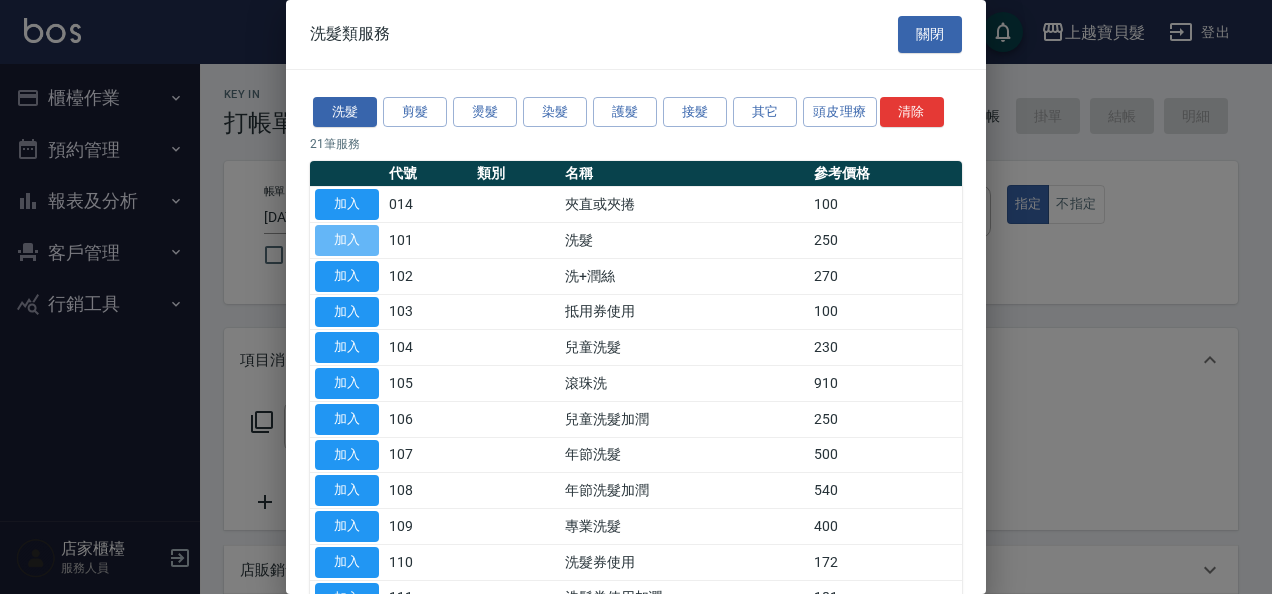 type on "洗髮(101)" 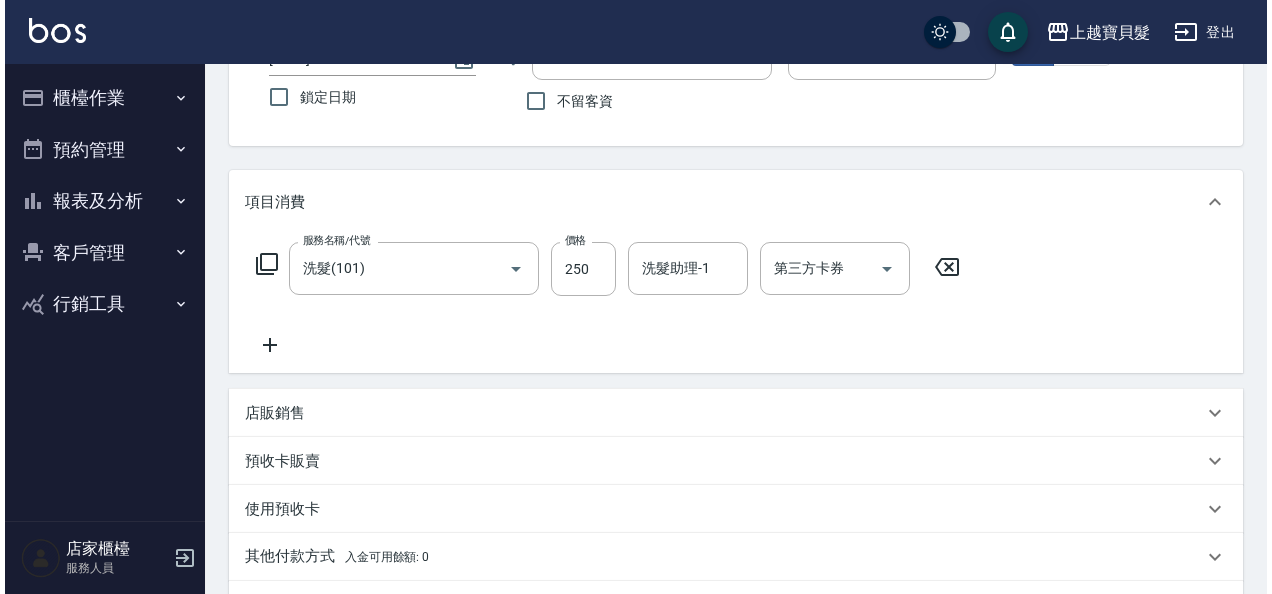 scroll, scrollTop: 400, scrollLeft: 0, axis: vertical 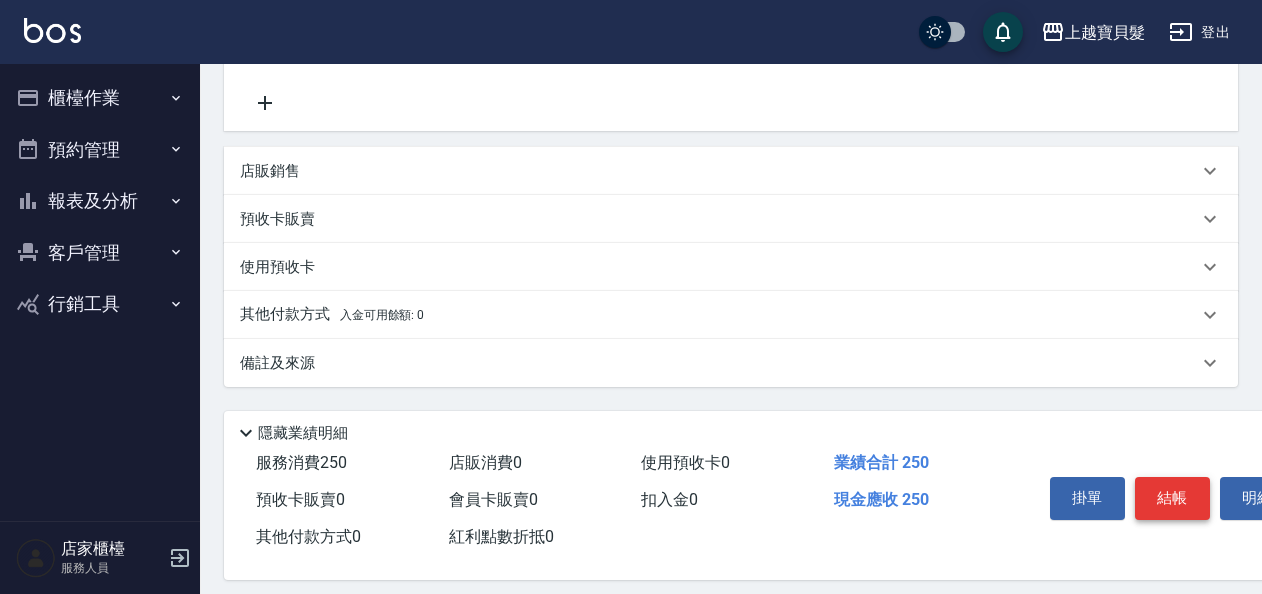 click on "結帳" at bounding box center [1172, 498] 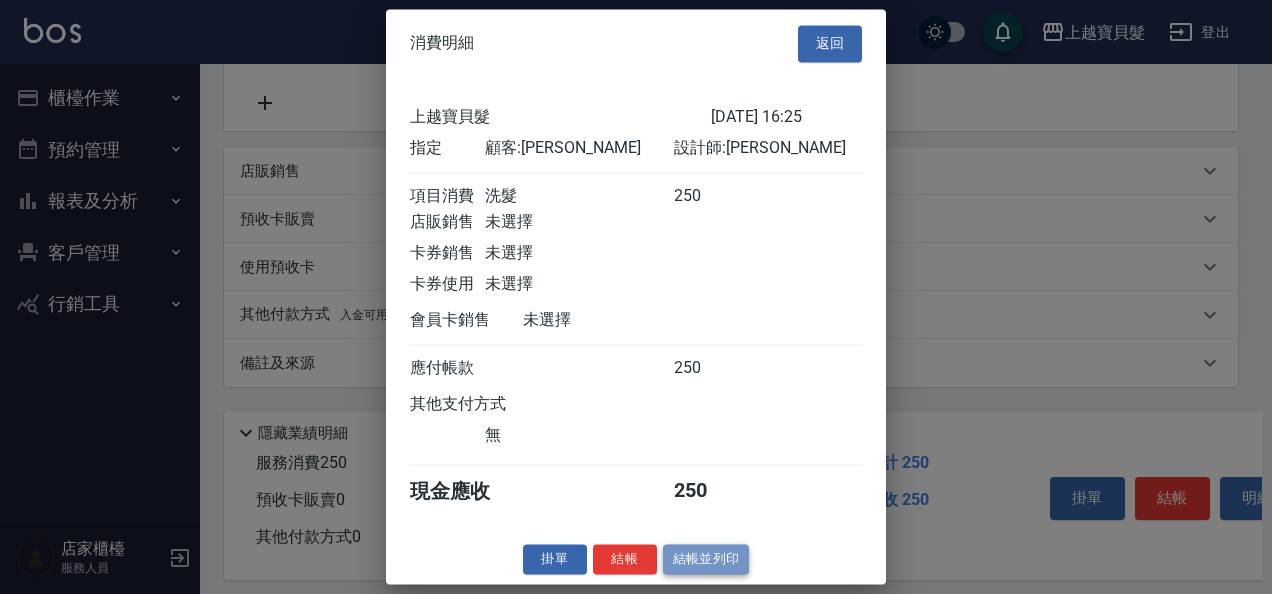 click on "結帳並列印" at bounding box center [706, 559] 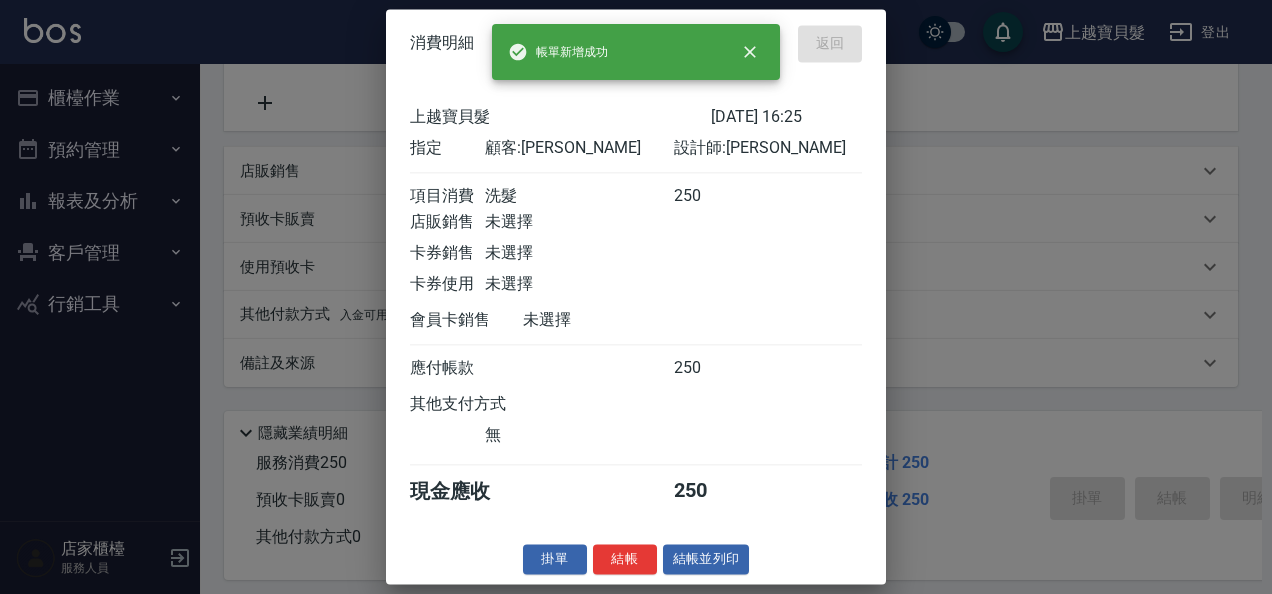 type on "[DATE] 16:26" 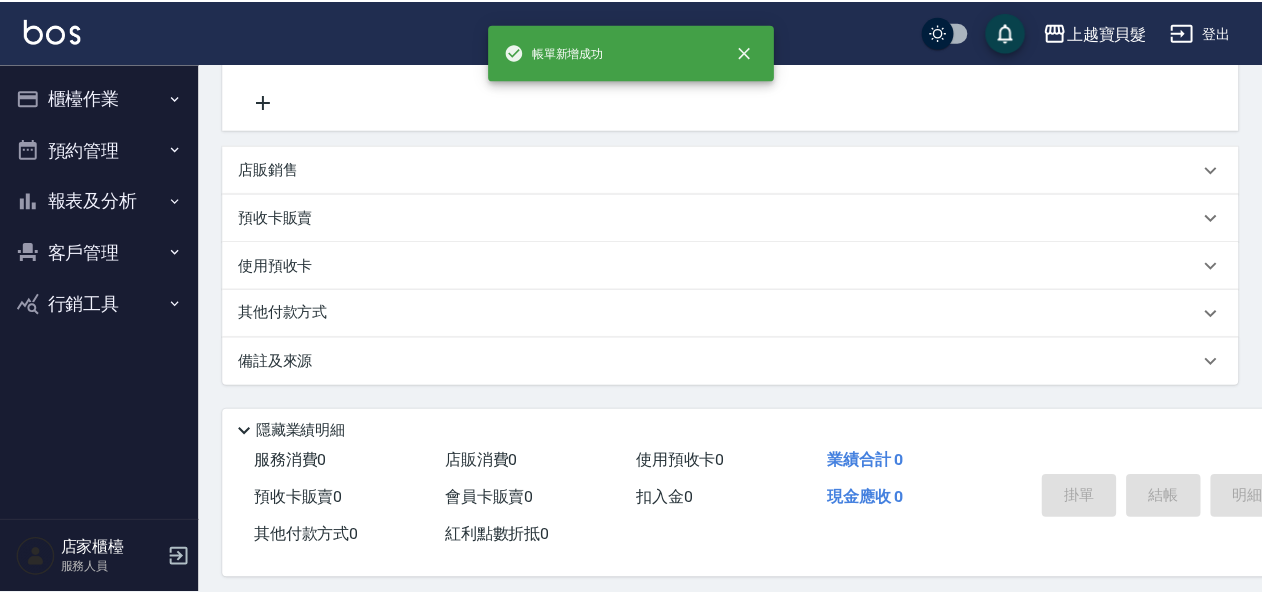 scroll, scrollTop: 0, scrollLeft: 0, axis: both 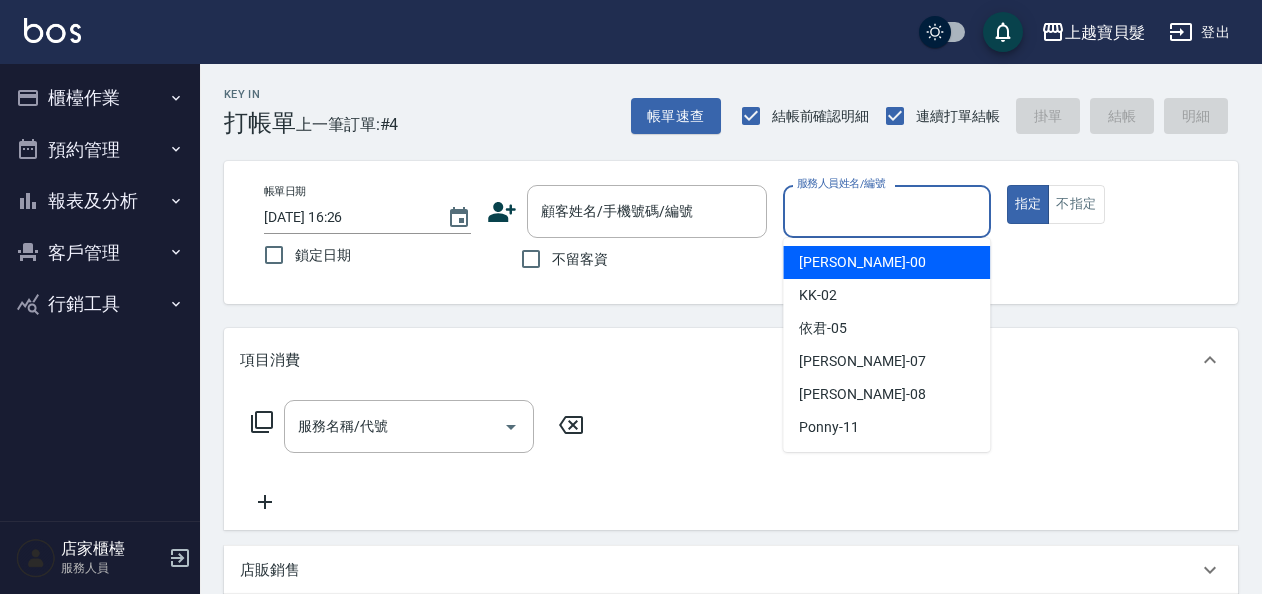 drag, startPoint x: 842, startPoint y: 212, endPoint x: 854, endPoint y: 360, distance: 148.48569 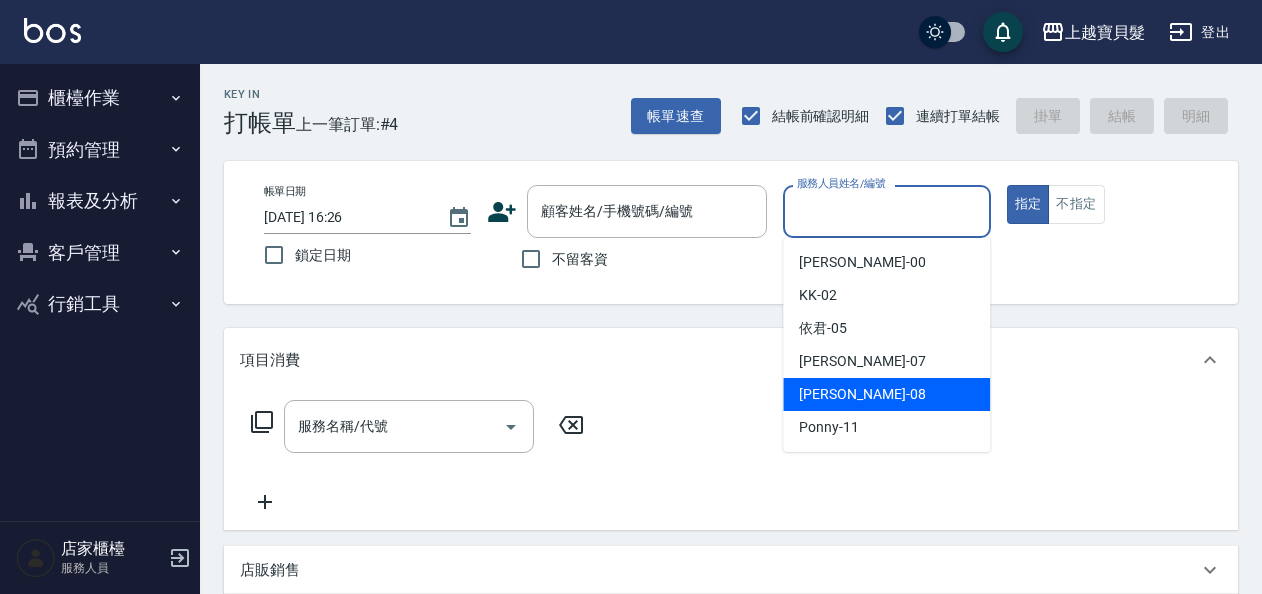 click on "[PERSON_NAME] -08" at bounding box center [886, 394] 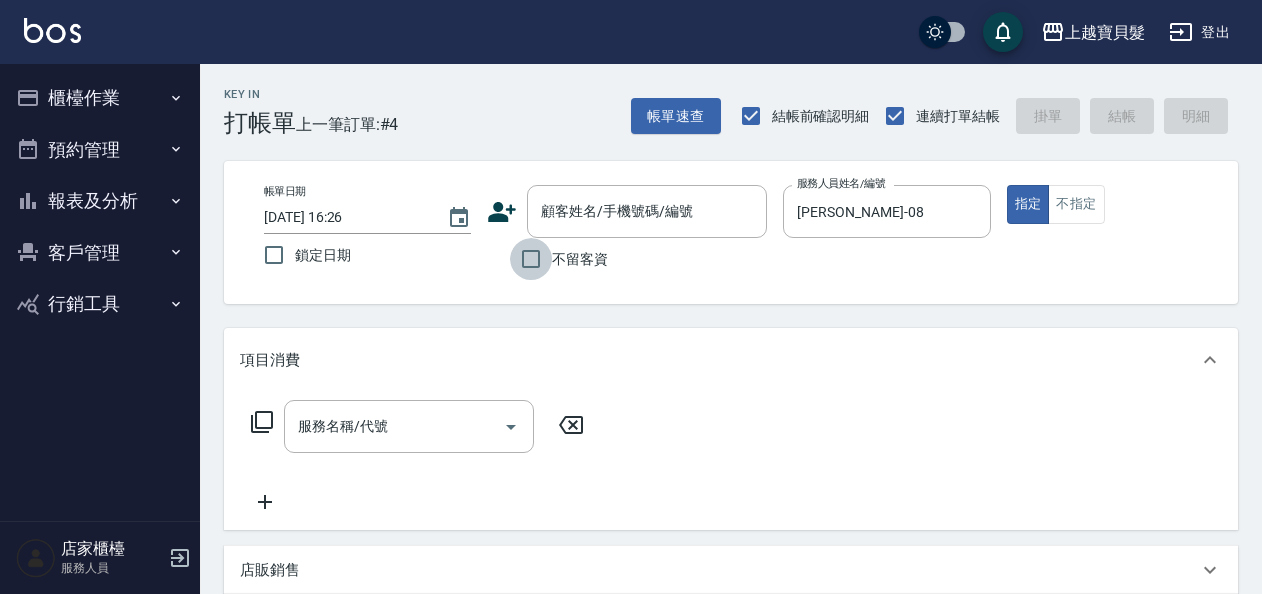 click on "不留客資" at bounding box center [531, 259] 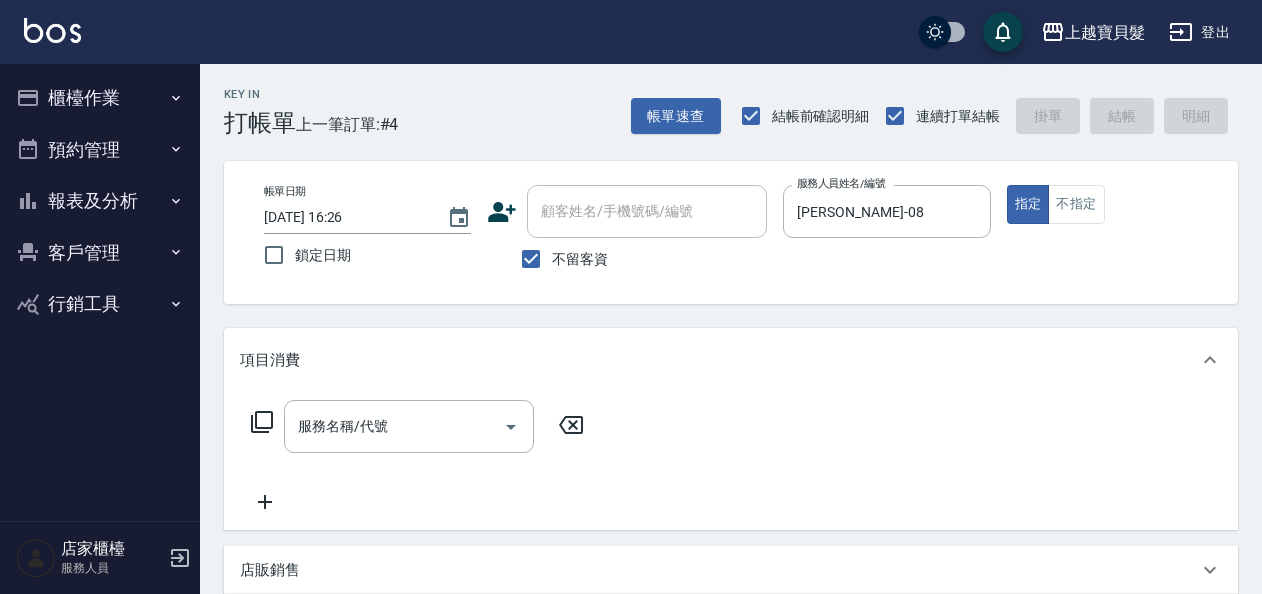 click 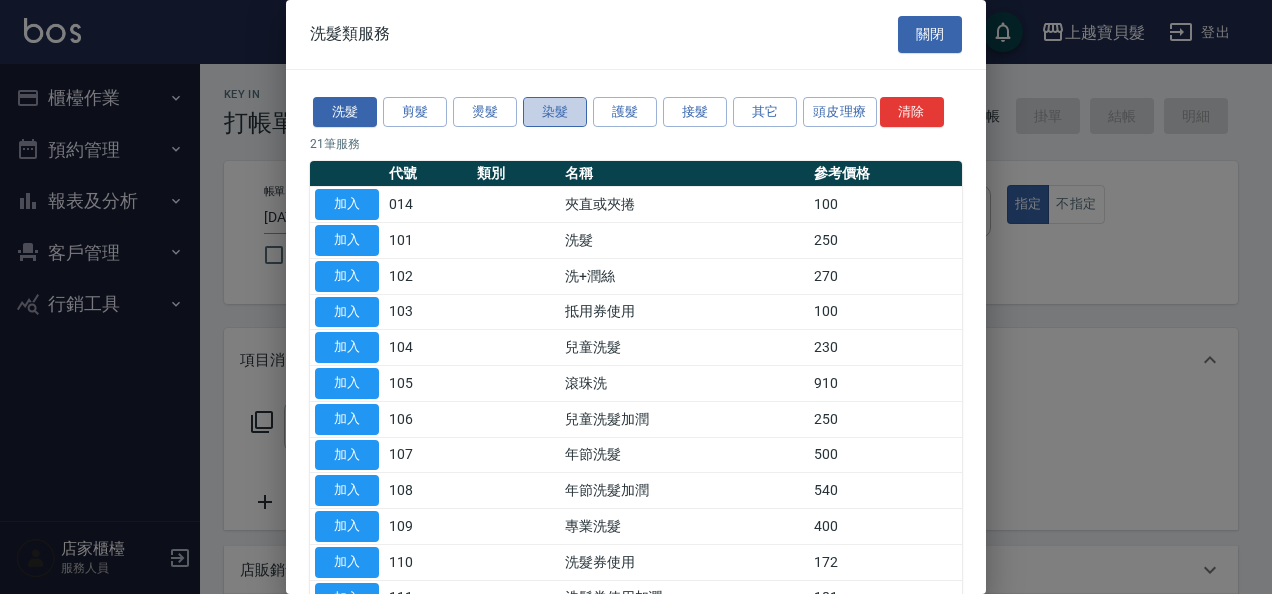 click on "染髮" at bounding box center [555, 112] 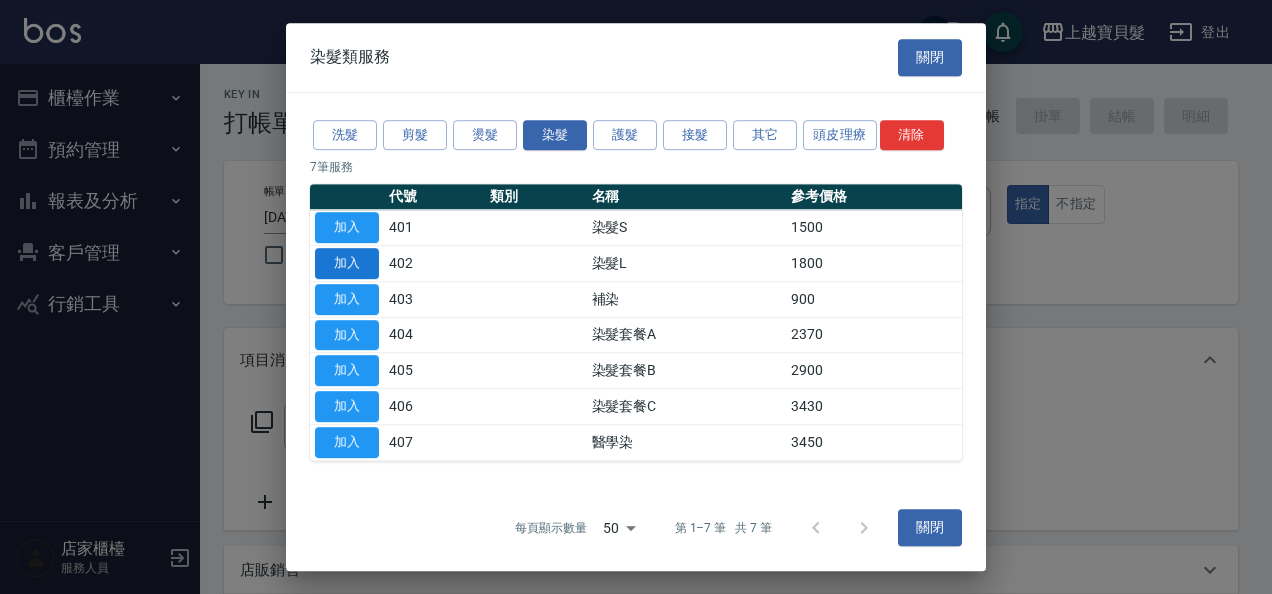click on "加入" at bounding box center [347, 263] 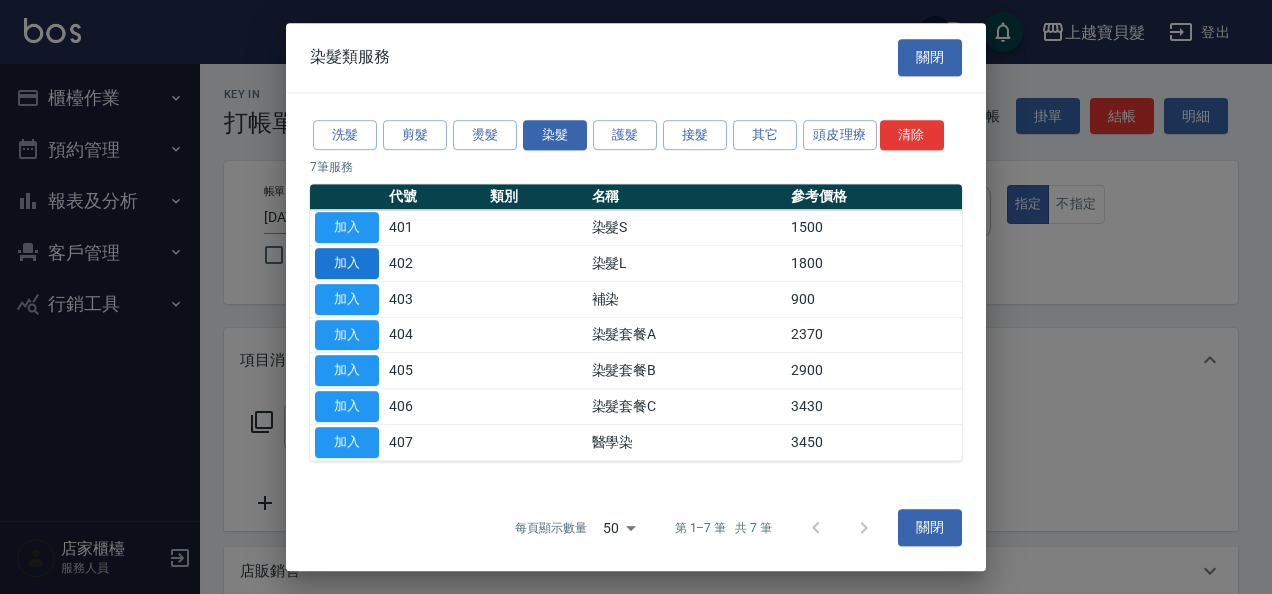 type on "染髮L(402)" 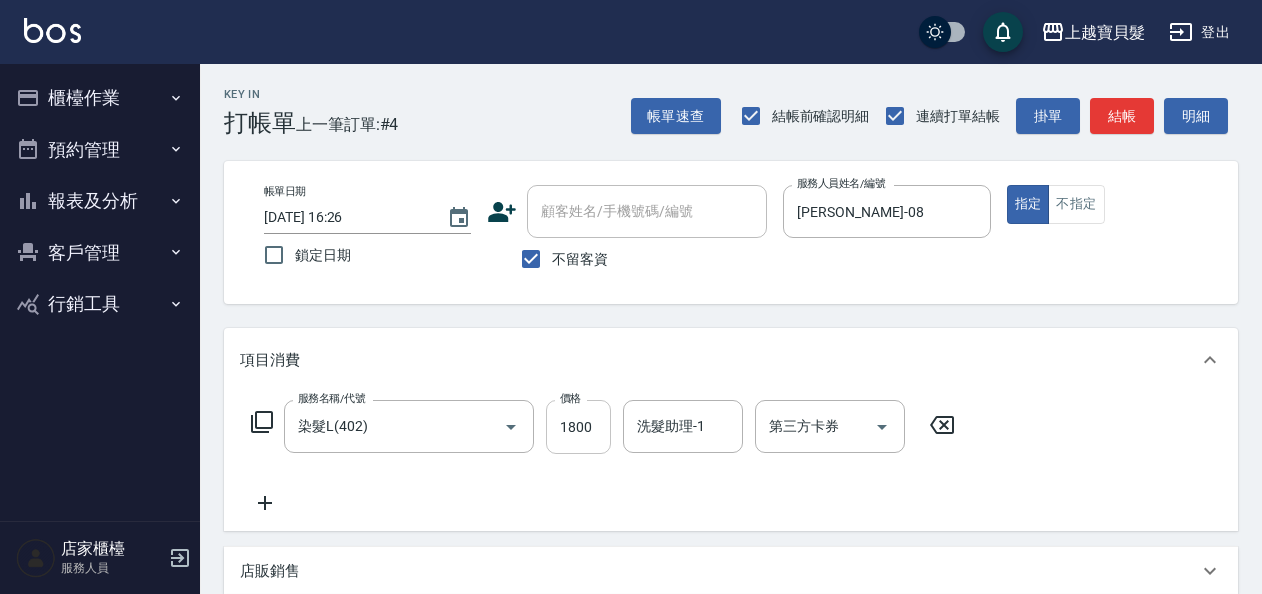 click on "1800" at bounding box center [578, 427] 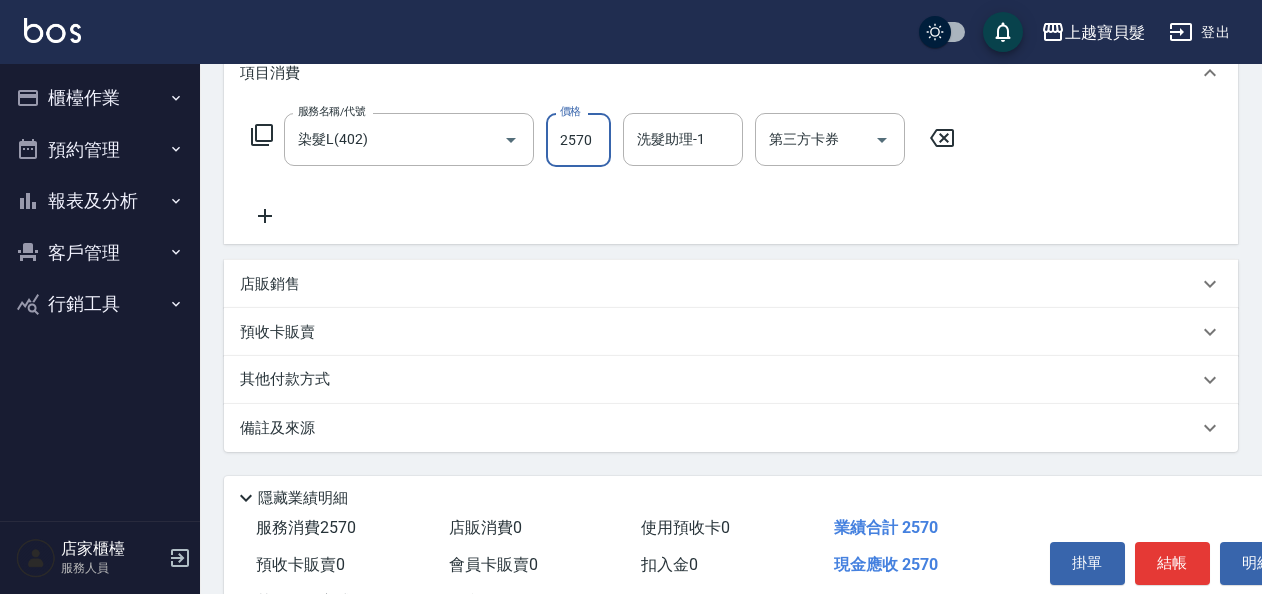 scroll, scrollTop: 369, scrollLeft: 0, axis: vertical 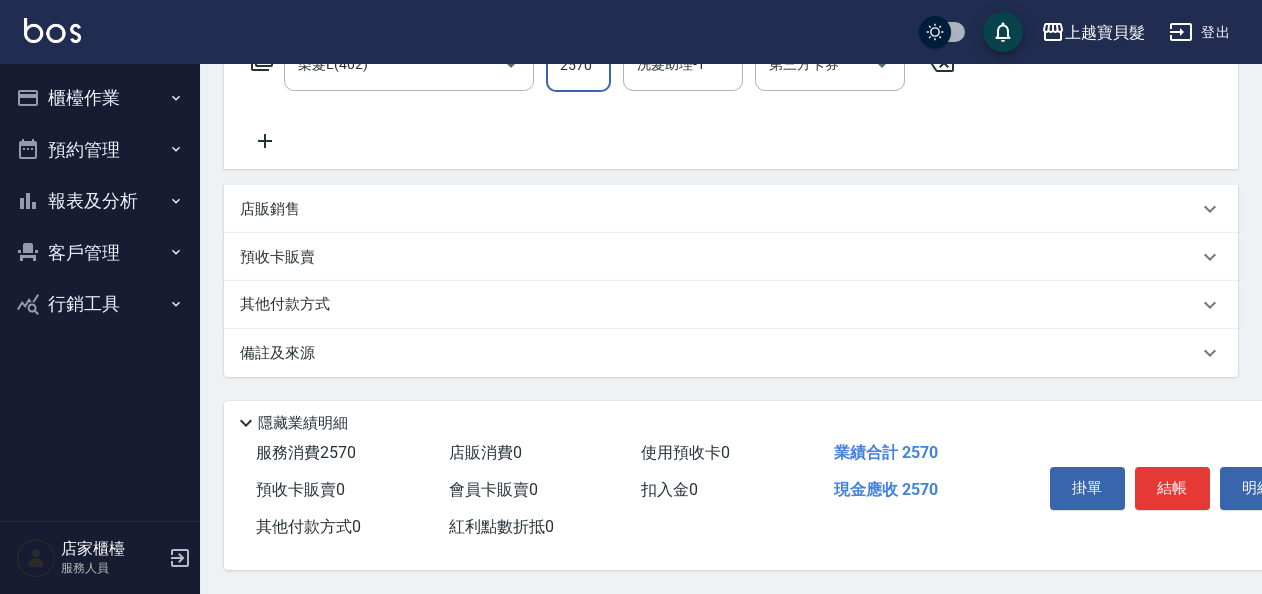 type on "2570" 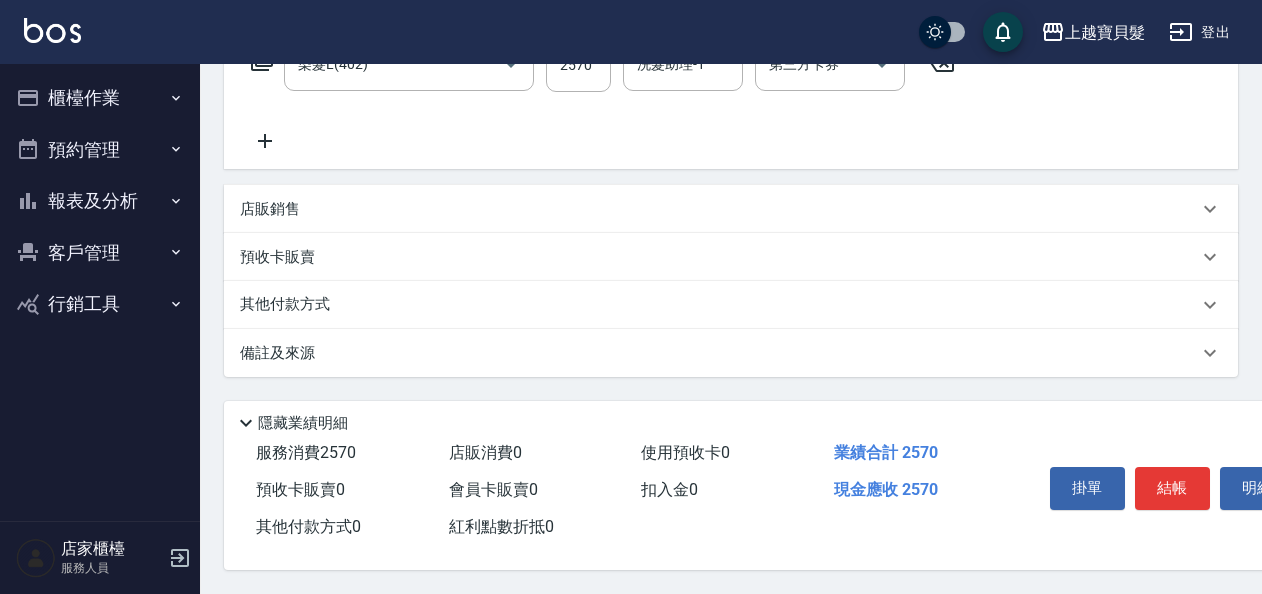 click on "店販銷售" at bounding box center [270, 209] 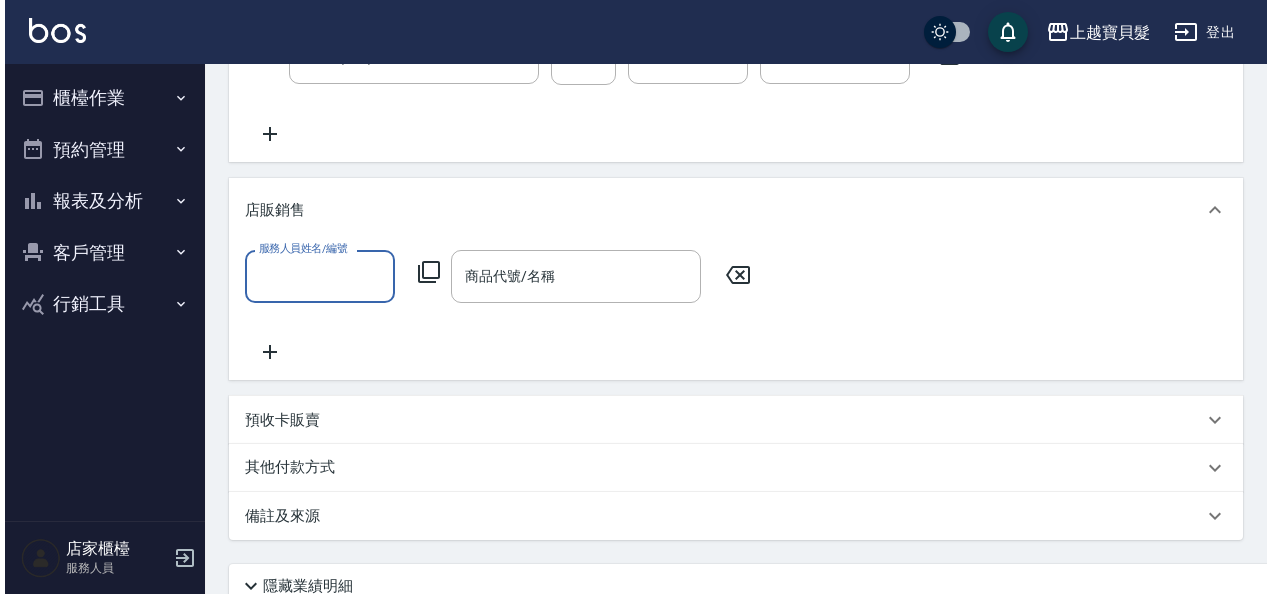 scroll, scrollTop: 0, scrollLeft: 0, axis: both 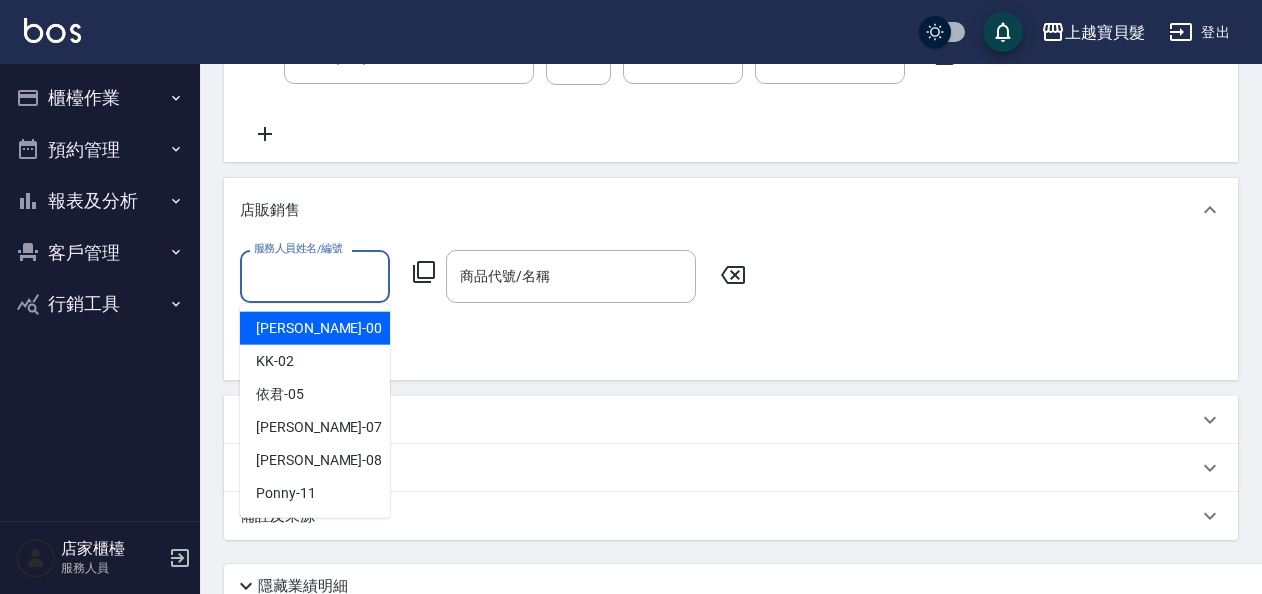 click on "服務人員姓名/編號" at bounding box center (315, 276) 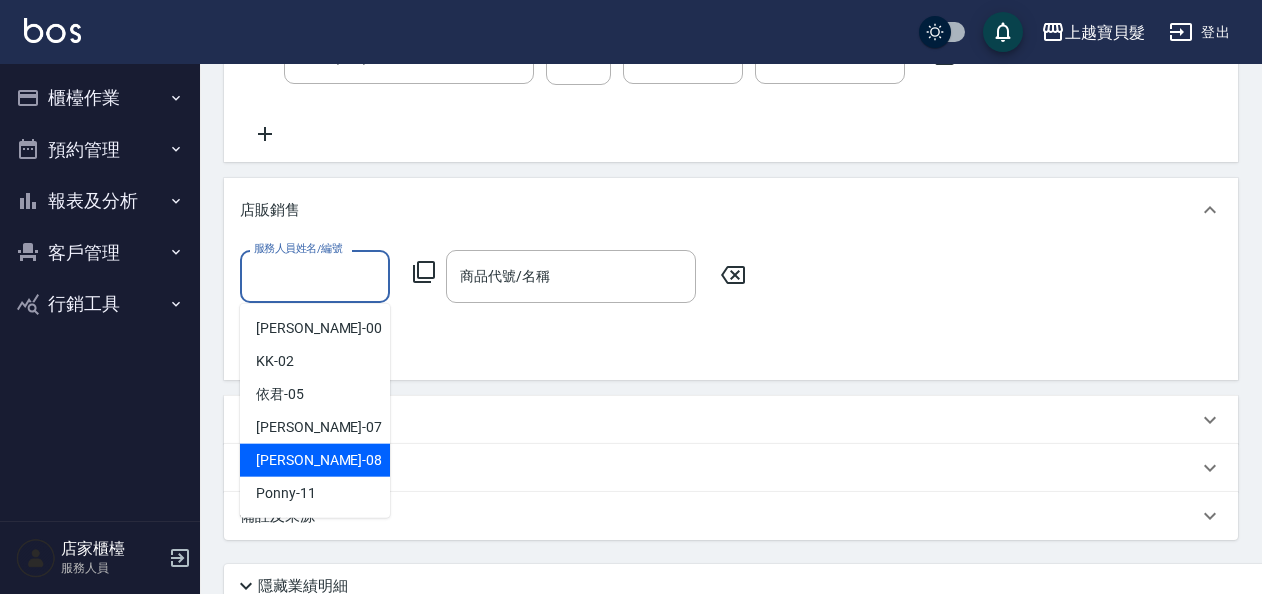 click on "[PERSON_NAME] -08" at bounding box center [319, 460] 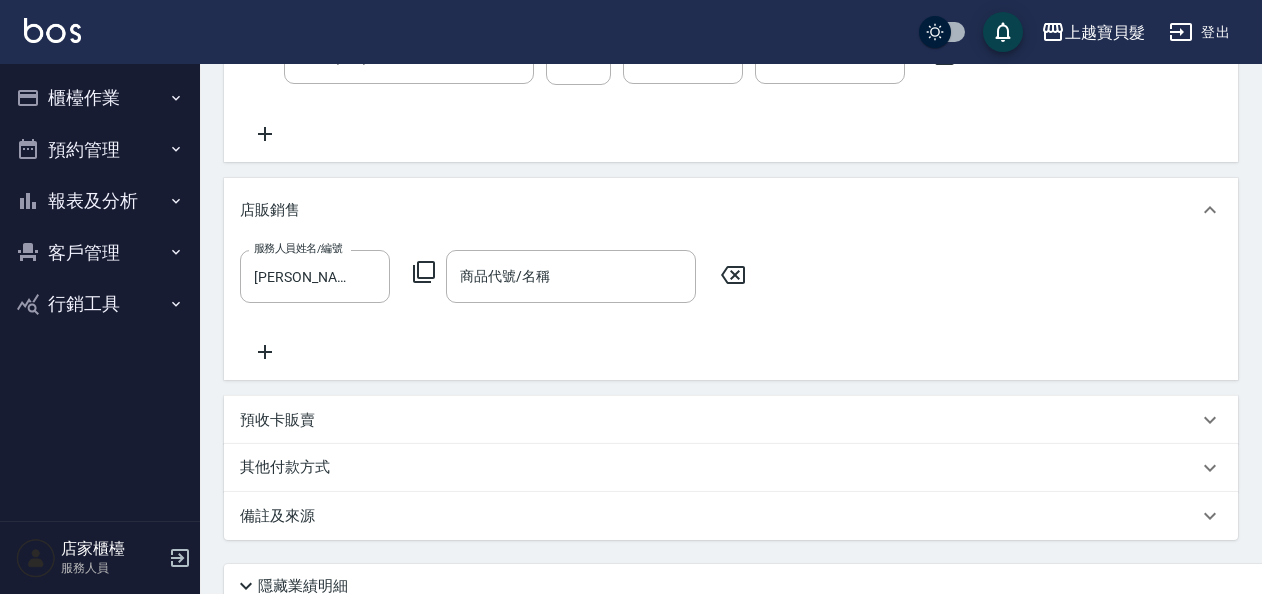 click 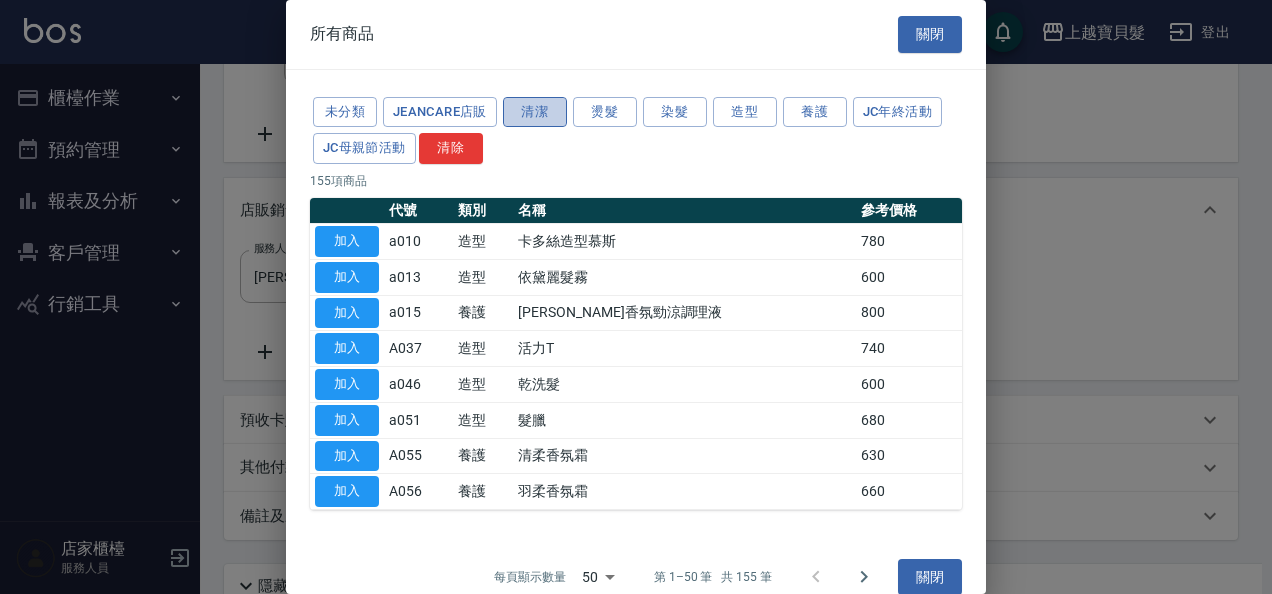 click on "清潔" at bounding box center (535, 112) 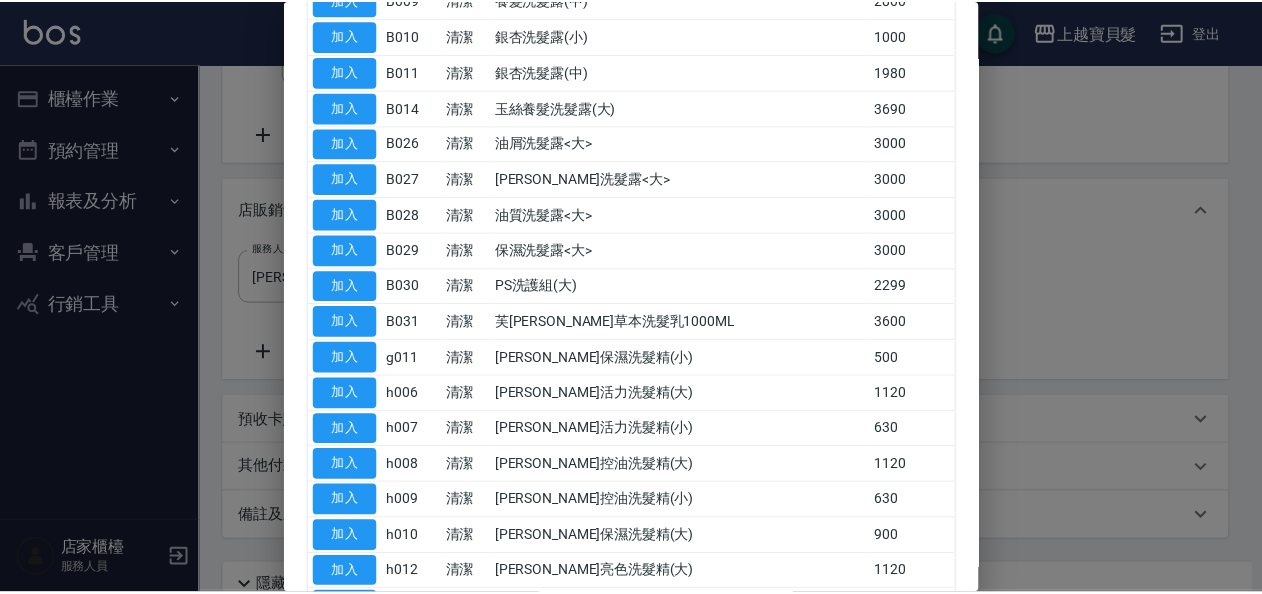 scroll, scrollTop: 900, scrollLeft: 0, axis: vertical 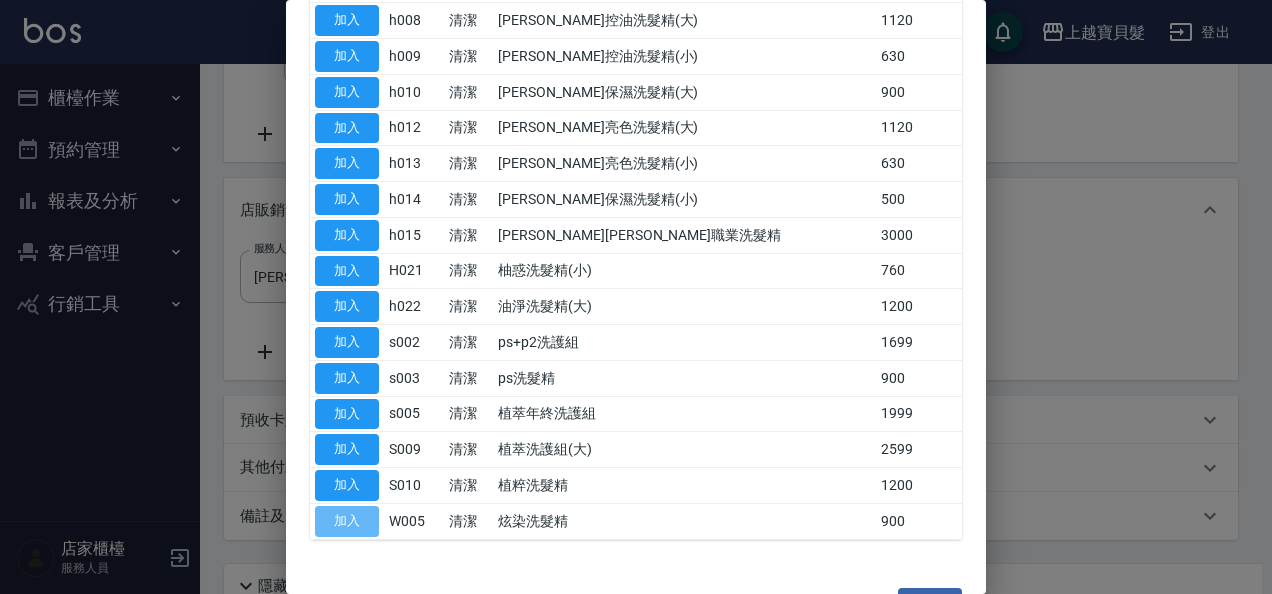 click on "加入" at bounding box center (347, 521) 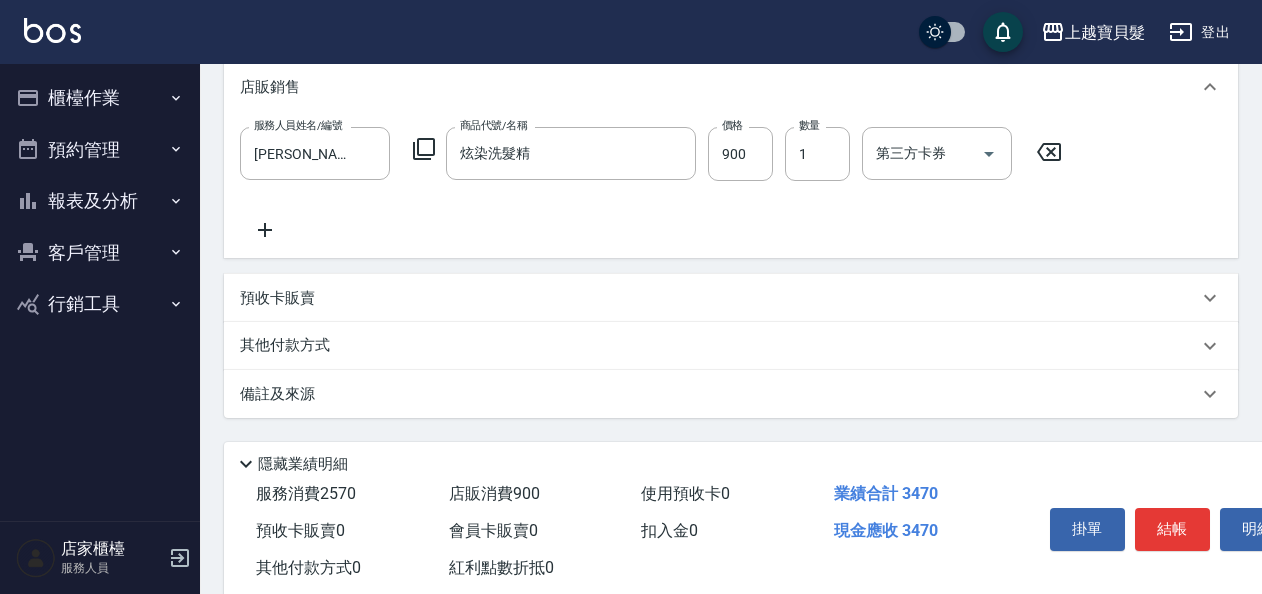 scroll, scrollTop: 540, scrollLeft: 0, axis: vertical 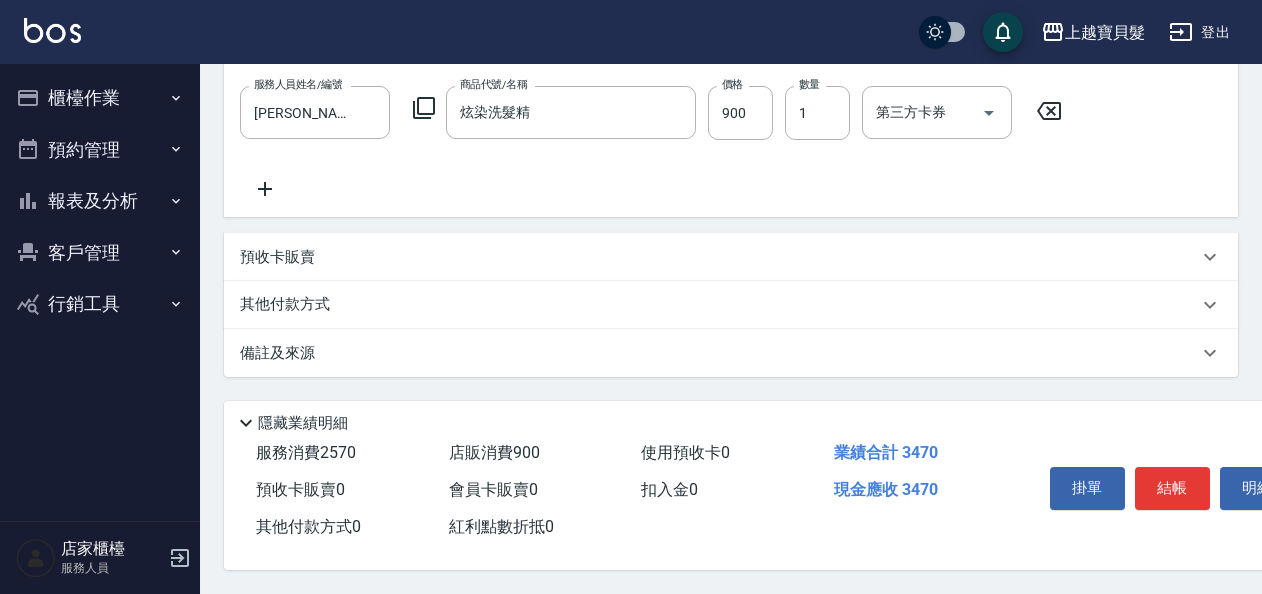 click on "其他付款方式" at bounding box center (290, 305) 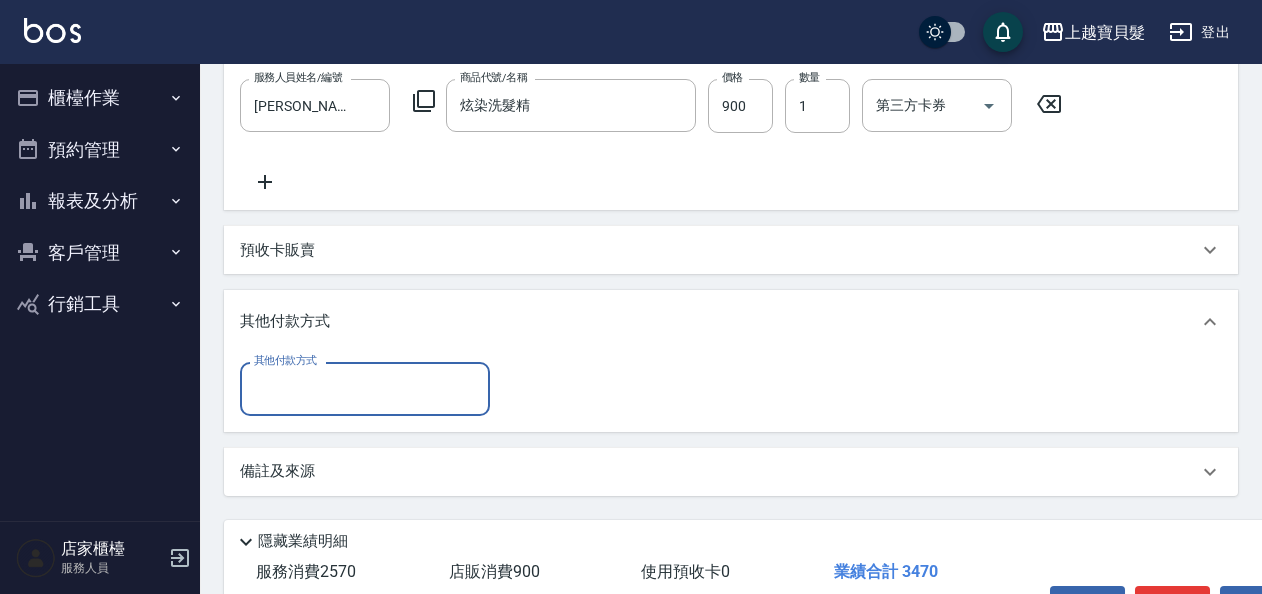 scroll, scrollTop: 0, scrollLeft: 0, axis: both 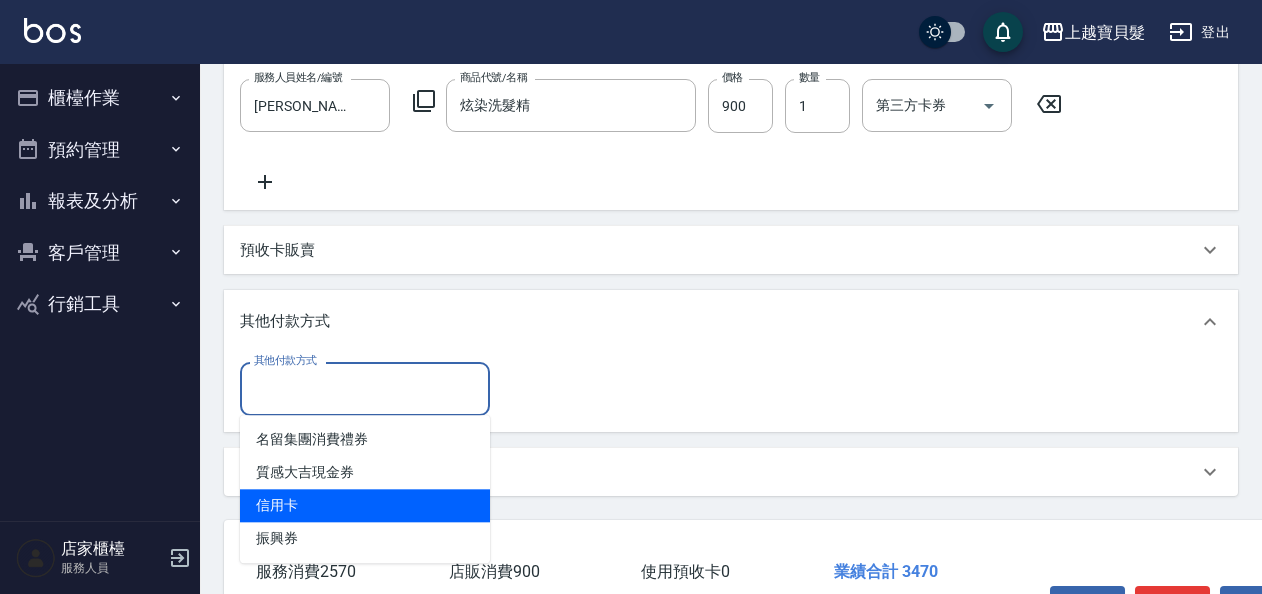 click on "信用卡" at bounding box center [365, 505] 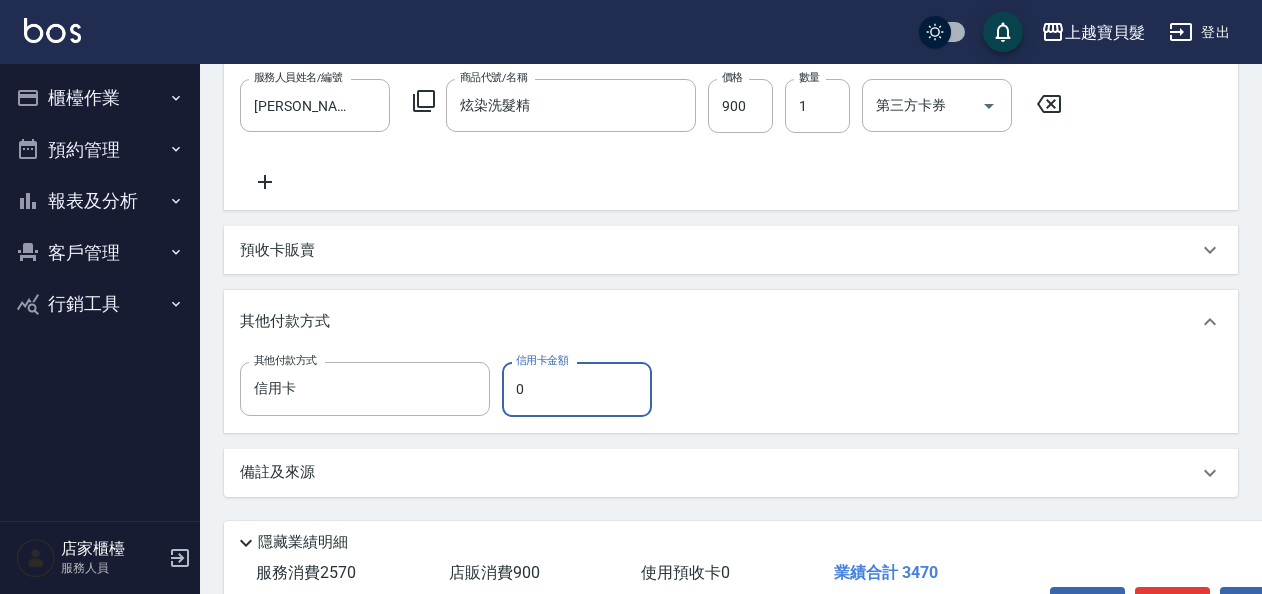 click on "0" at bounding box center [577, 389] 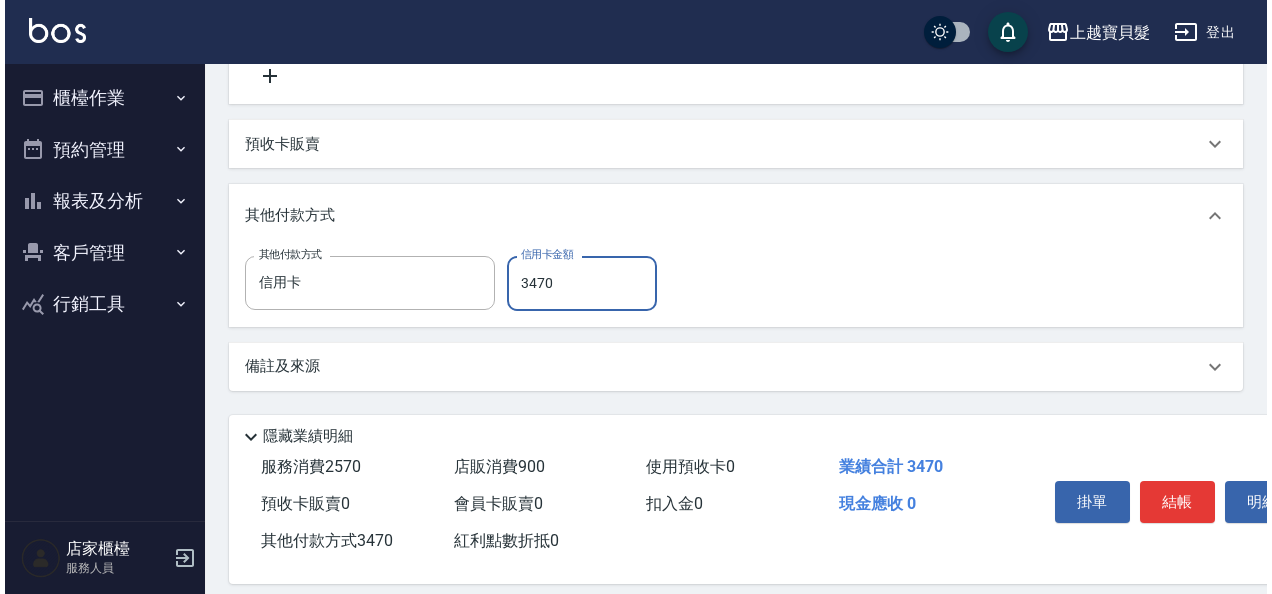 scroll, scrollTop: 666, scrollLeft: 0, axis: vertical 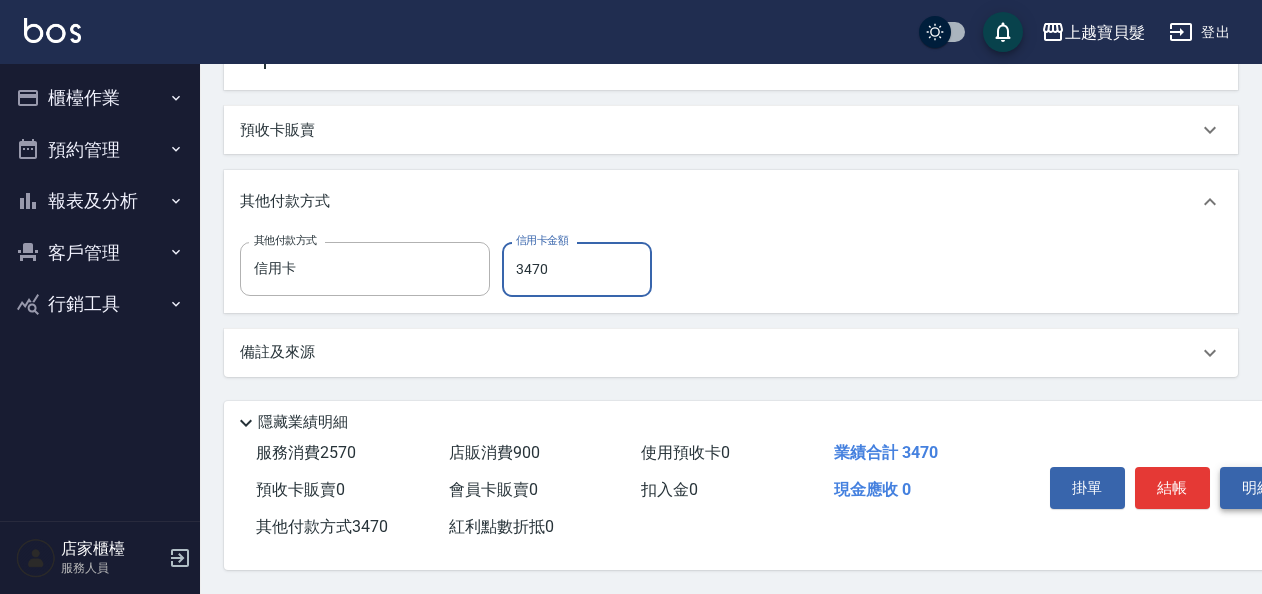 type on "3470" 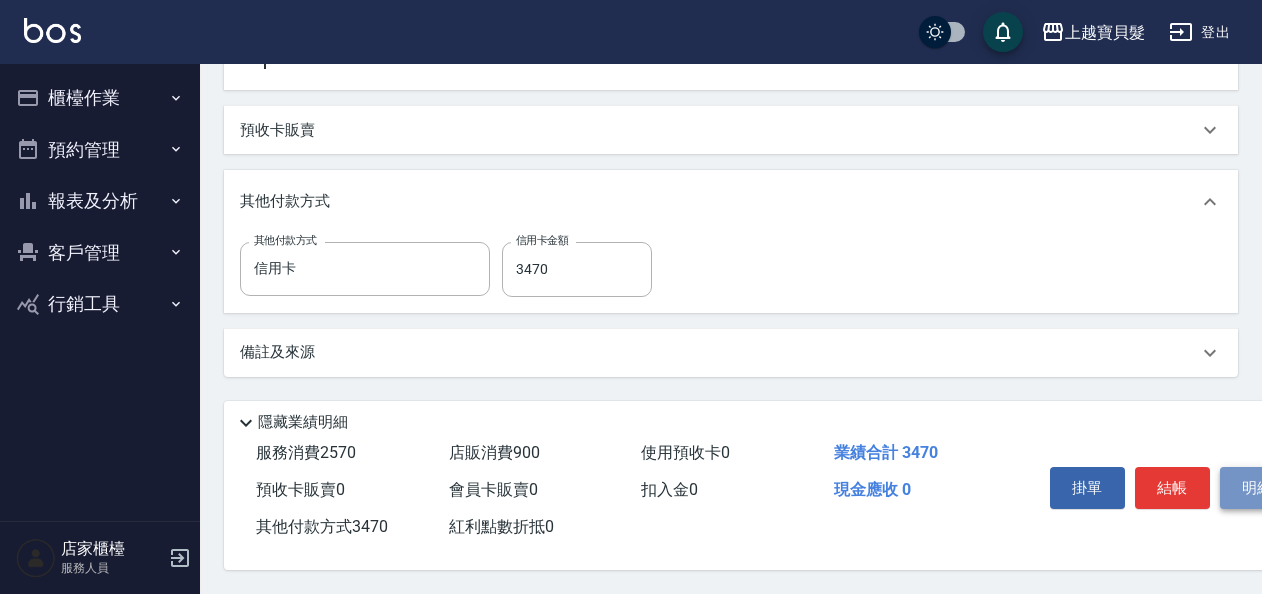 click on "明細" at bounding box center [1257, 488] 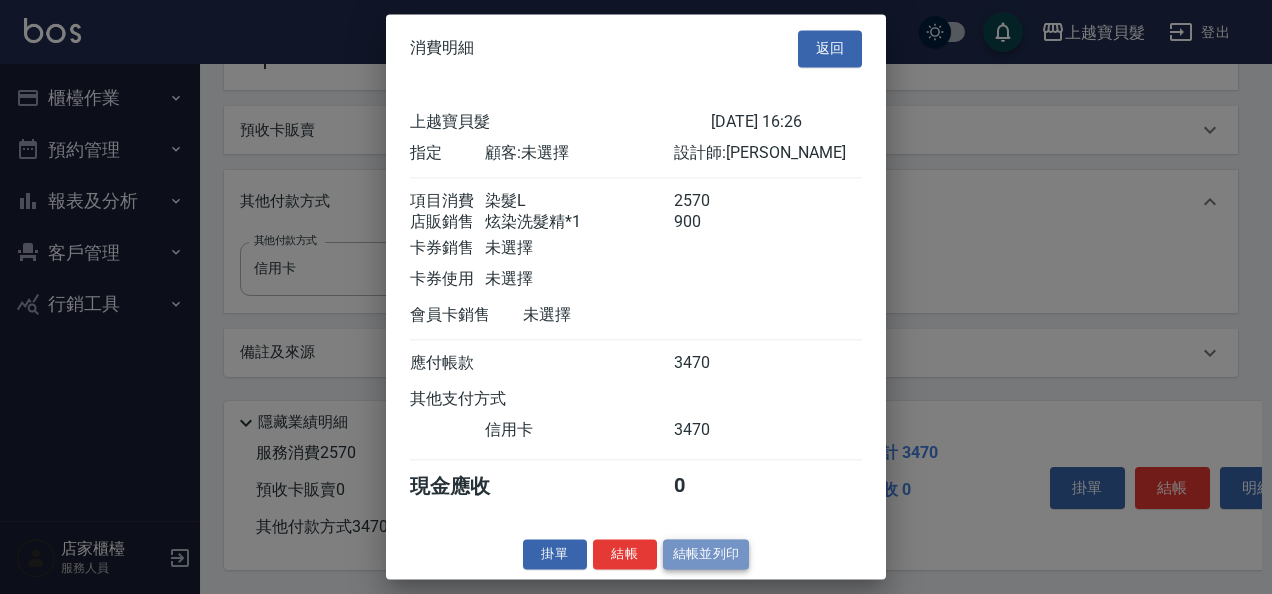 click on "結帳並列印" at bounding box center (706, 554) 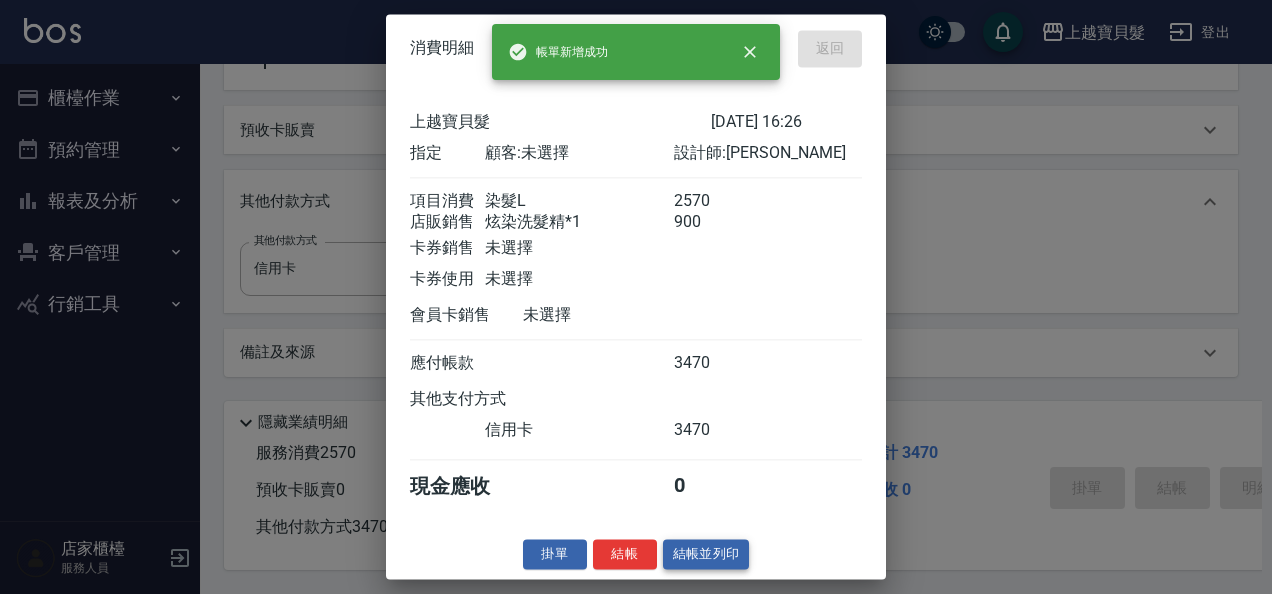 type 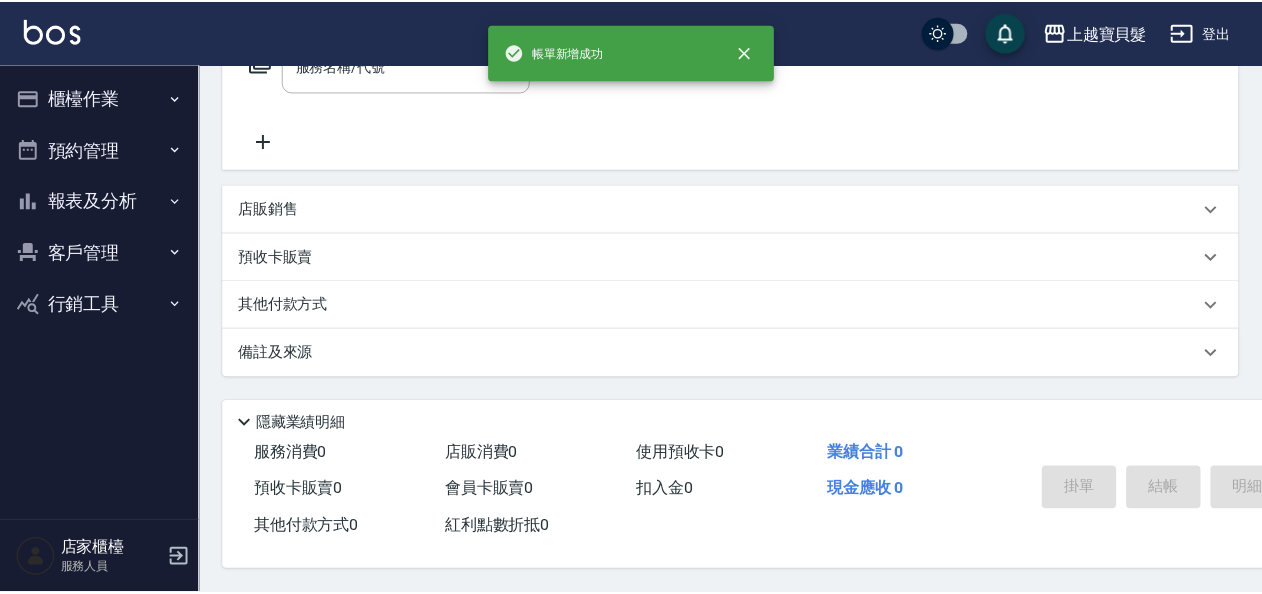scroll, scrollTop: 0, scrollLeft: 0, axis: both 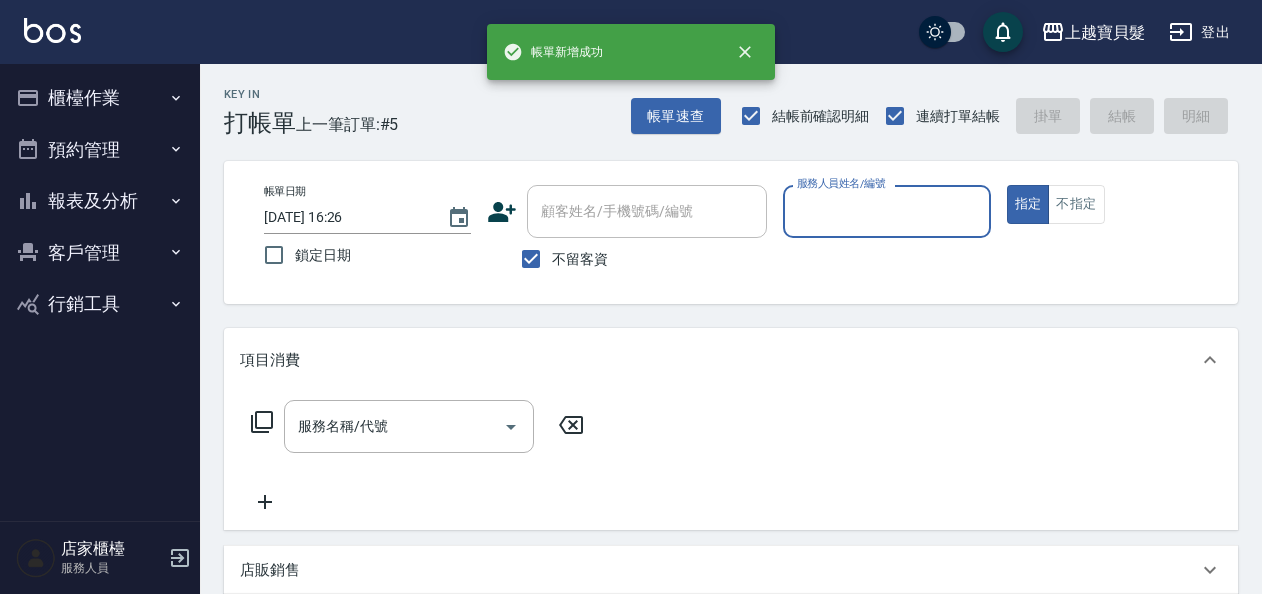 click on "報表及分析" at bounding box center (100, 201) 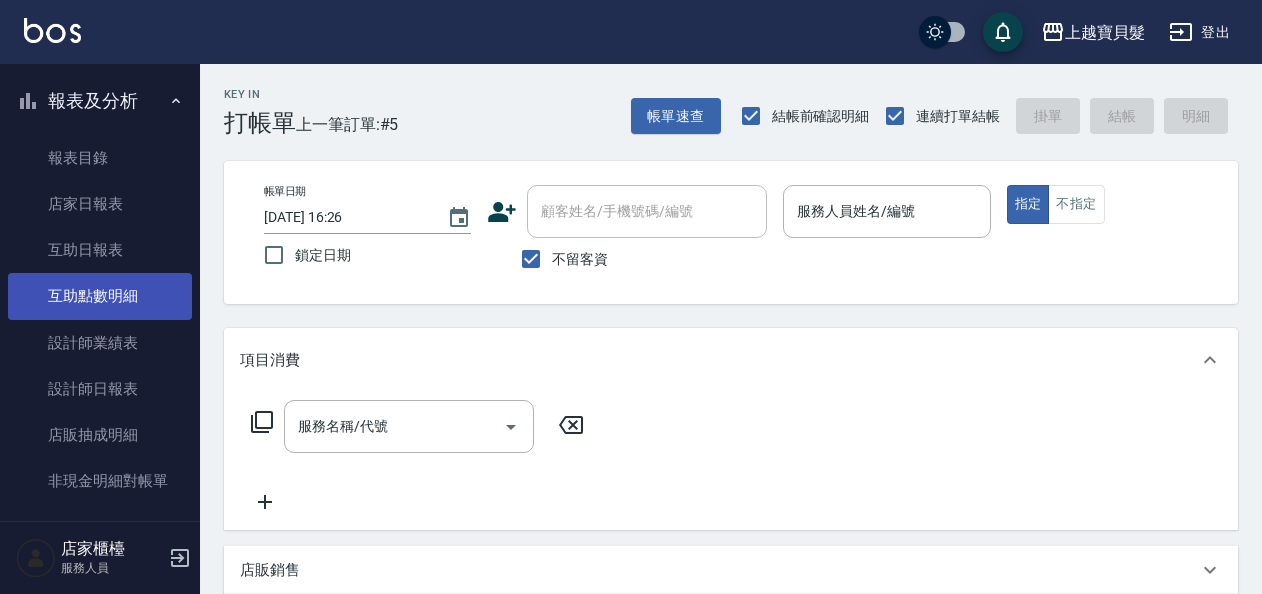 scroll, scrollTop: 218, scrollLeft: 0, axis: vertical 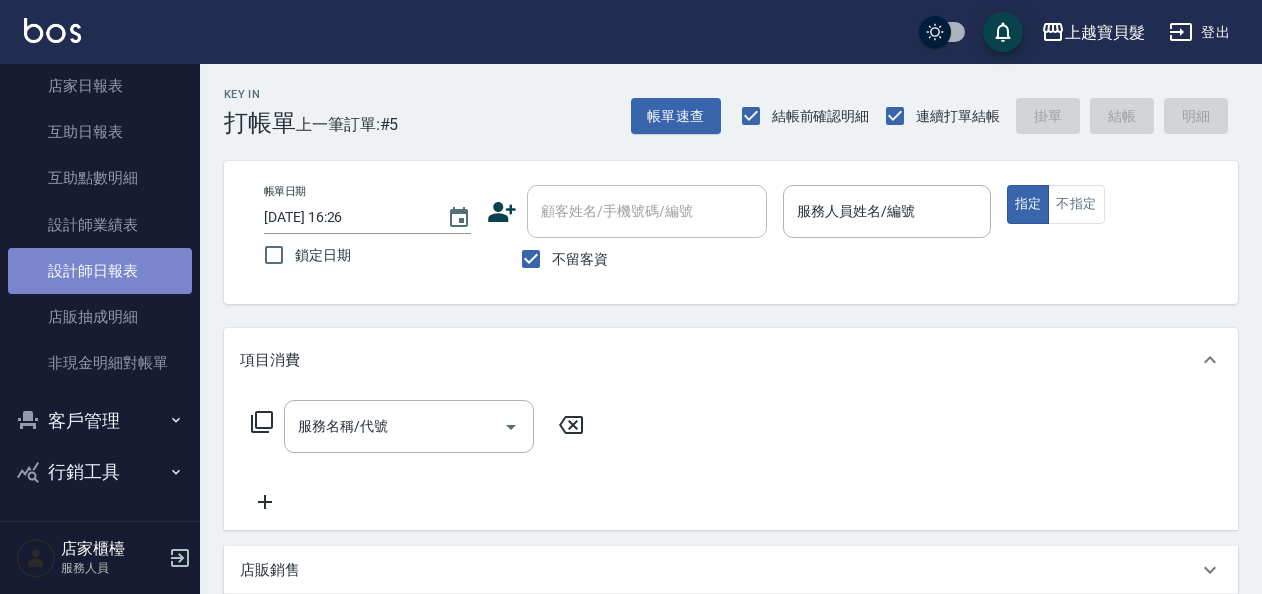 click on "設計師日報表" at bounding box center (100, 271) 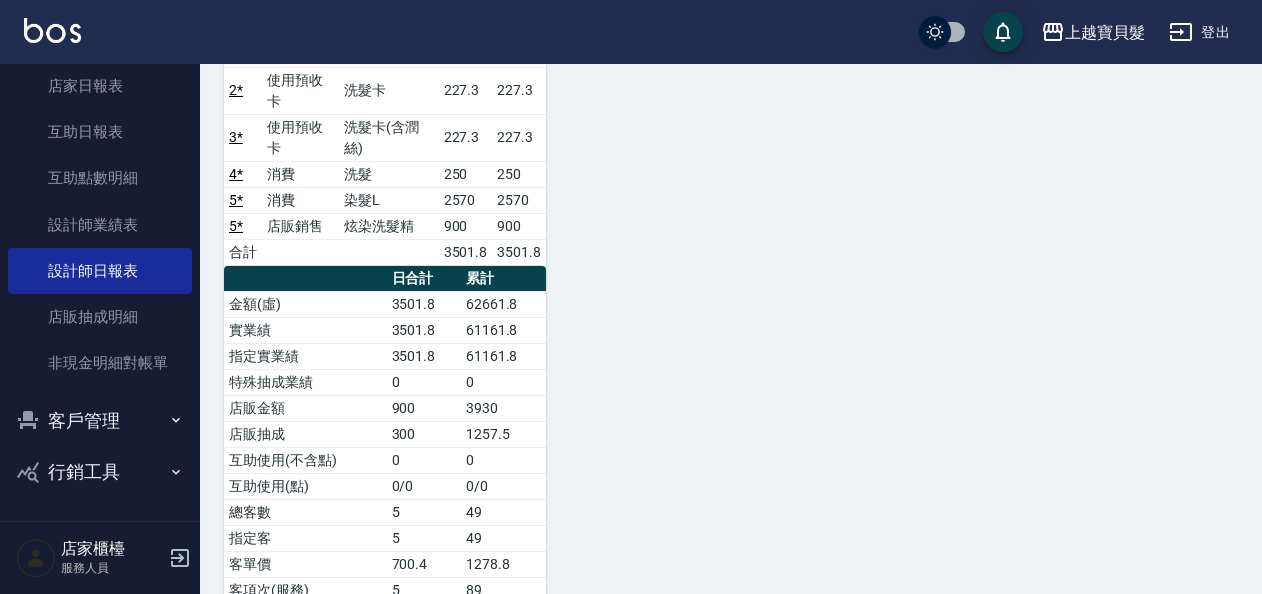 scroll, scrollTop: 0, scrollLeft: 0, axis: both 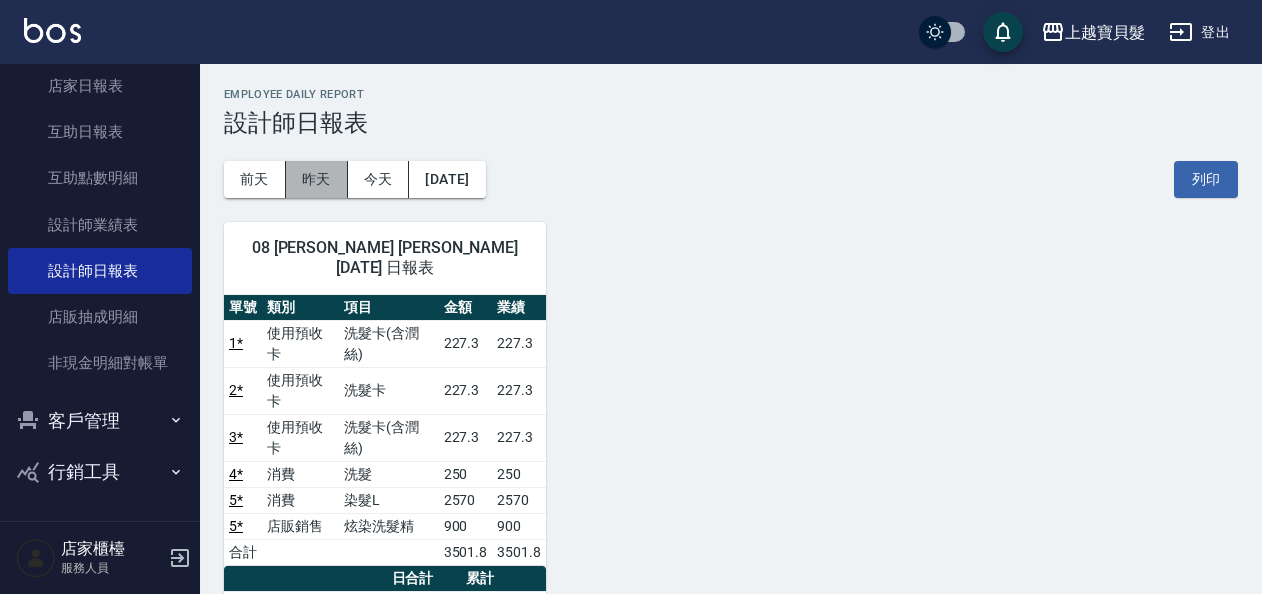 click on "昨天" at bounding box center [317, 179] 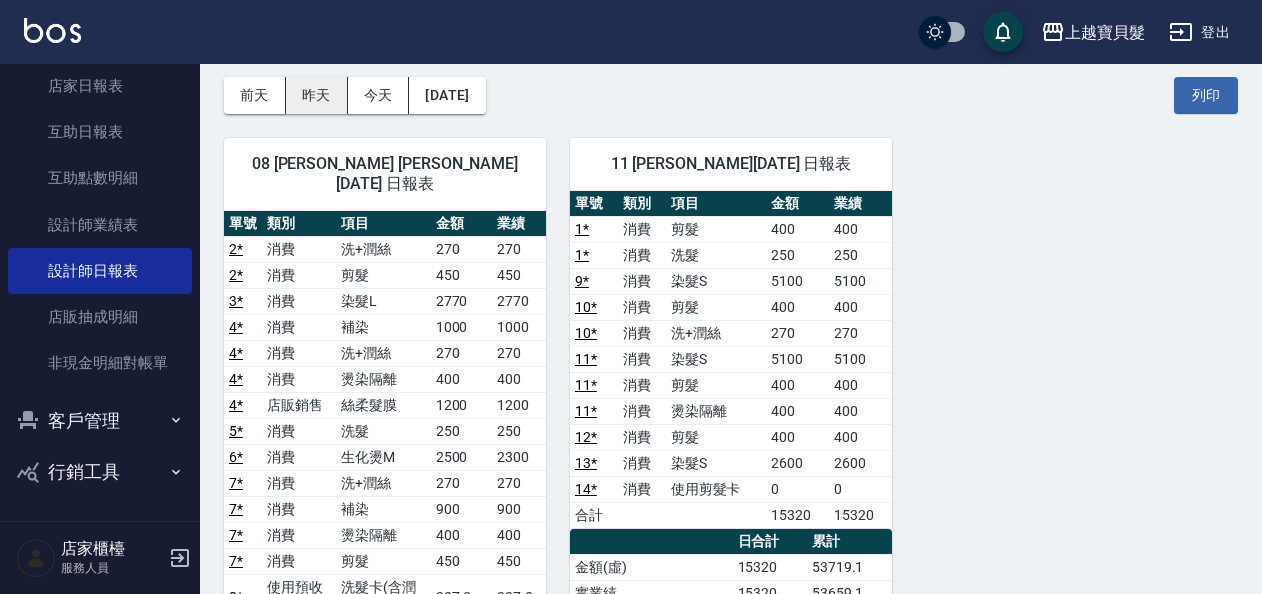 scroll, scrollTop: 200, scrollLeft: 0, axis: vertical 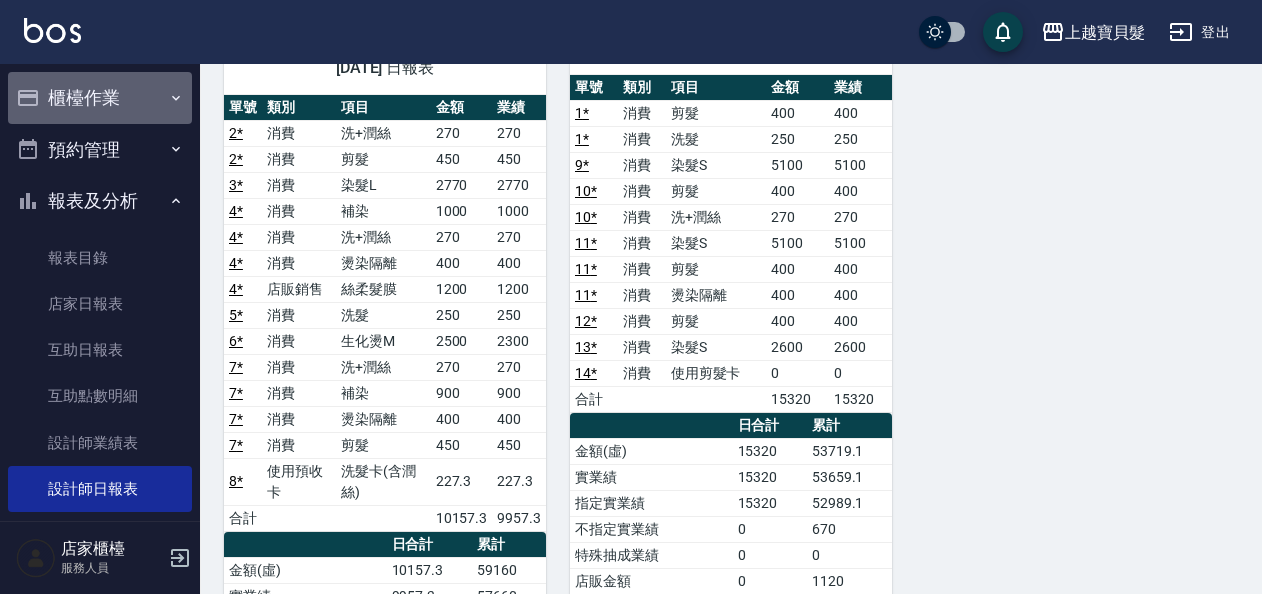 click on "櫃檯作業" at bounding box center [100, 98] 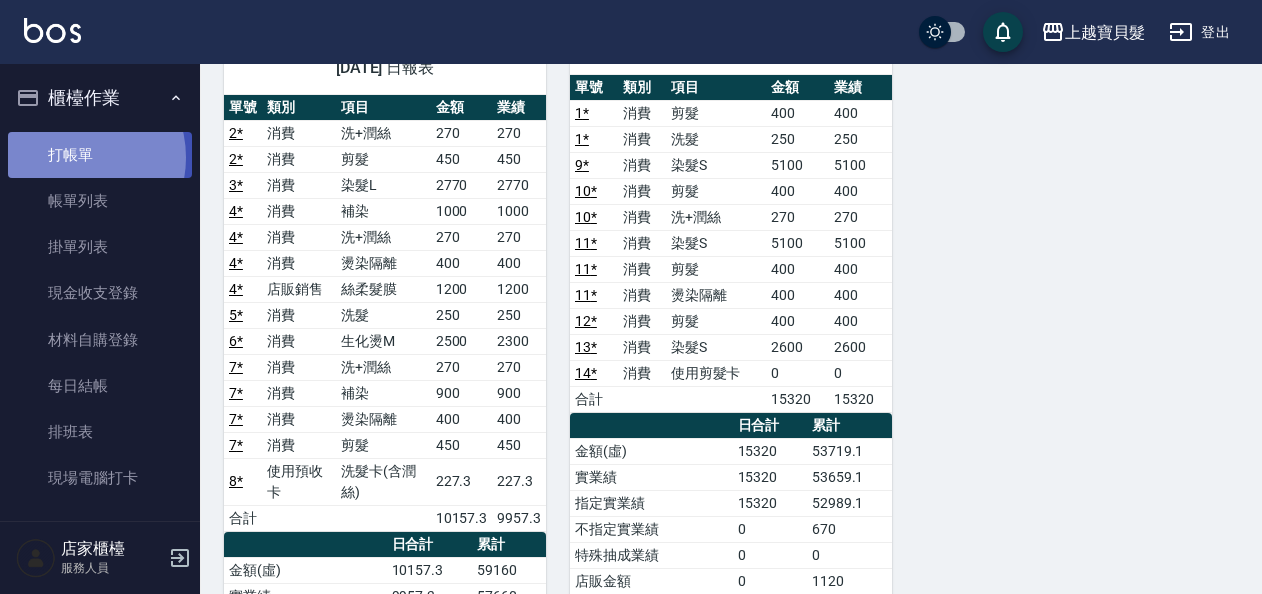 click on "打帳單" at bounding box center (100, 155) 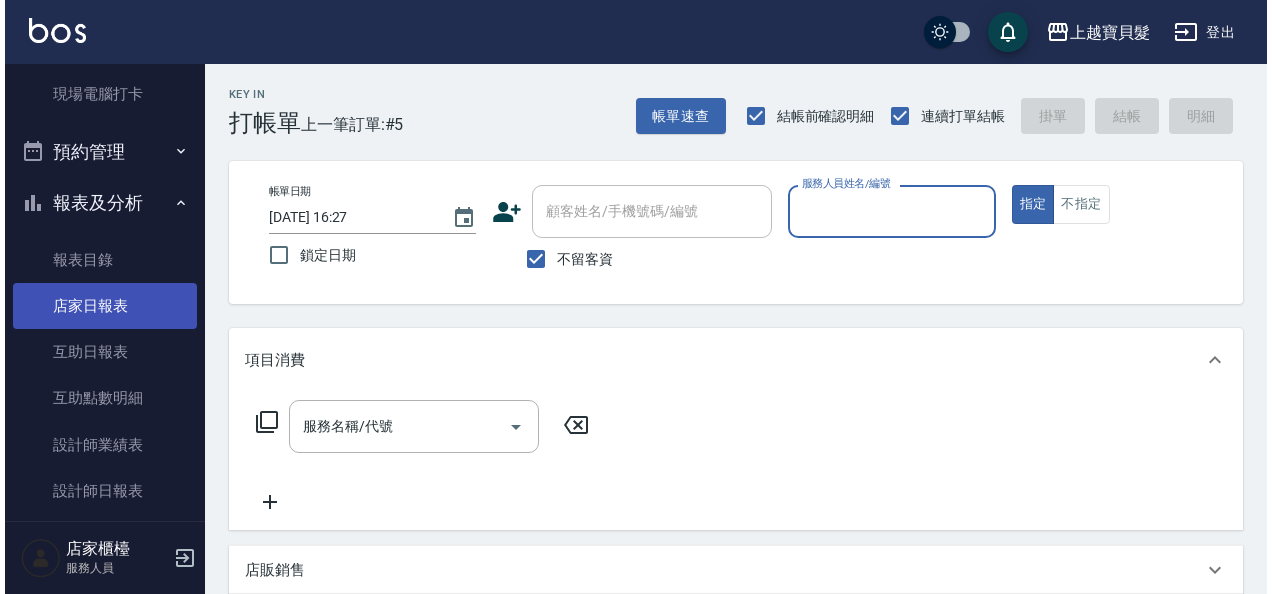 scroll, scrollTop: 500, scrollLeft: 0, axis: vertical 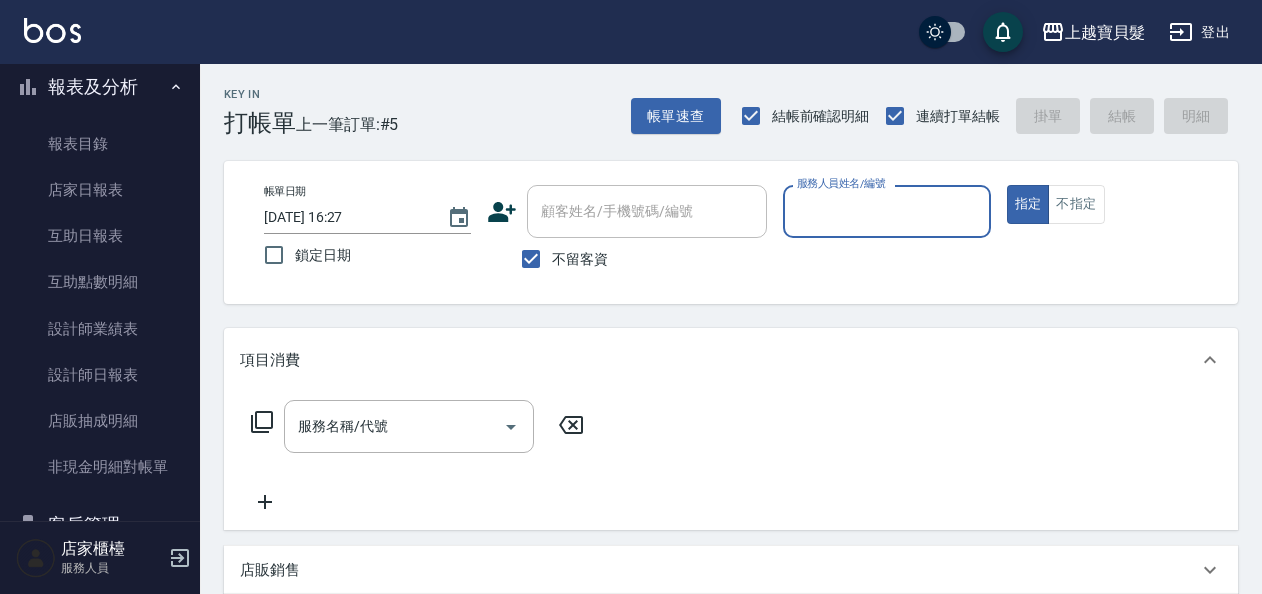 click 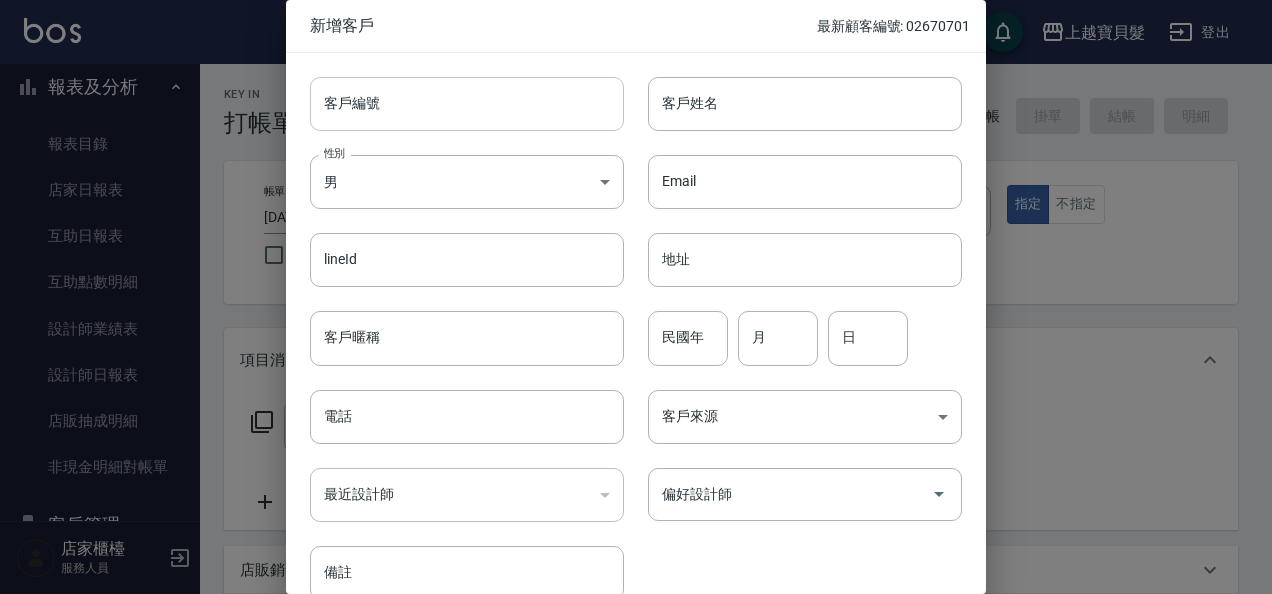 click on "客戶編號" at bounding box center (467, 104) 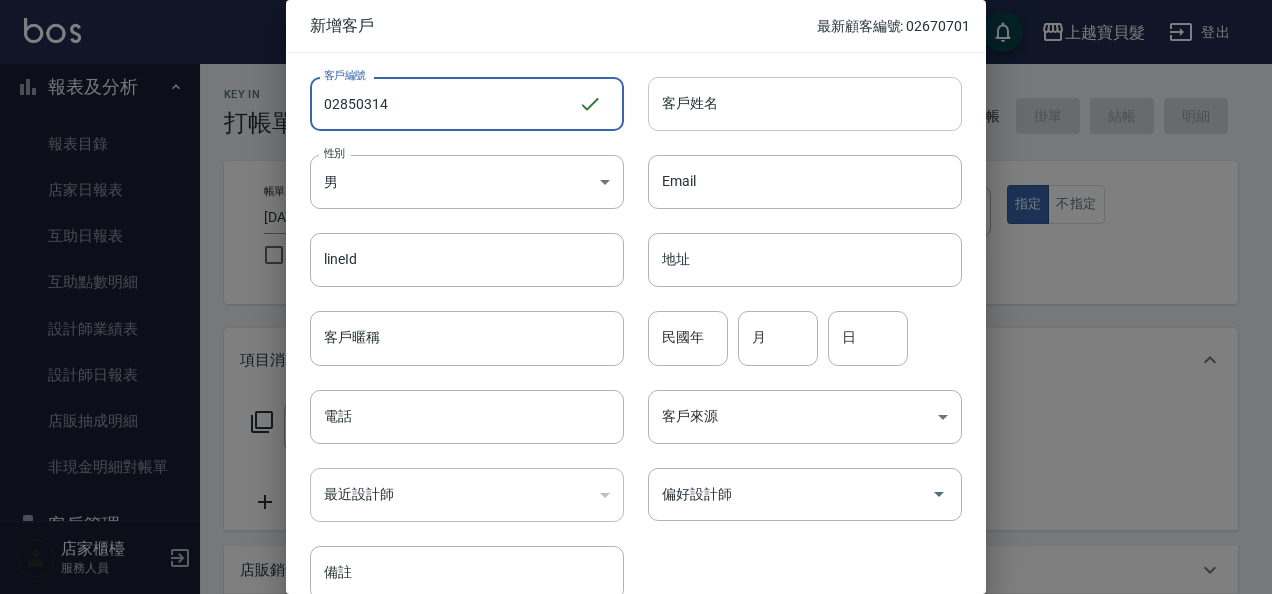 type on "02850314" 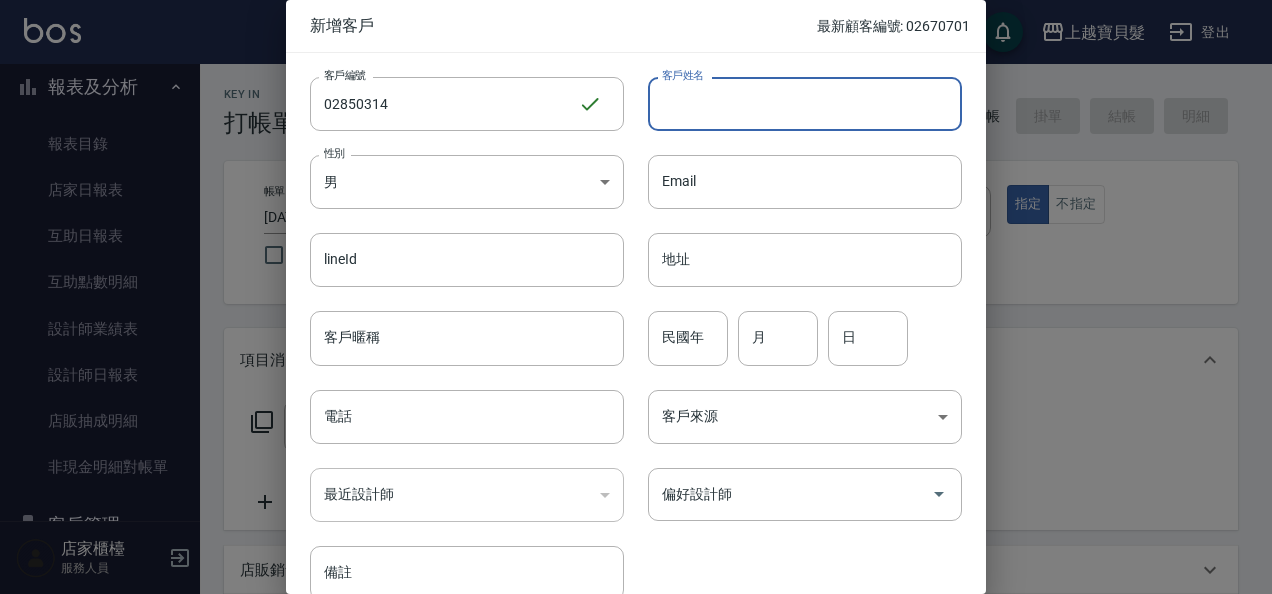 click on "客戶姓名" at bounding box center [805, 104] 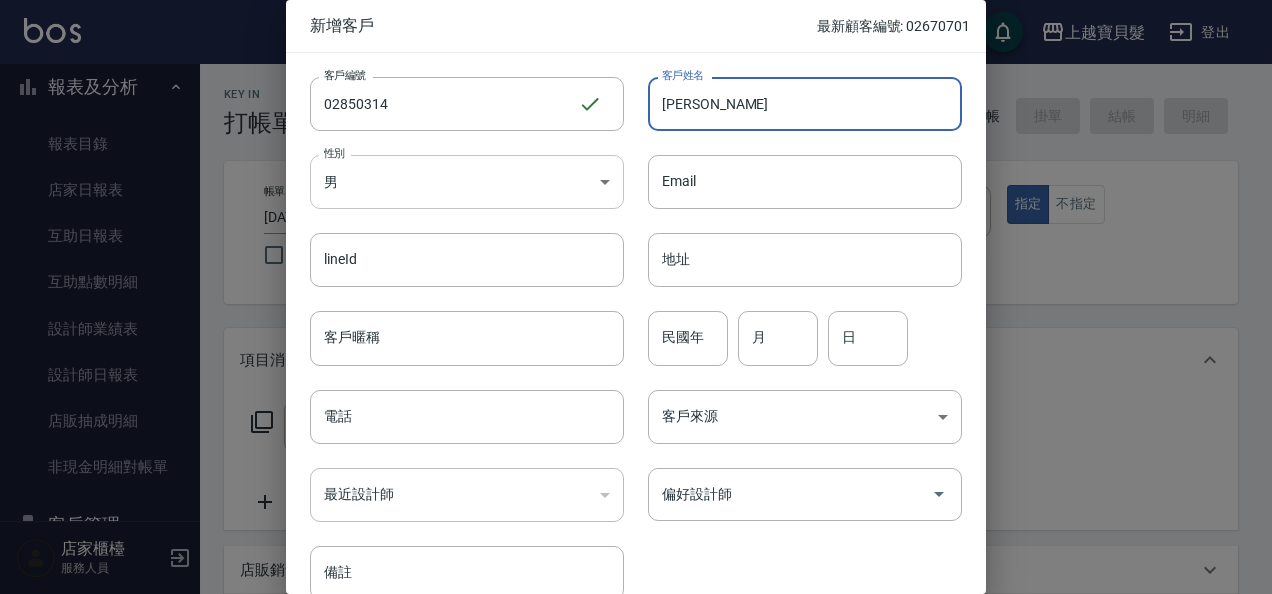 type on "[PERSON_NAME]" 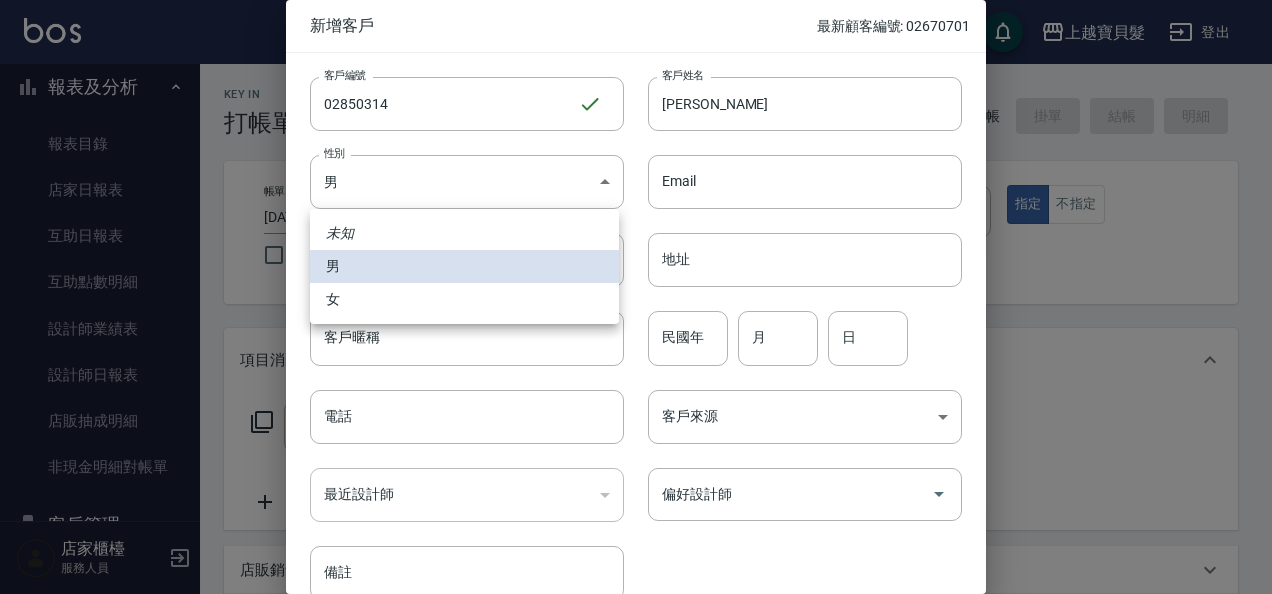 click on "女" at bounding box center (464, 299) 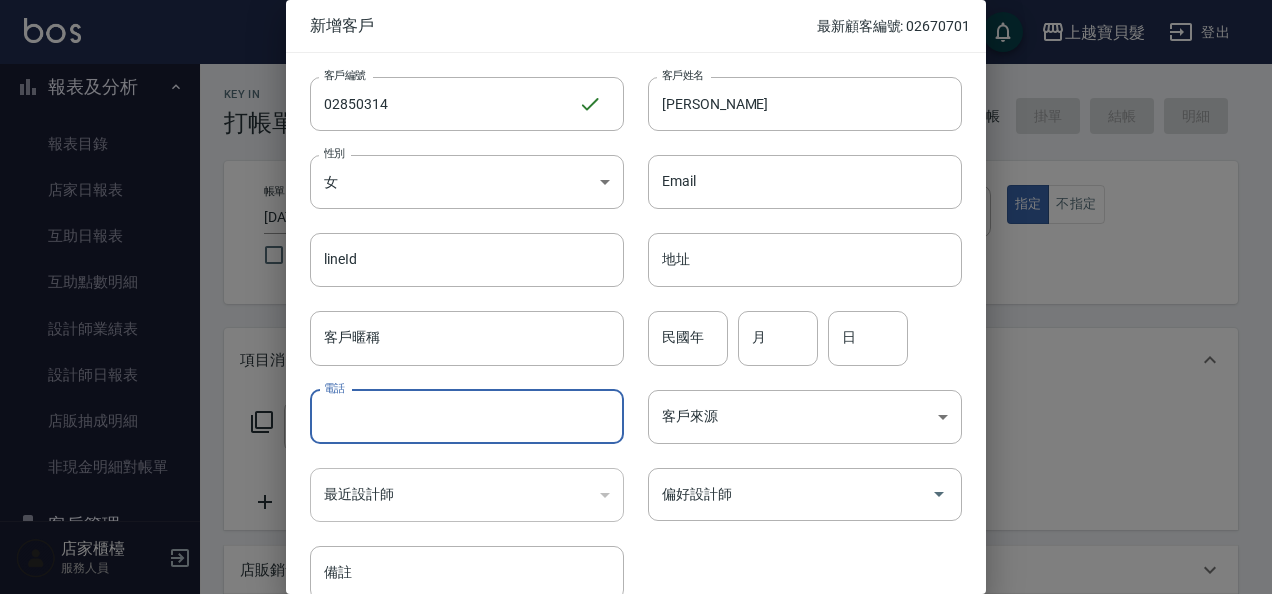 drag, startPoint x: 462, startPoint y: 403, endPoint x: 480, endPoint y: 404, distance: 18.027756 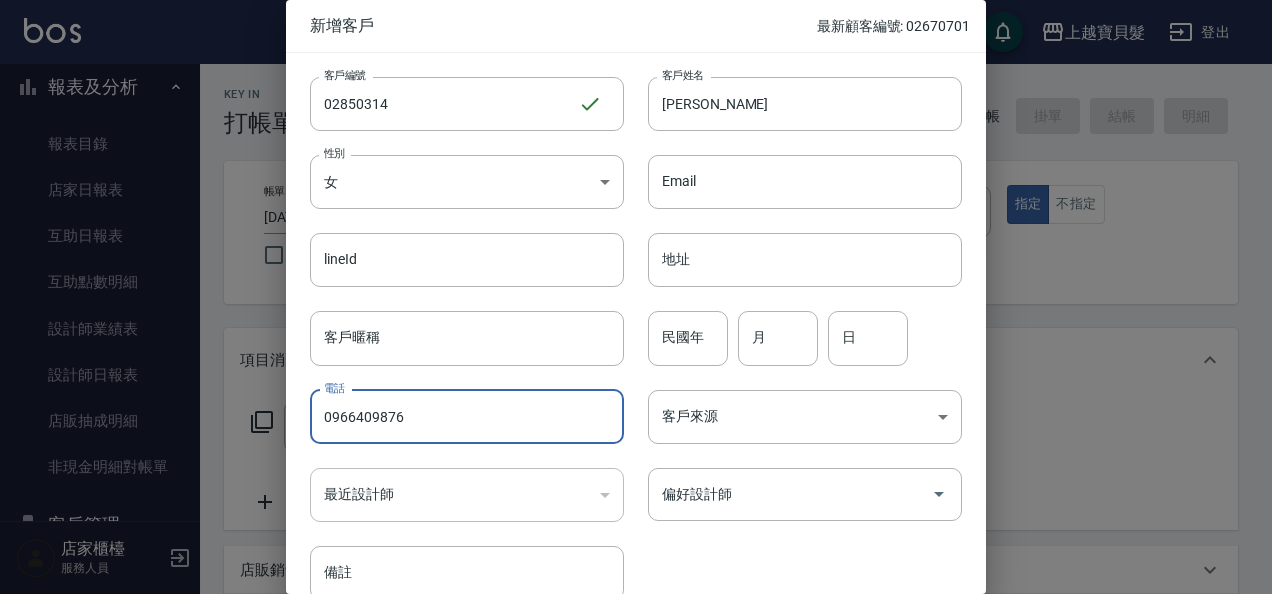 scroll, scrollTop: 98, scrollLeft: 0, axis: vertical 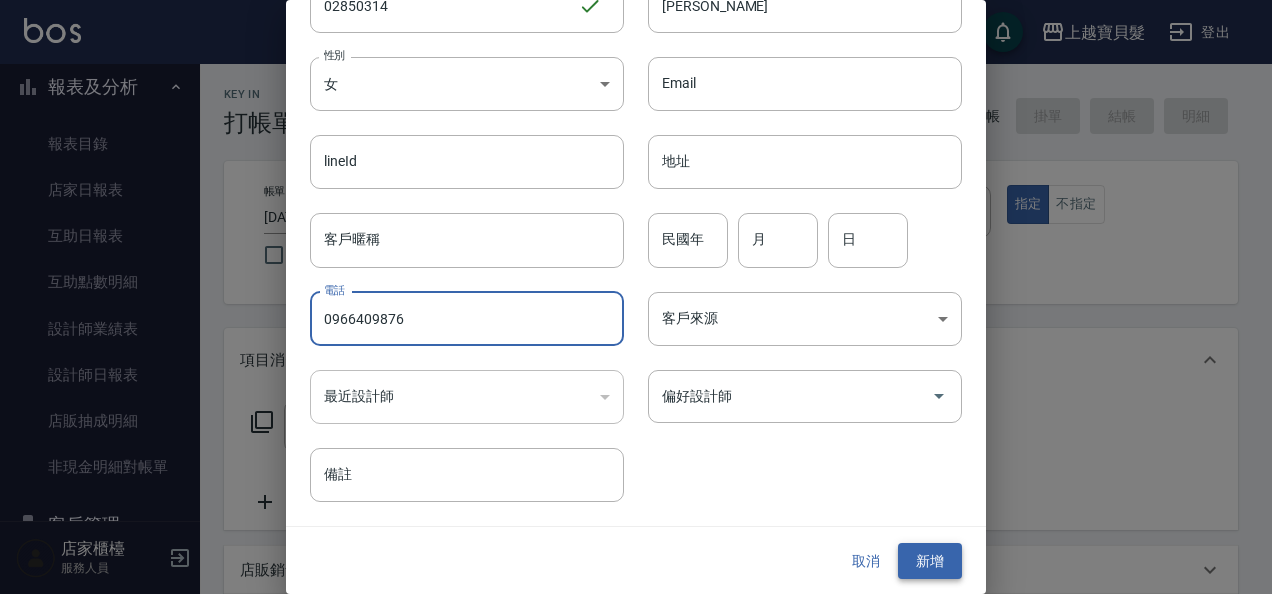 type on "0966409876" 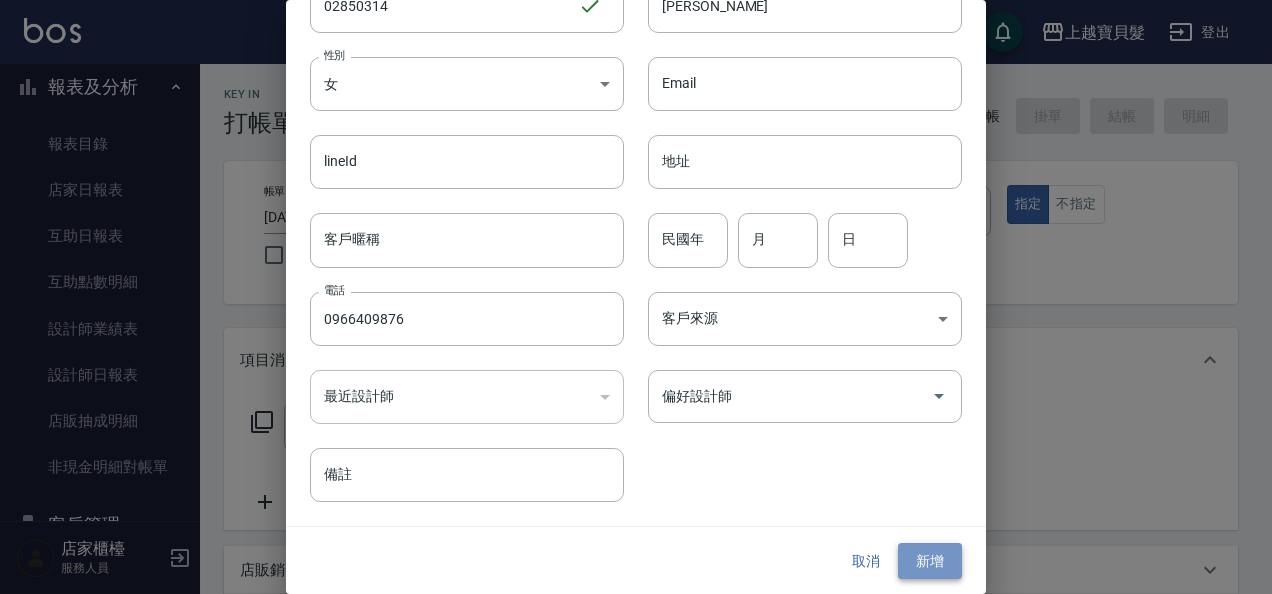 click on "新增" at bounding box center (930, 561) 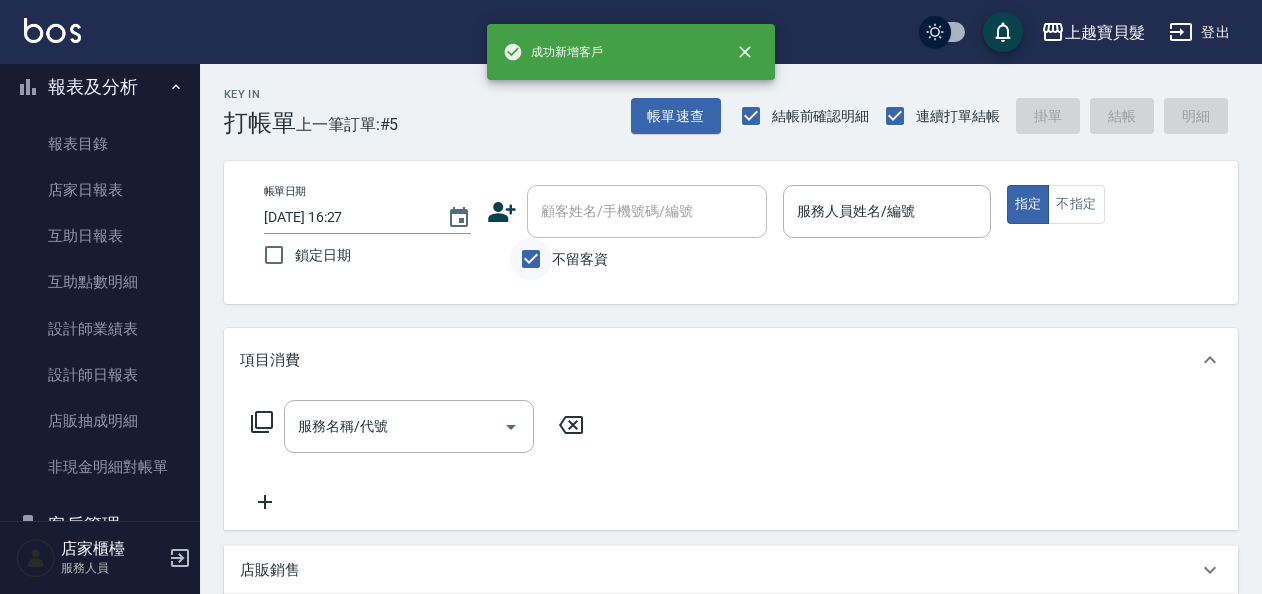 click on "不留客資" at bounding box center [531, 259] 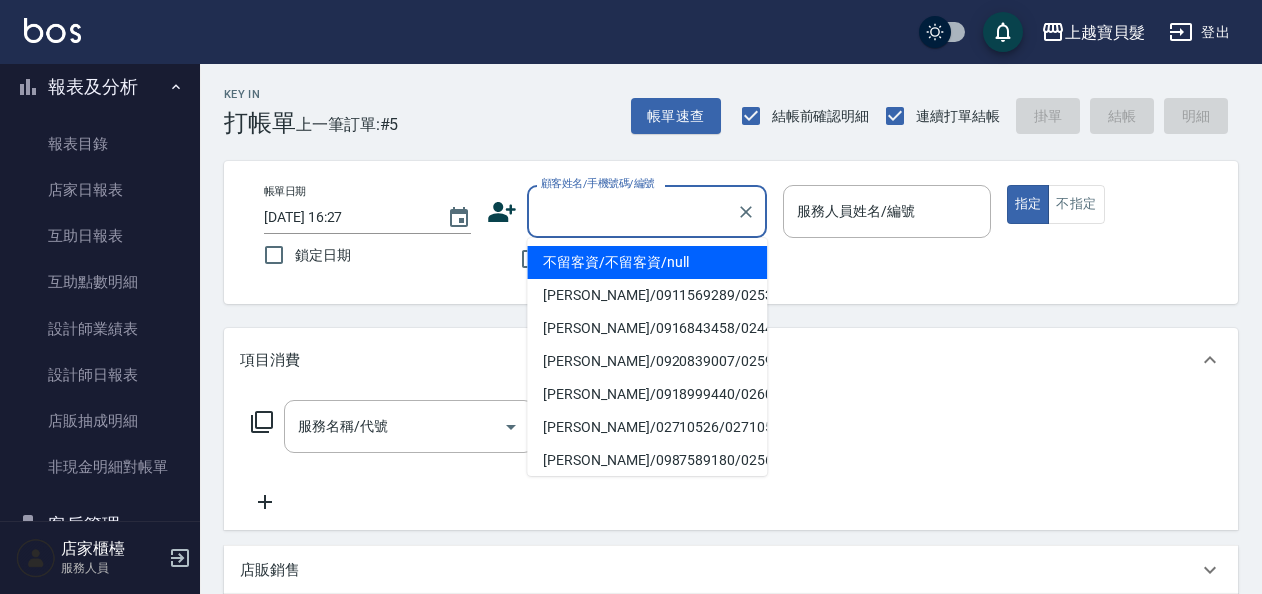 click on "顧客姓名/手機號碼/編號" at bounding box center [632, 211] 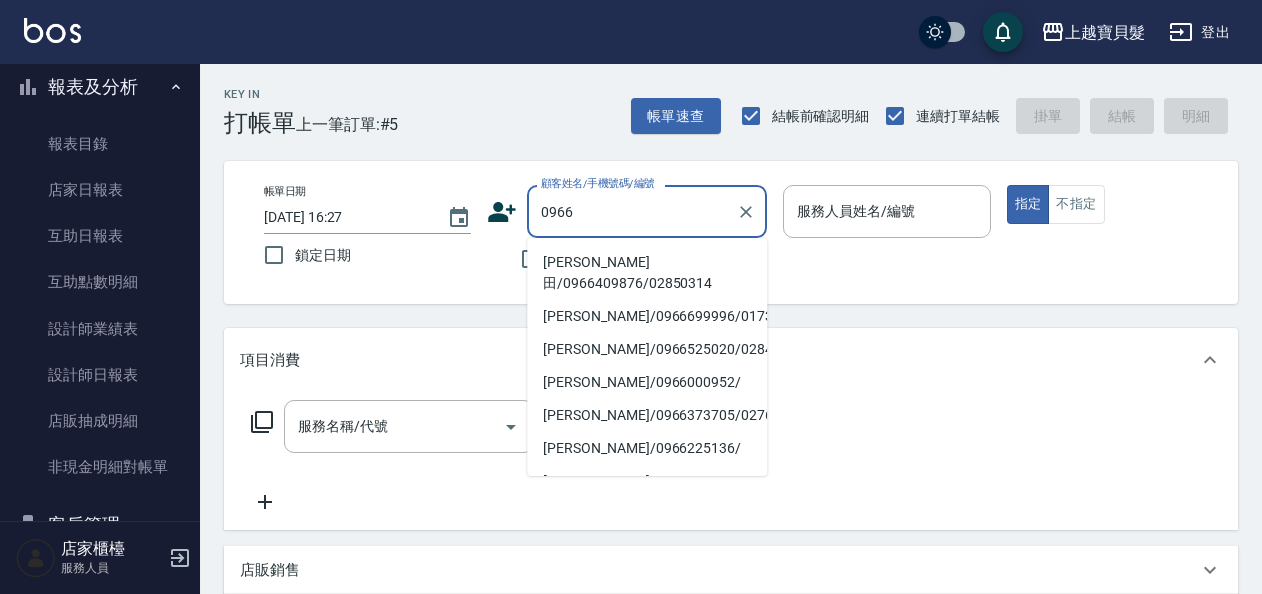 click on "[PERSON_NAME]田/0966409876/02850314" at bounding box center [647, 273] 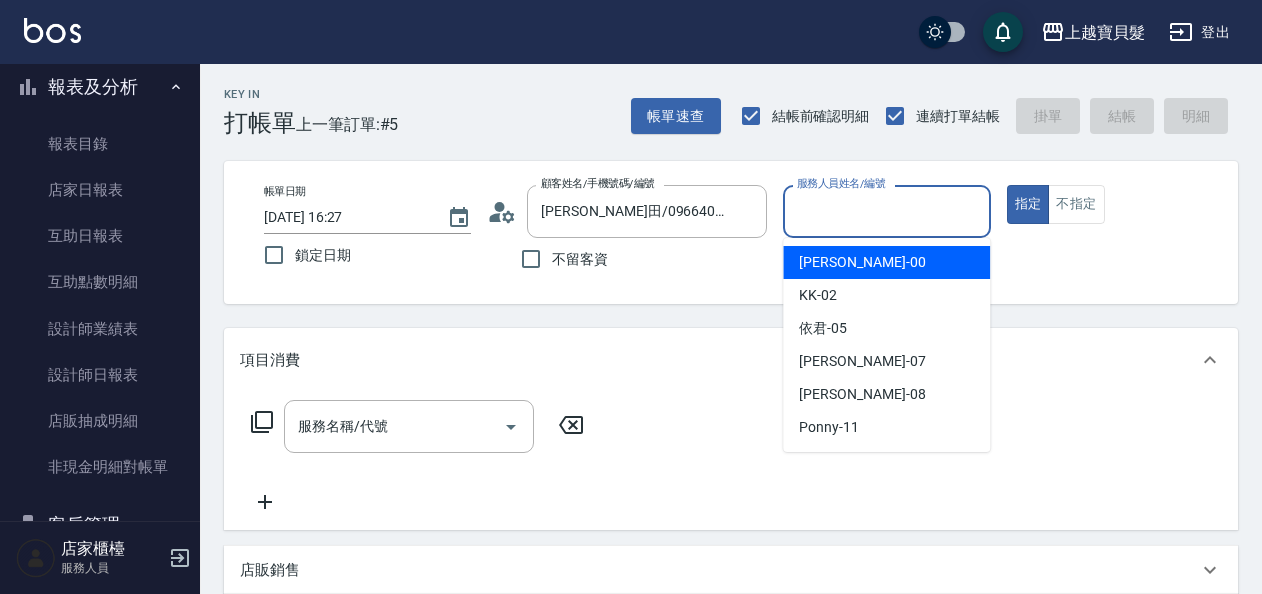 click on "服務人員姓名/編號" at bounding box center (886, 211) 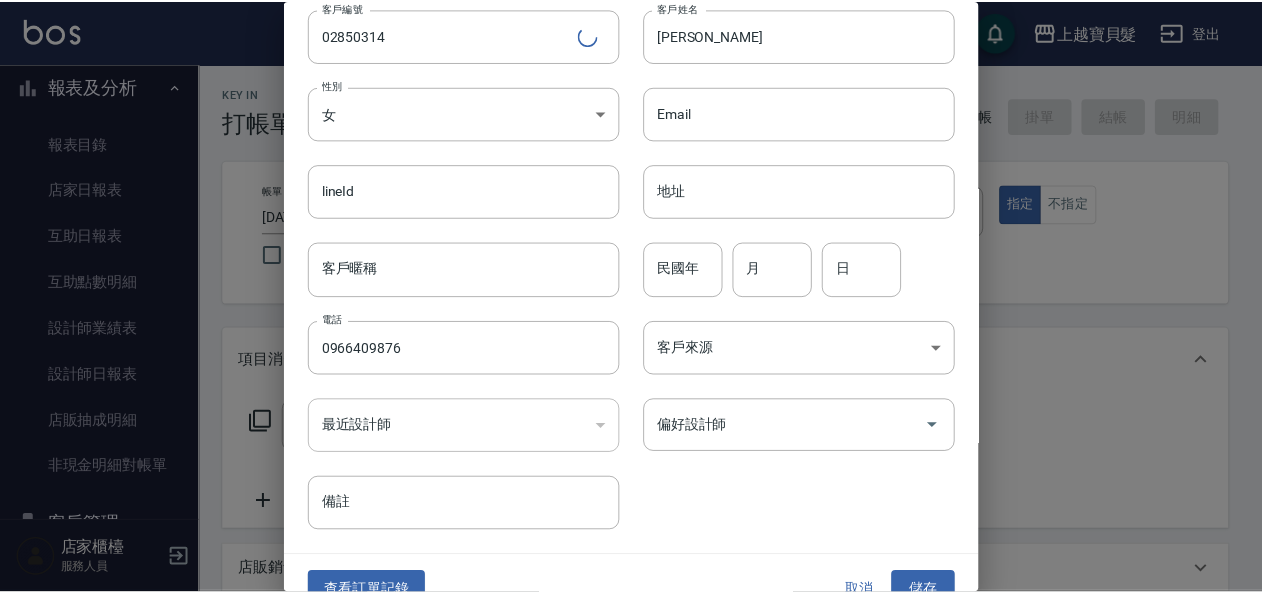 scroll, scrollTop: 98, scrollLeft: 0, axis: vertical 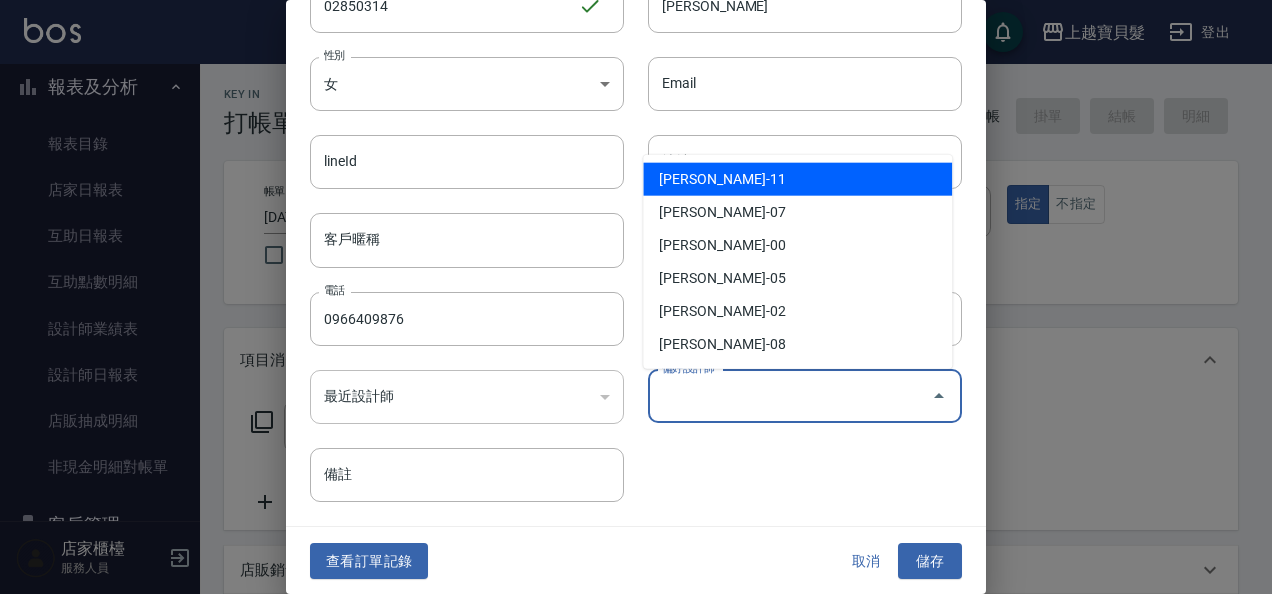 click on "偏好設計師" at bounding box center [790, 396] 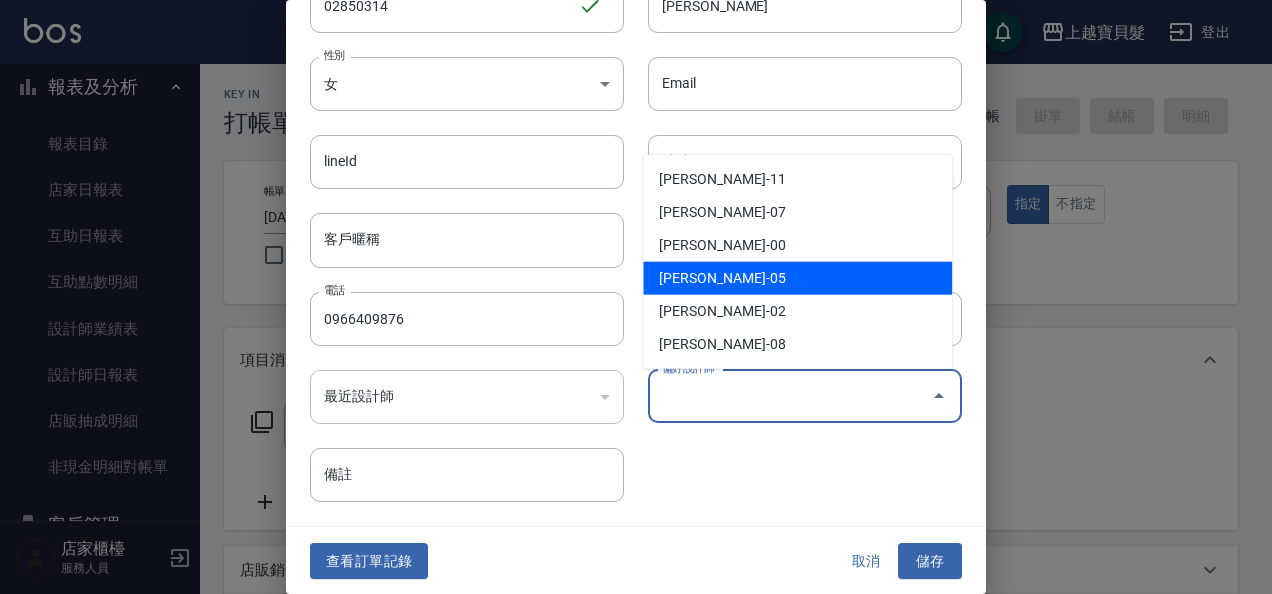click on "[PERSON_NAME]-05" at bounding box center [797, 278] 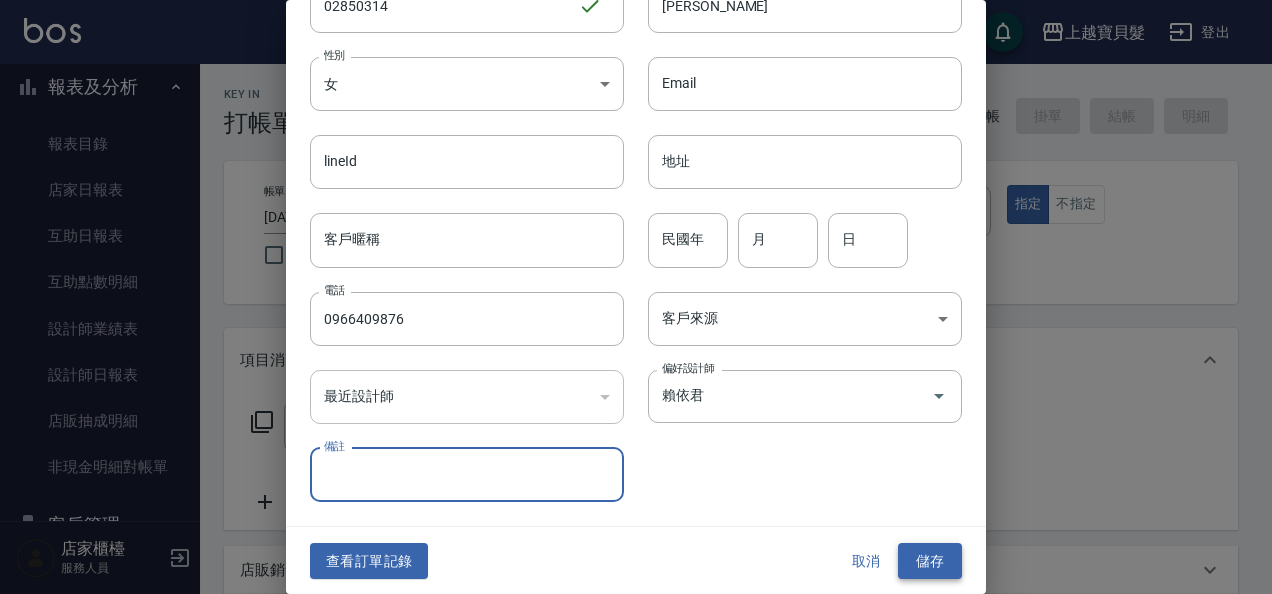 click on "儲存" at bounding box center [930, 561] 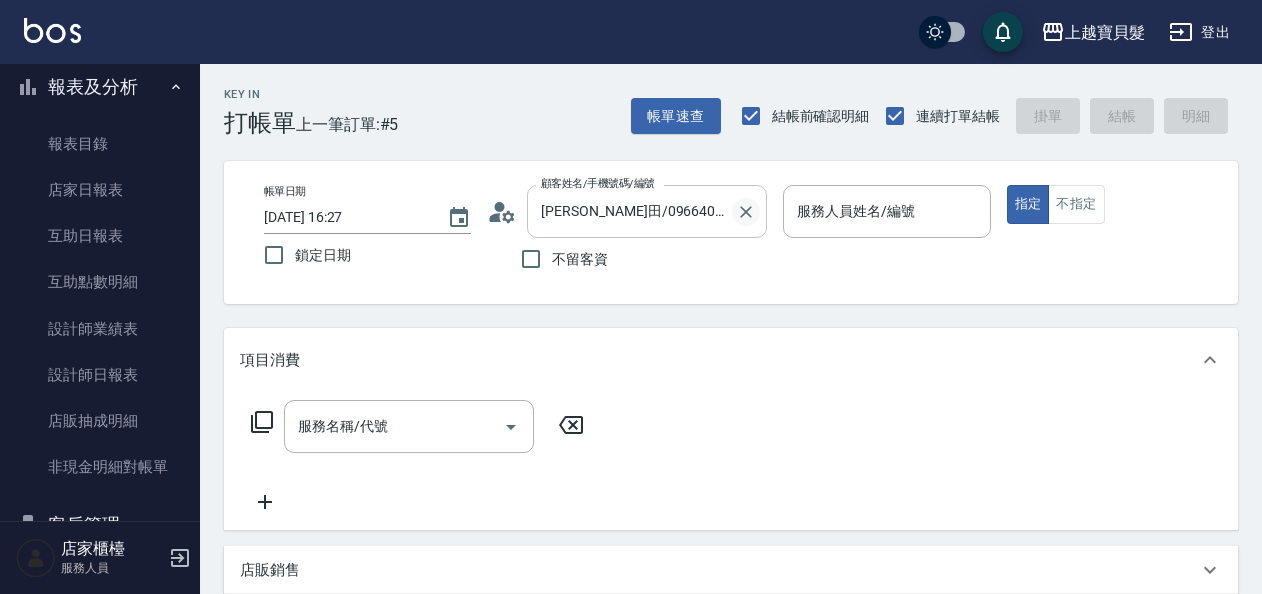 click 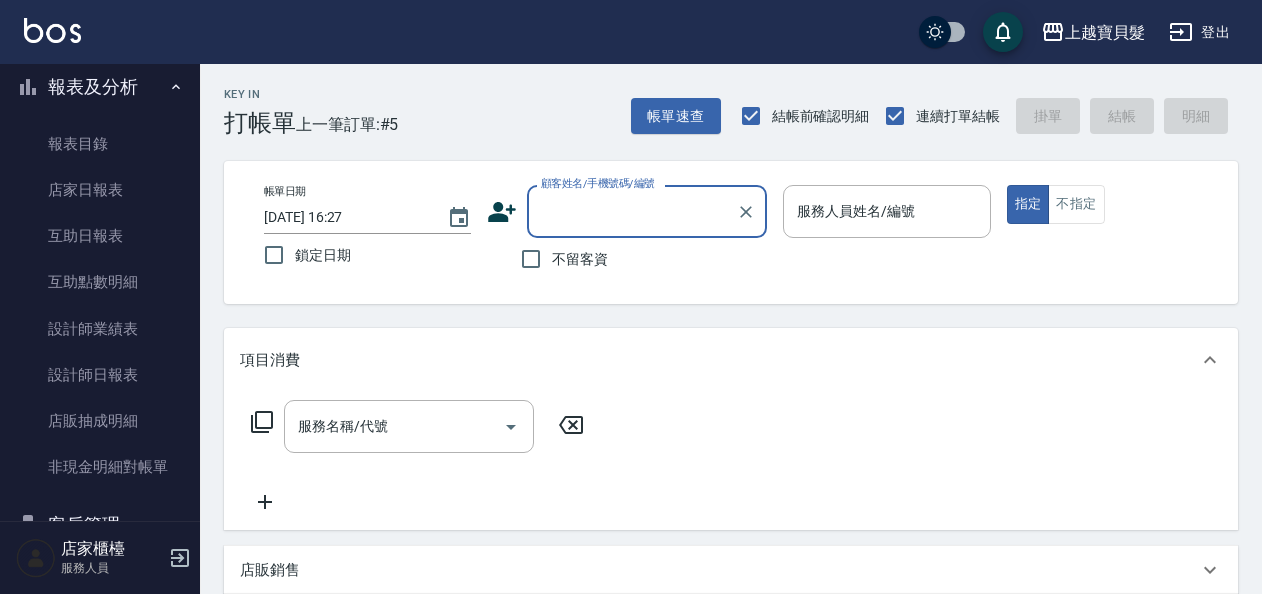 click on "顧客姓名/手機號碼/編號" at bounding box center [632, 211] 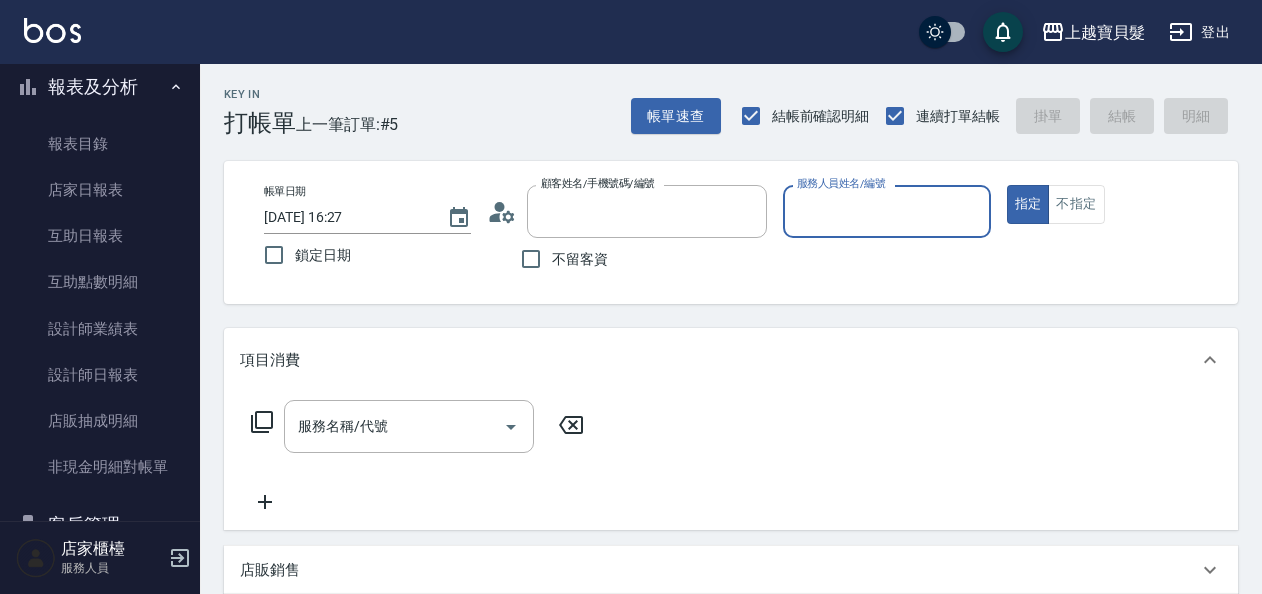 type on "[PERSON_NAME]田/0966409876/02850314" 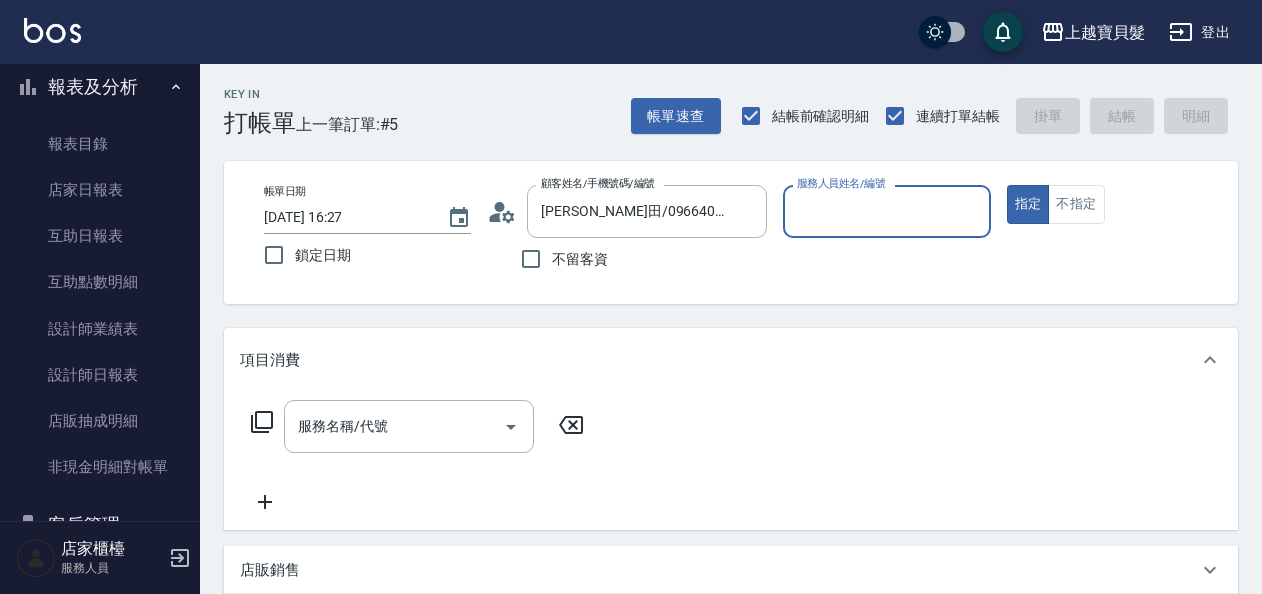 type on "依君-05" 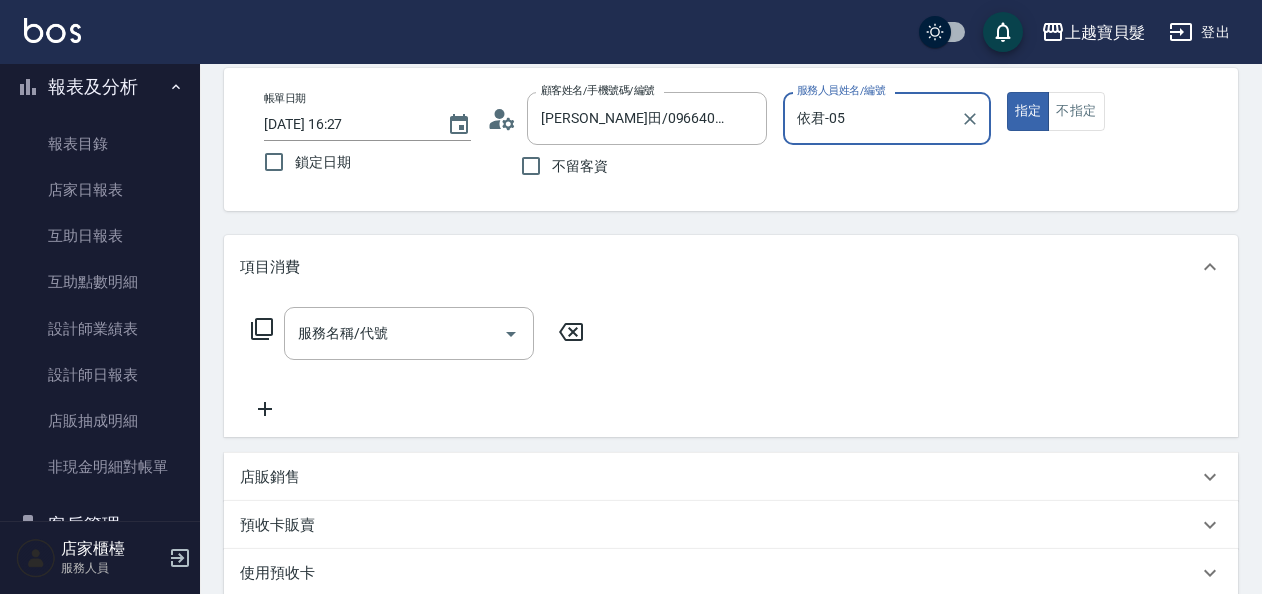 scroll, scrollTop: 200, scrollLeft: 0, axis: vertical 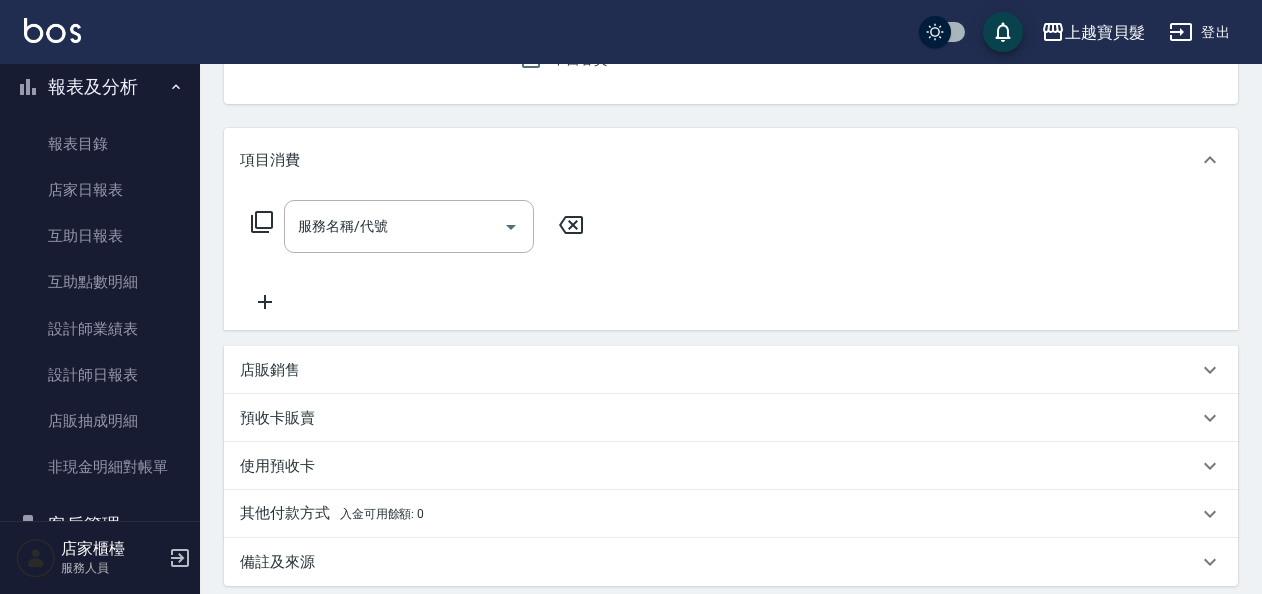 click on "預收卡販賣" at bounding box center (731, 418) 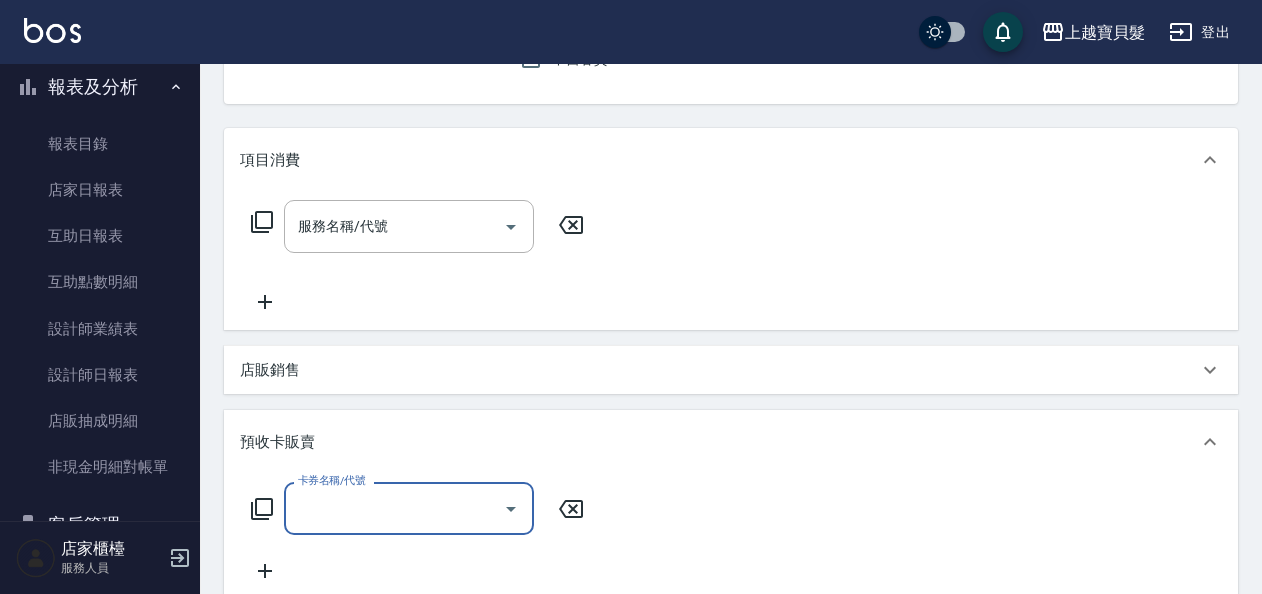 scroll, scrollTop: 0, scrollLeft: 0, axis: both 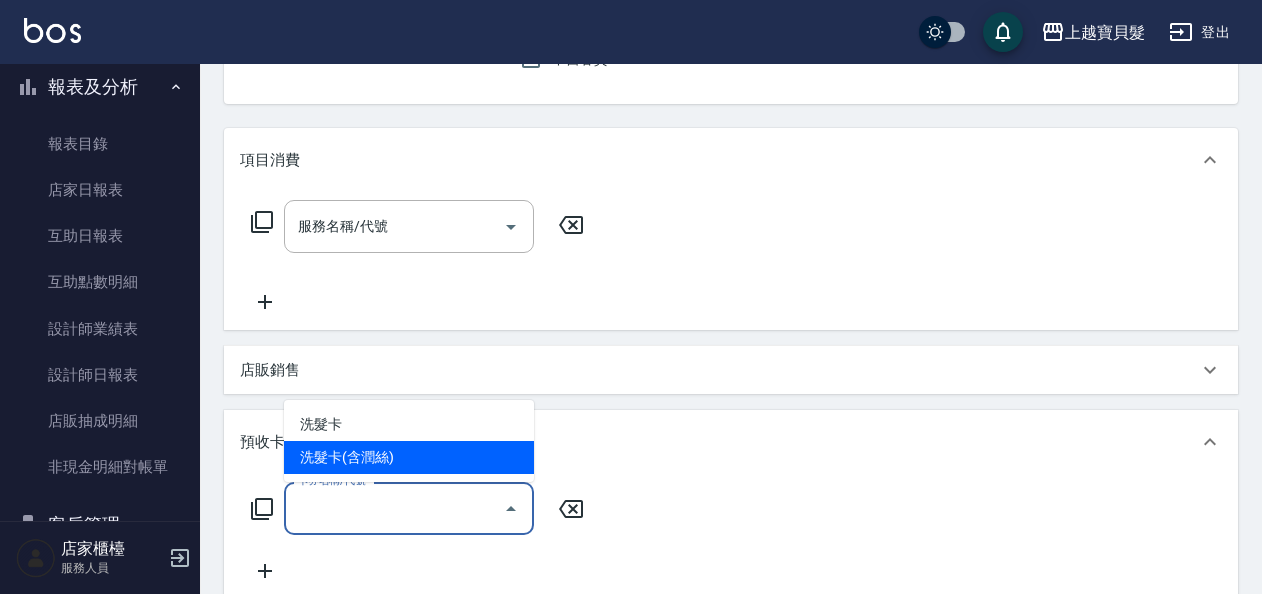 click on "洗髮卡(含潤絲)" at bounding box center (409, 457) 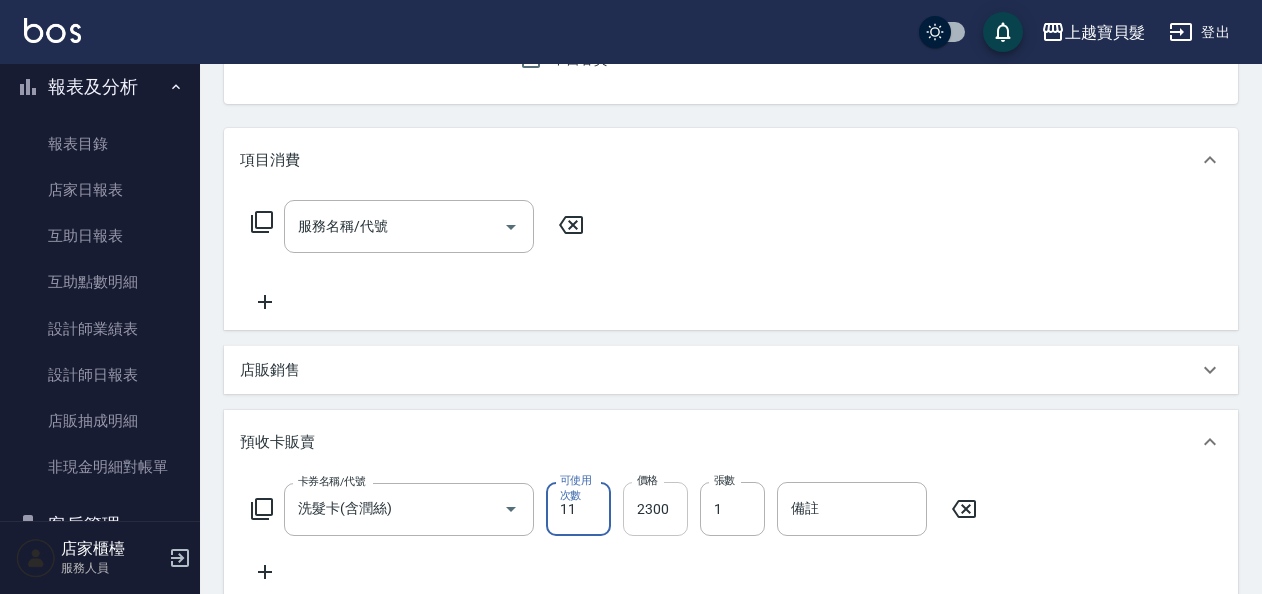click on "2300" at bounding box center (655, 509) 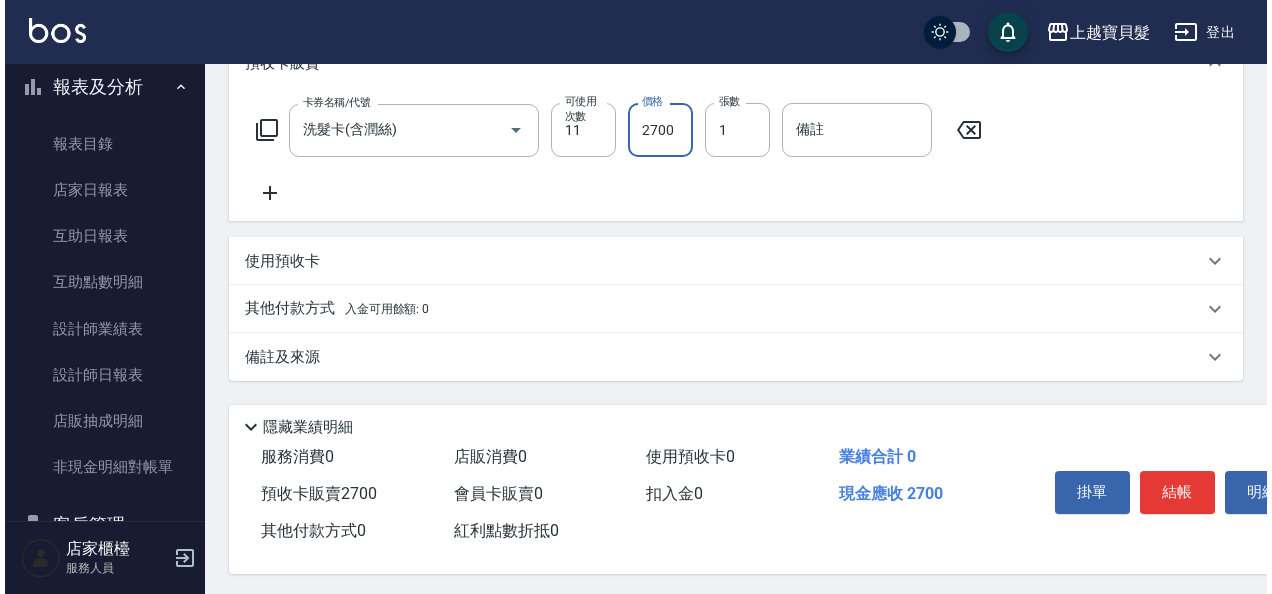 scroll, scrollTop: 590, scrollLeft: 0, axis: vertical 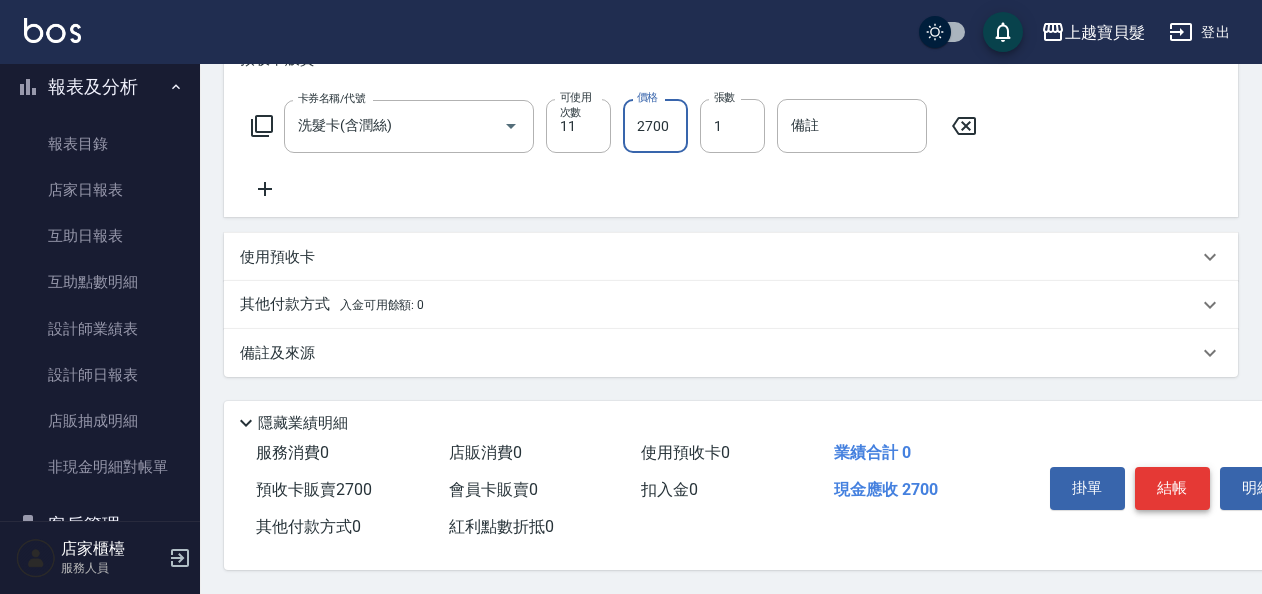 type on "2700" 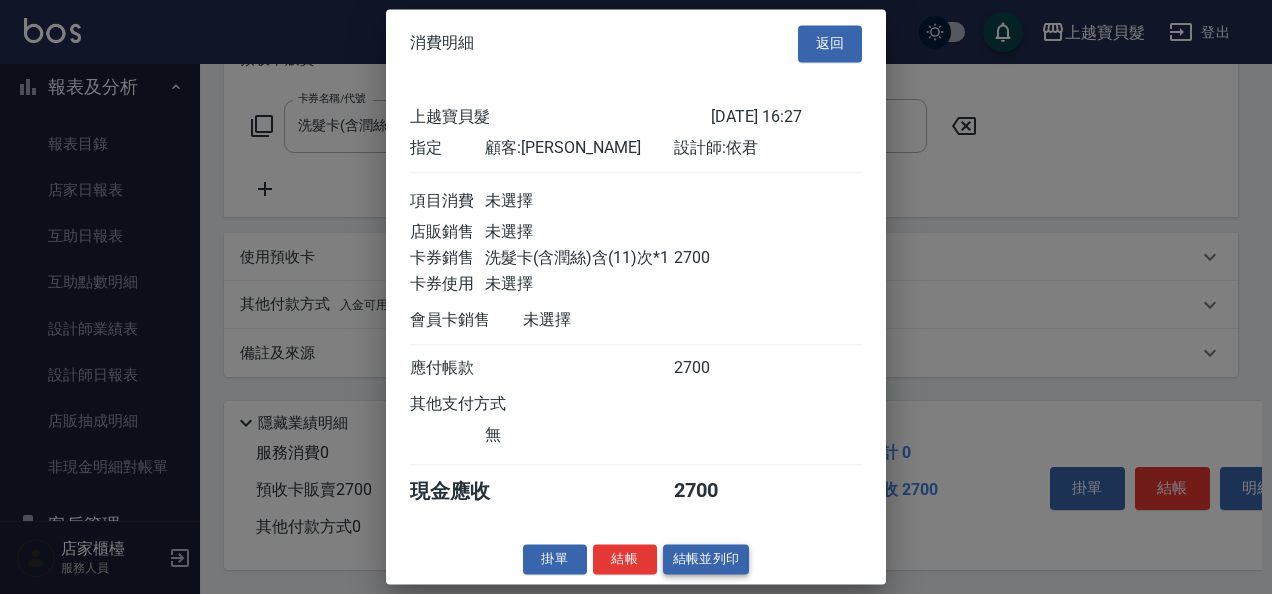 click on "結帳並列印" at bounding box center [706, 559] 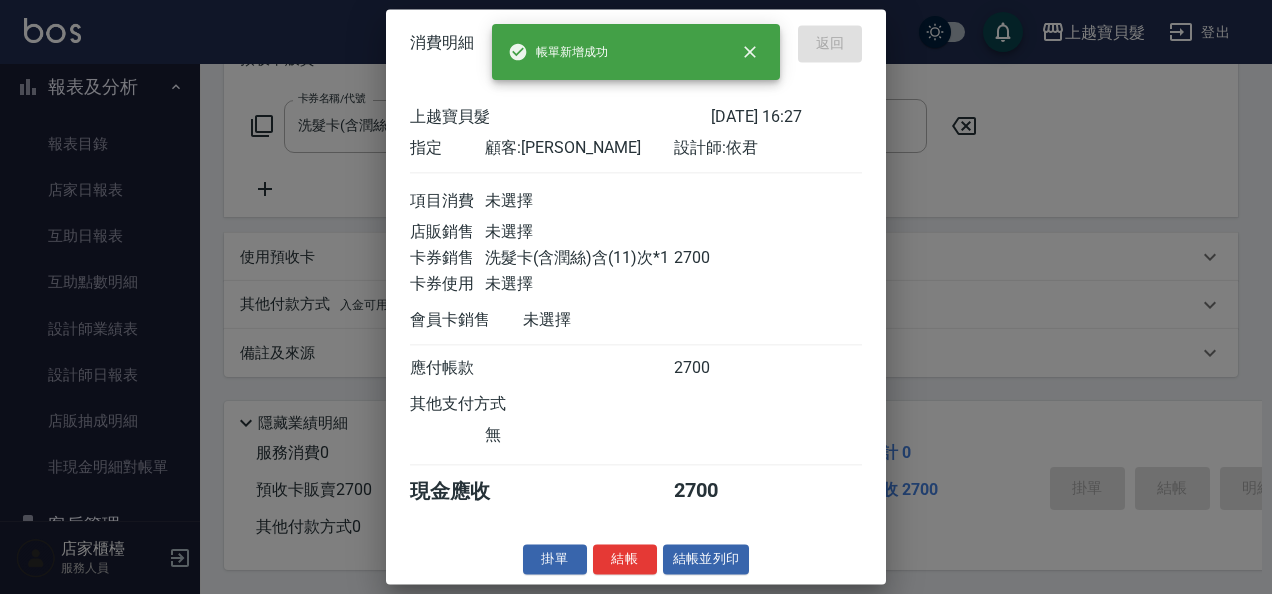 type on "[DATE] 16:55" 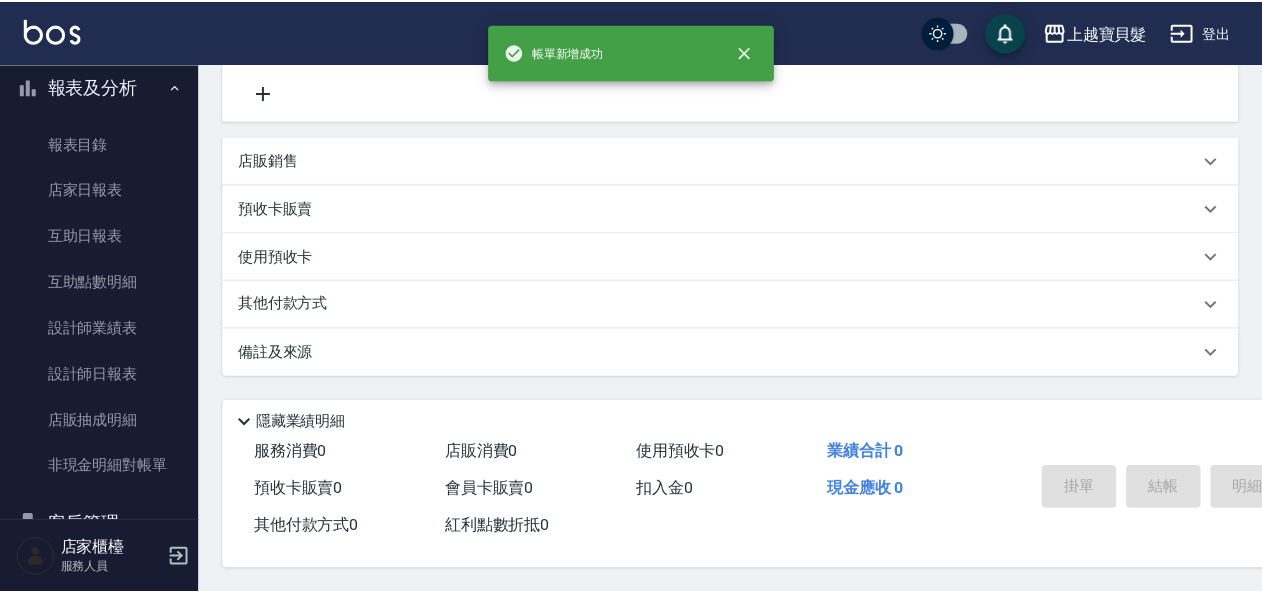 scroll, scrollTop: 0, scrollLeft: 0, axis: both 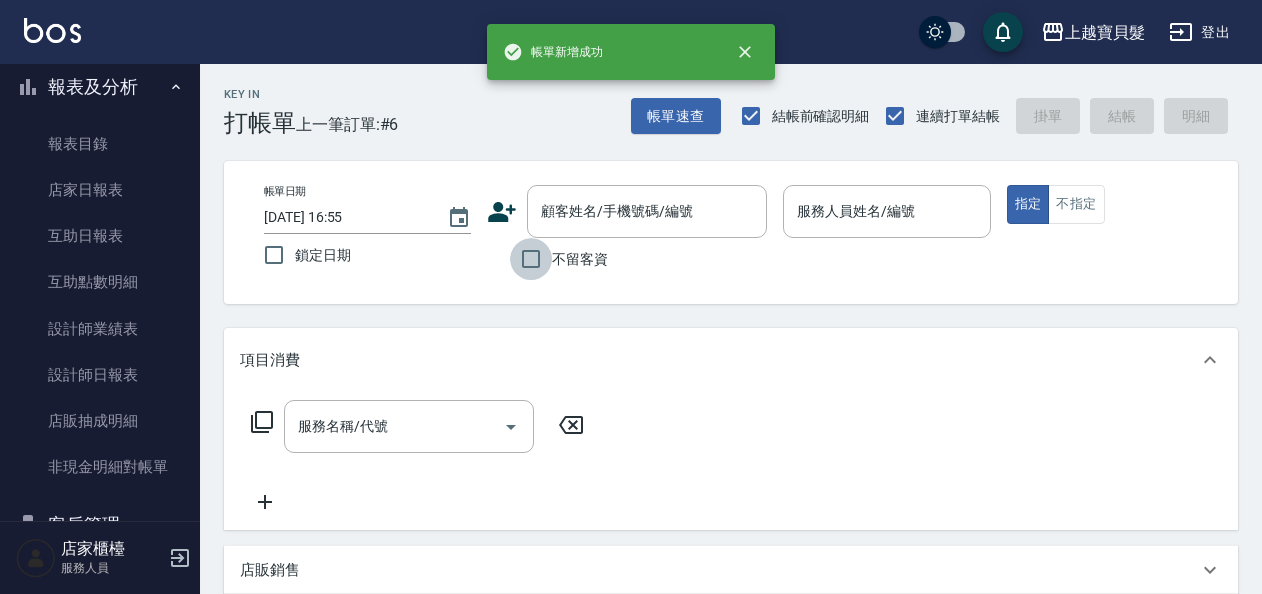 click on "不留客資" at bounding box center (531, 259) 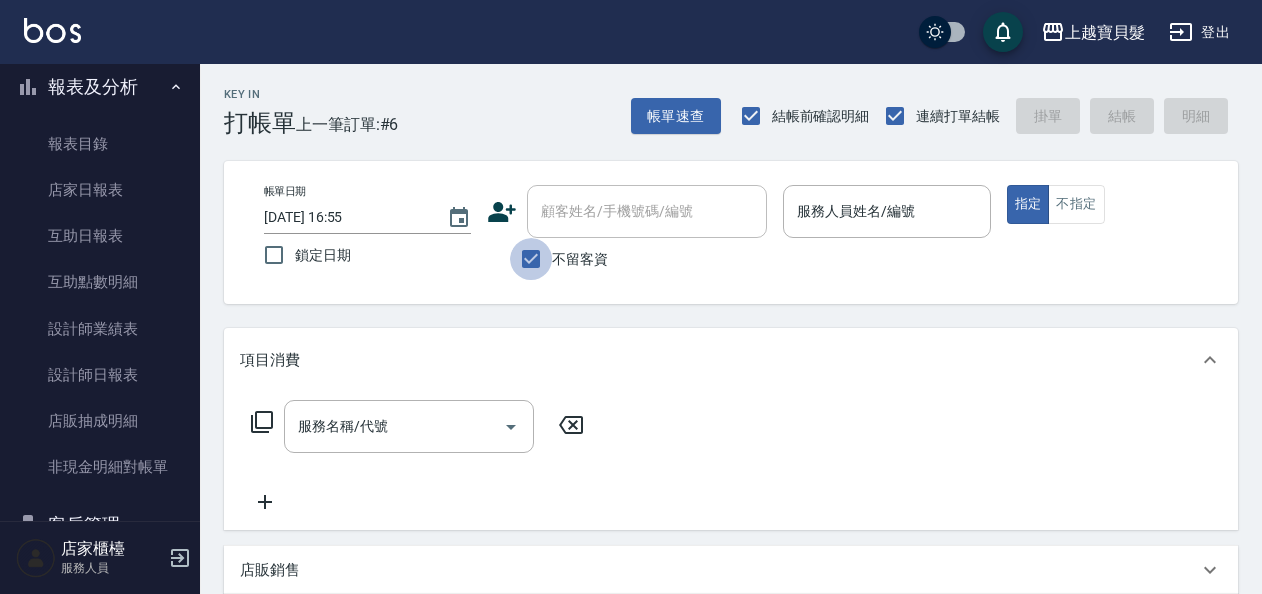 click on "不留客資" at bounding box center [531, 259] 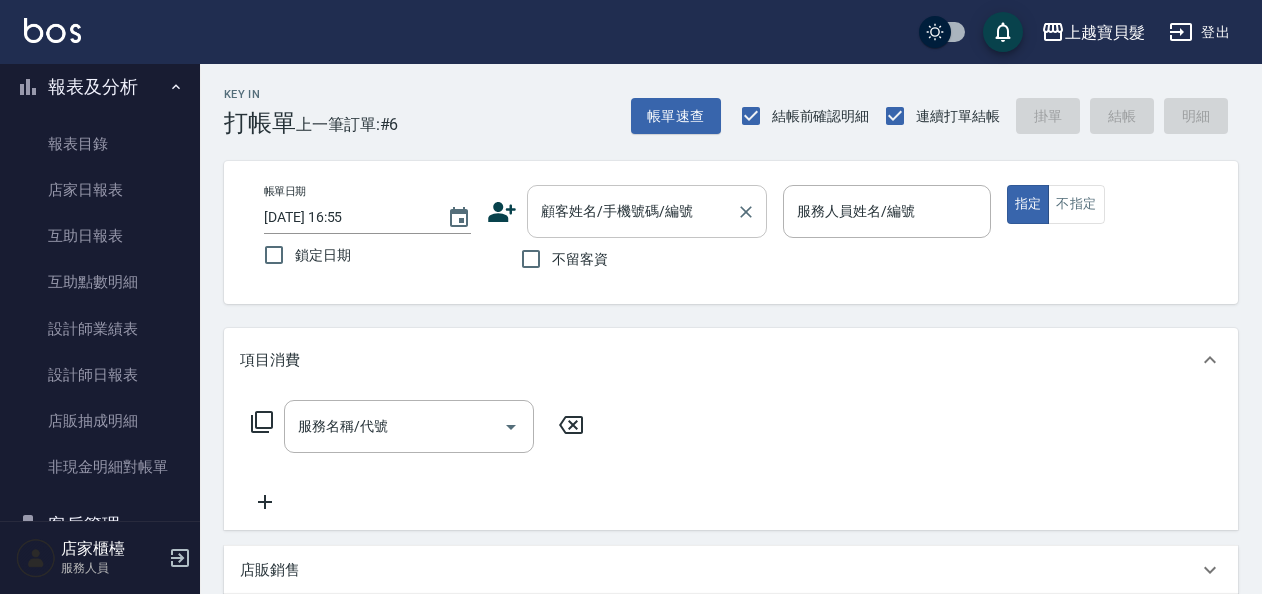 click on "顧客姓名/手機號碼/編號" at bounding box center (632, 211) 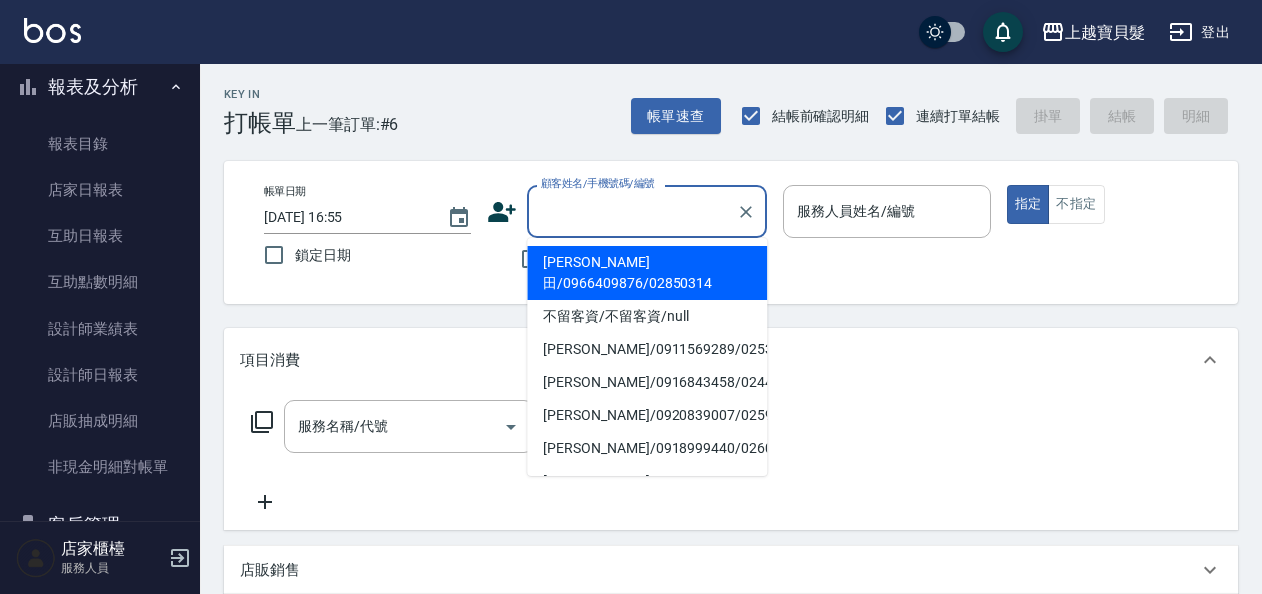 click on "[PERSON_NAME]田/0966409876/02850314" at bounding box center (647, 273) 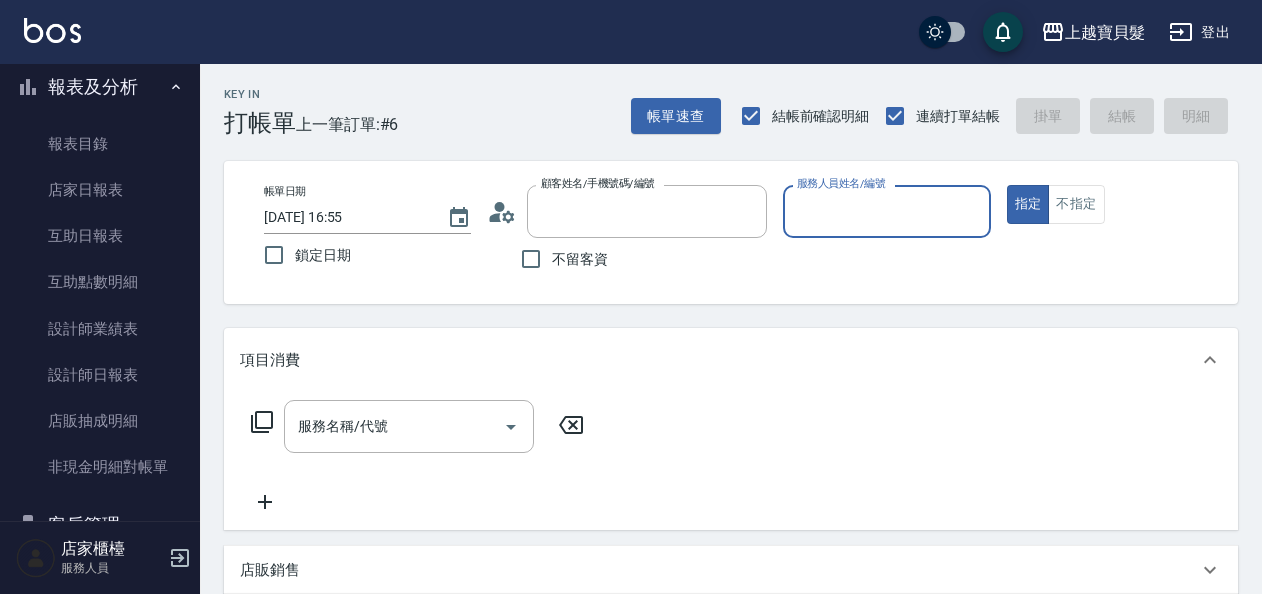 type on "[PERSON_NAME]田/0966409876/02850314" 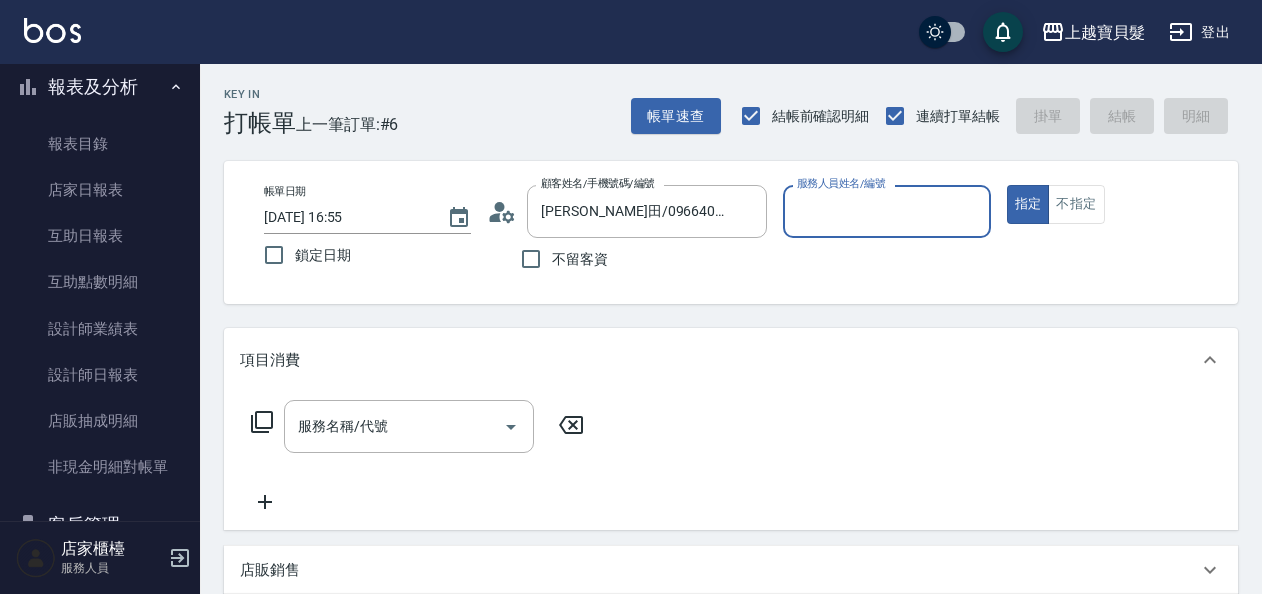 type on "依君-05" 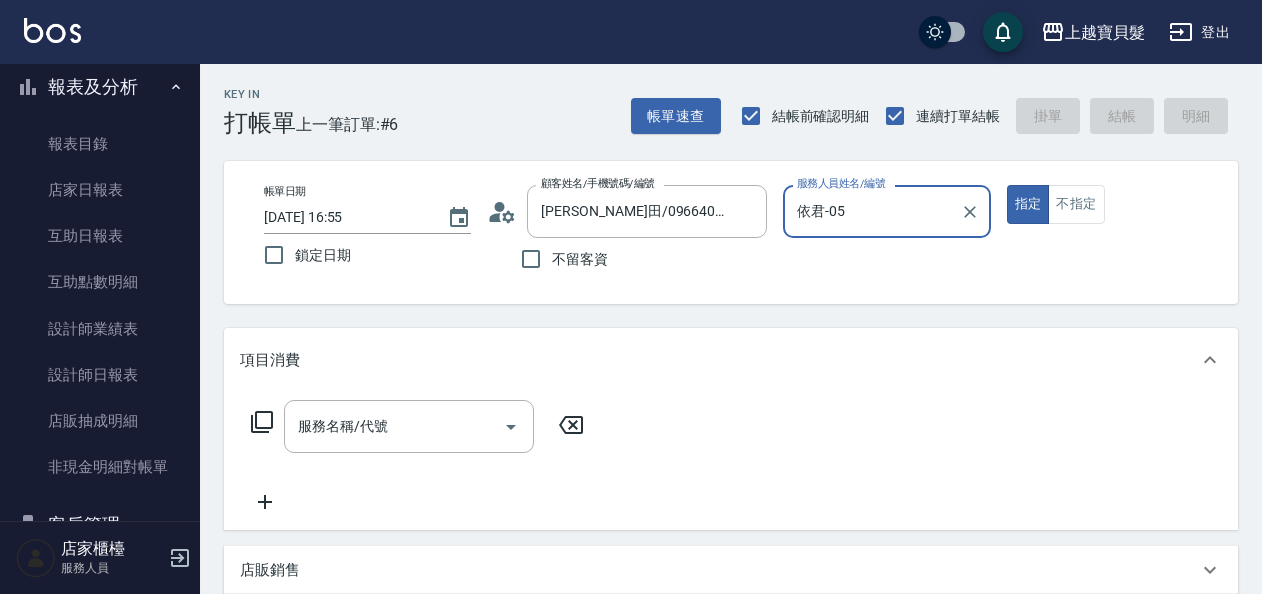 scroll, scrollTop: 300, scrollLeft: 0, axis: vertical 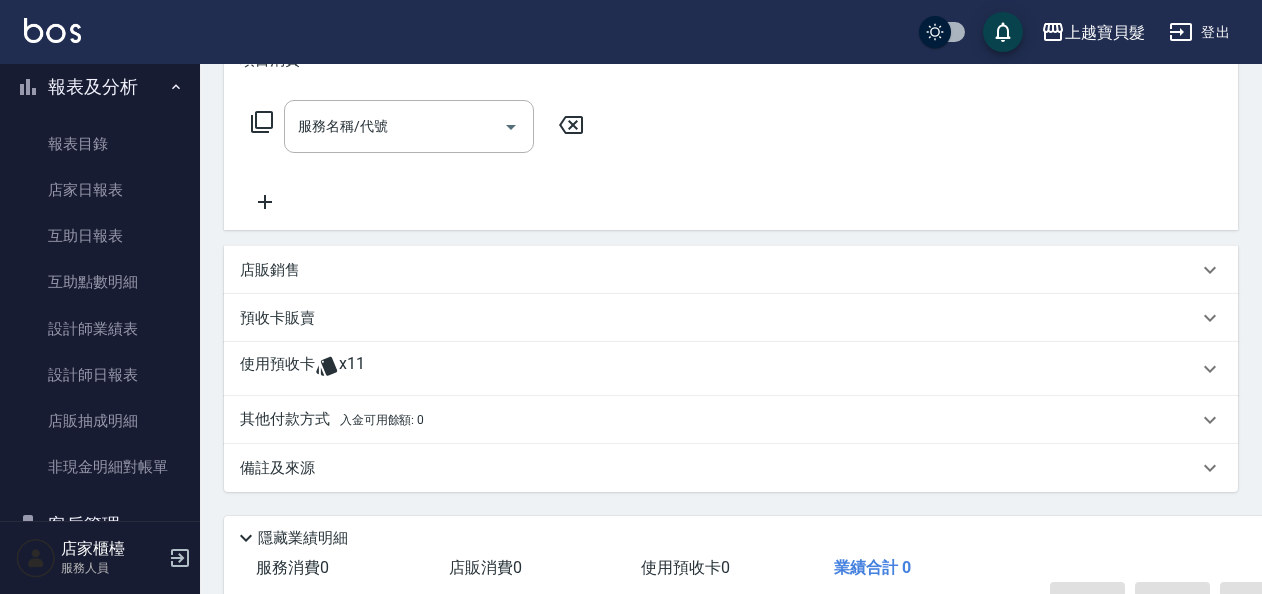 click on "使用預收卡 x11" at bounding box center [731, 369] 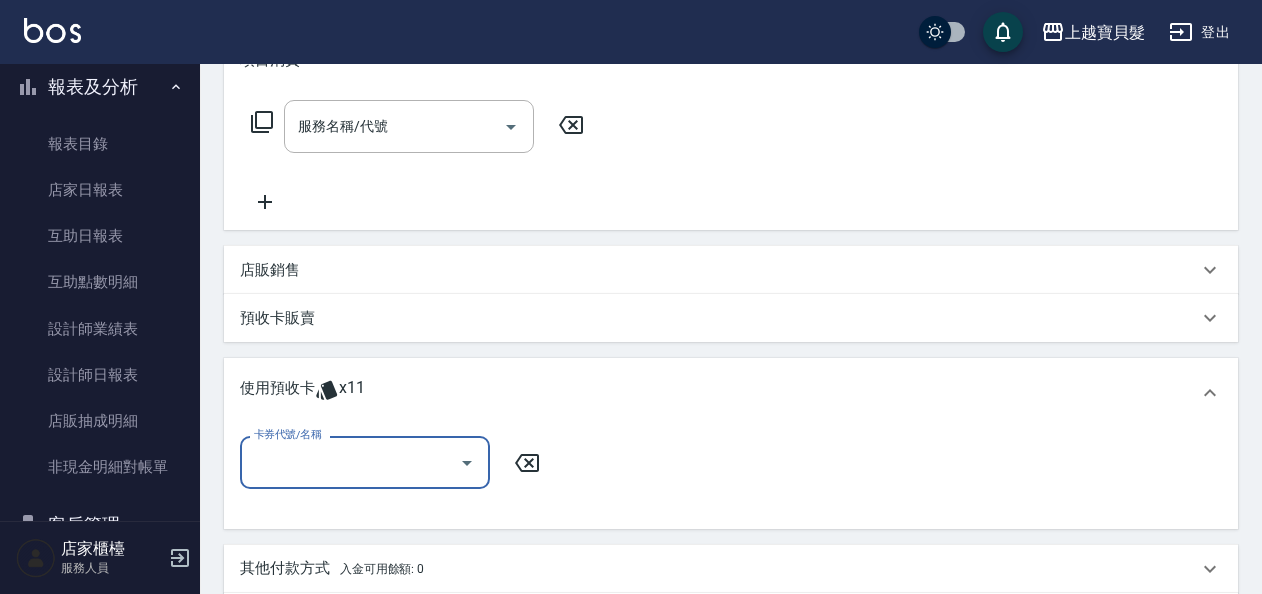 scroll, scrollTop: 0, scrollLeft: 0, axis: both 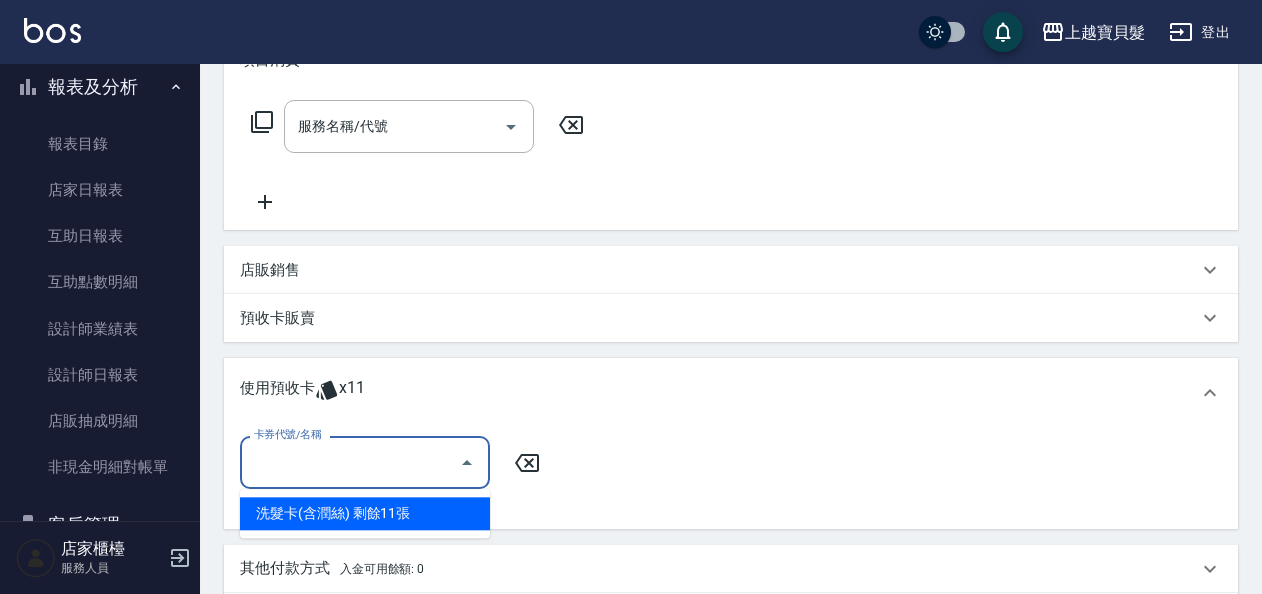 click on "洗髮卡(含潤絲) 剩餘11張" at bounding box center (365, 513) 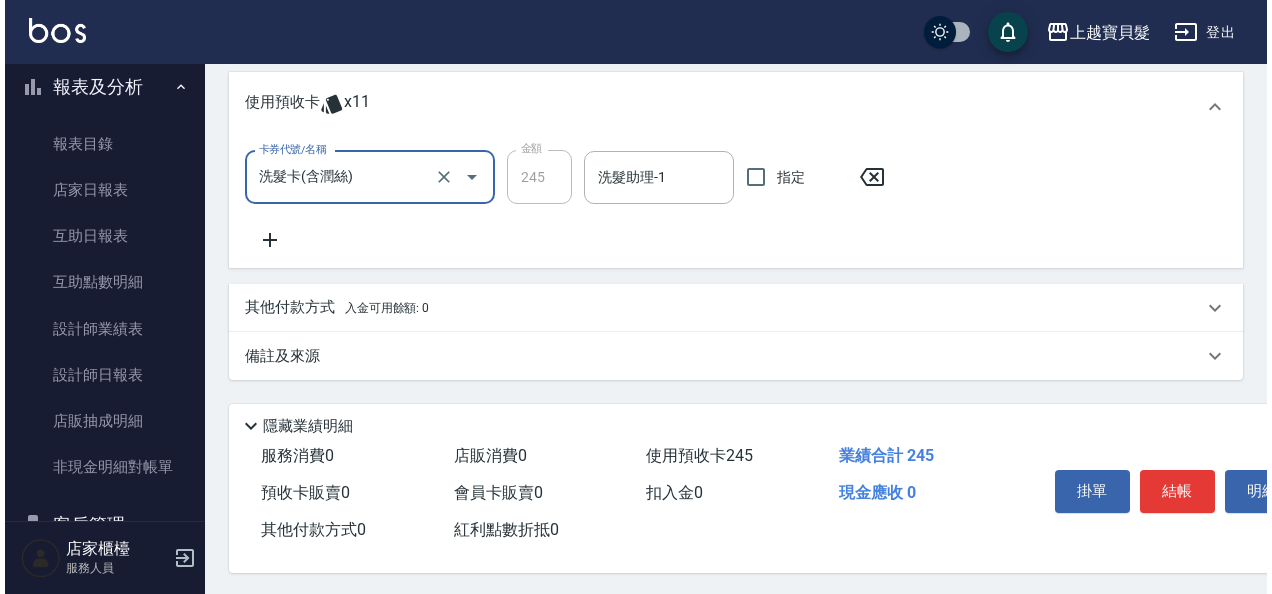 scroll, scrollTop: 596, scrollLeft: 0, axis: vertical 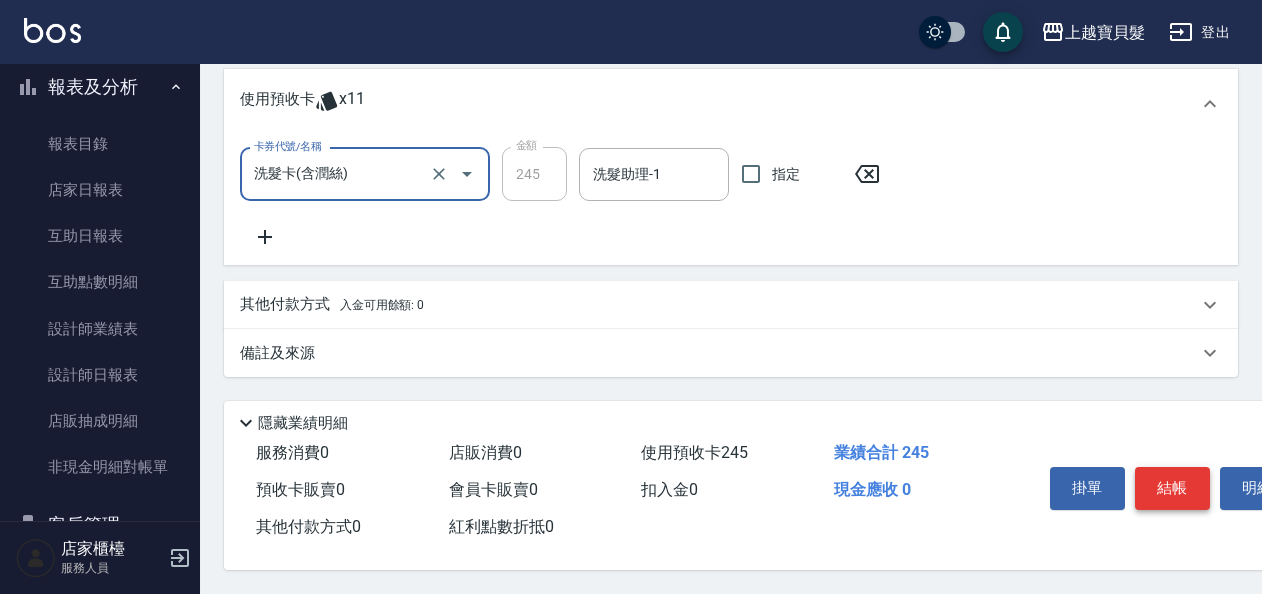 click on "結帳" at bounding box center [1172, 488] 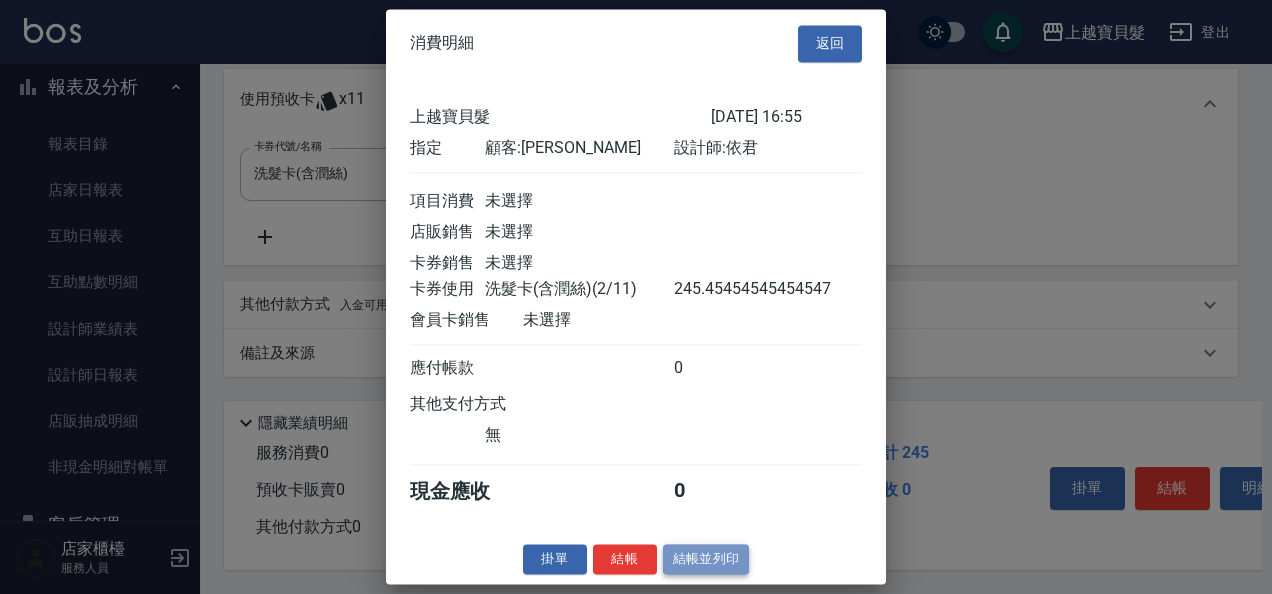 click on "結帳並列印" at bounding box center [706, 559] 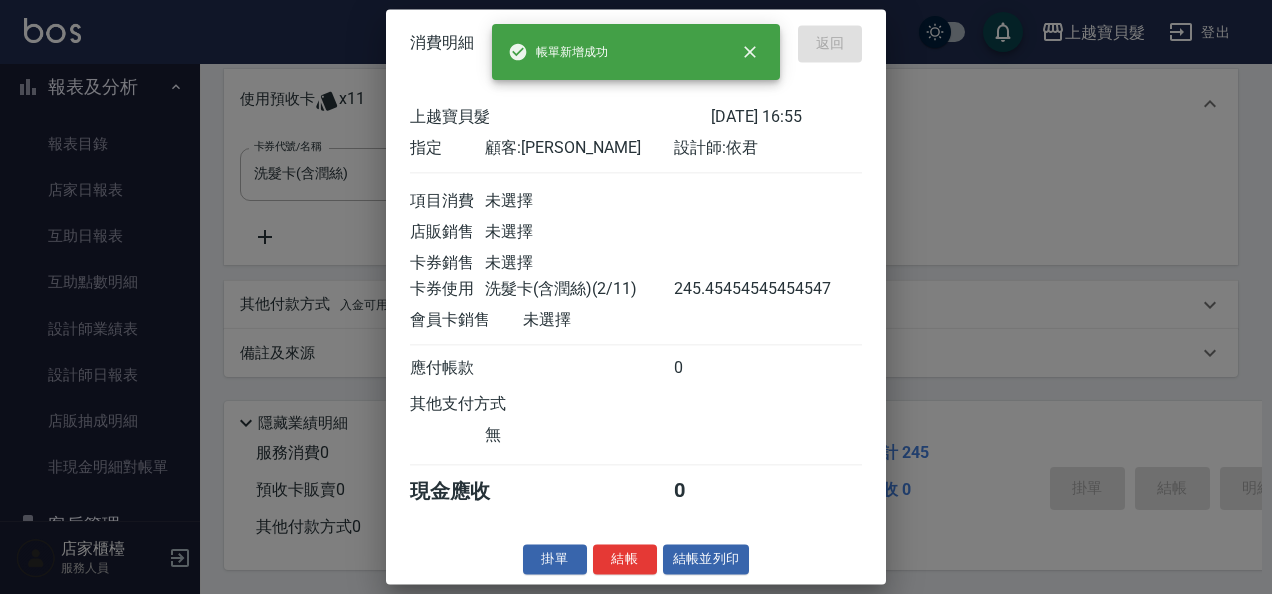 type on "[DATE] 16:56" 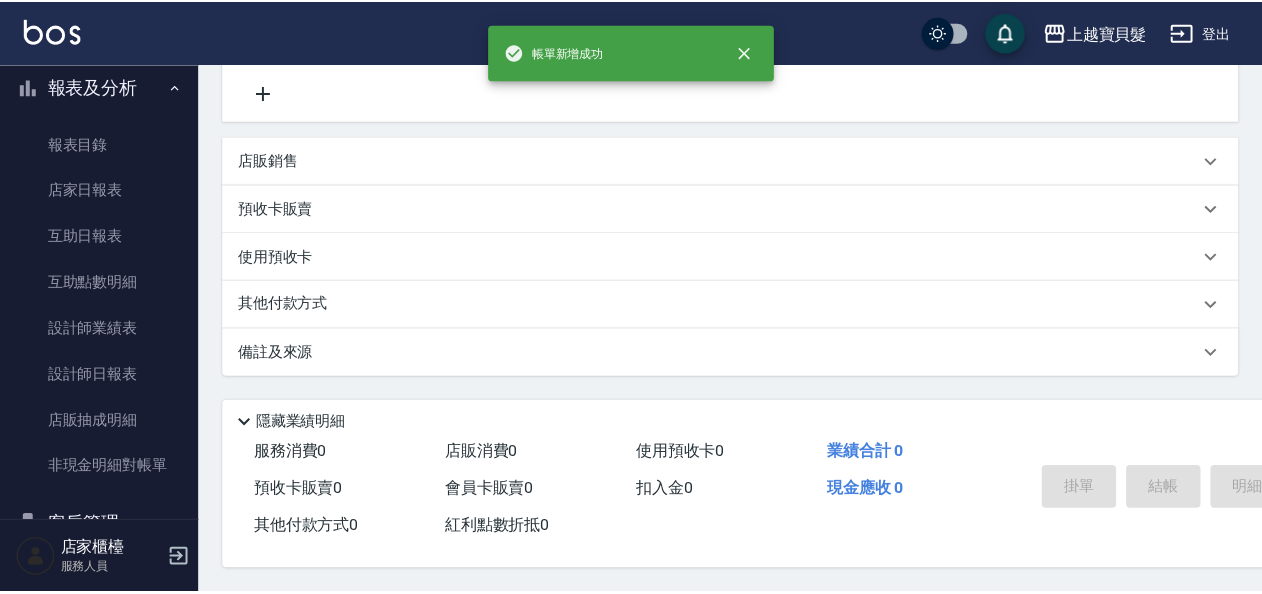 scroll, scrollTop: 0, scrollLeft: 0, axis: both 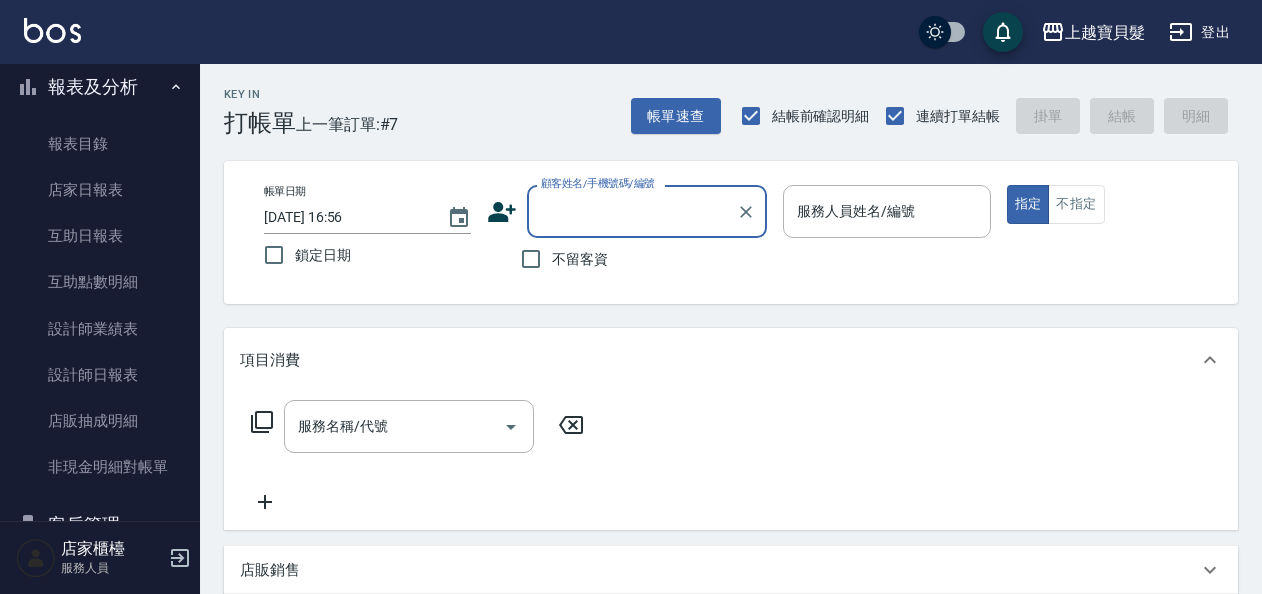 click on "不留客資" at bounding box center [580, 259] 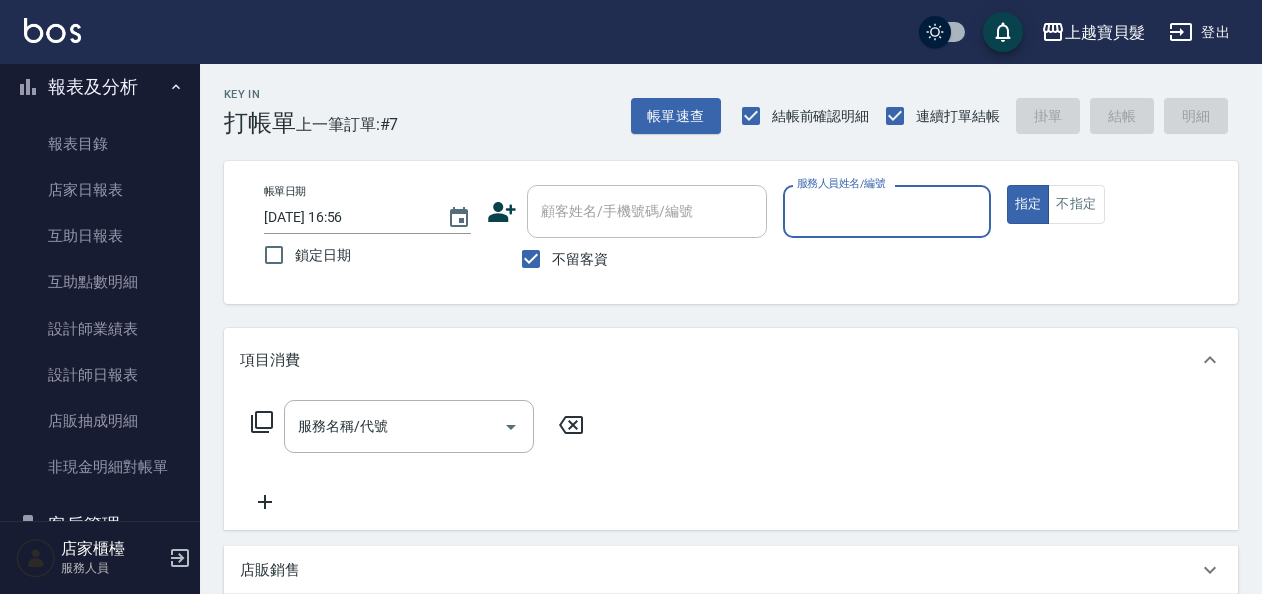 click on "服務人員姓名/編號" at bounding box center [886, 211] 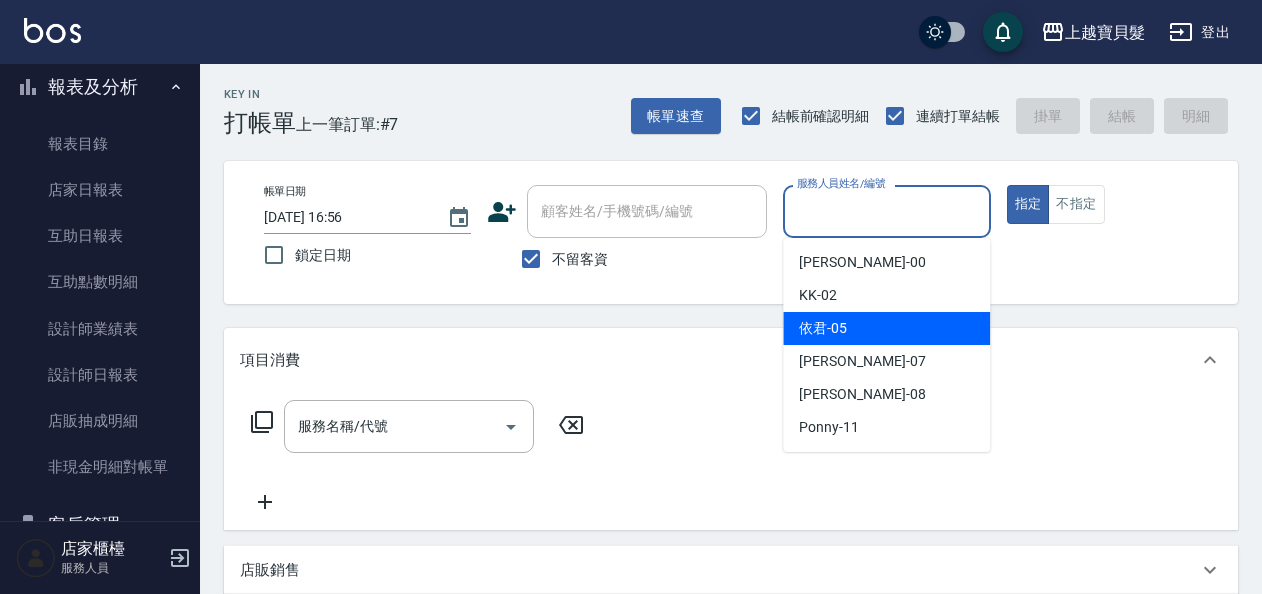 click on "依君 -05" at bounding box center (886, 328) 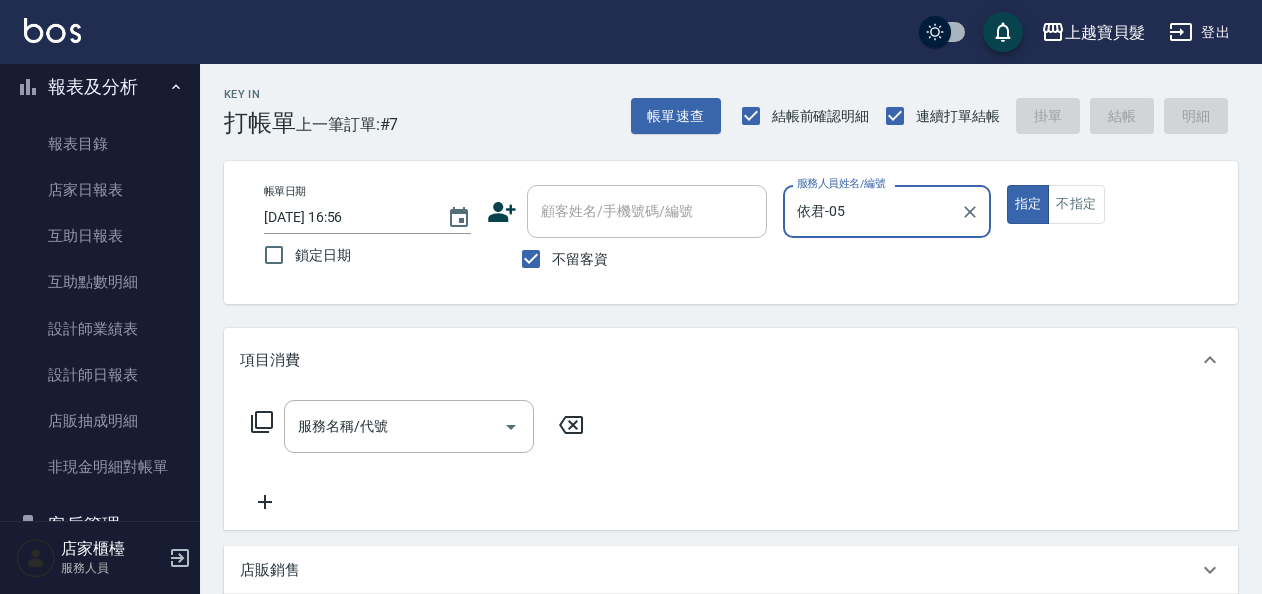 click 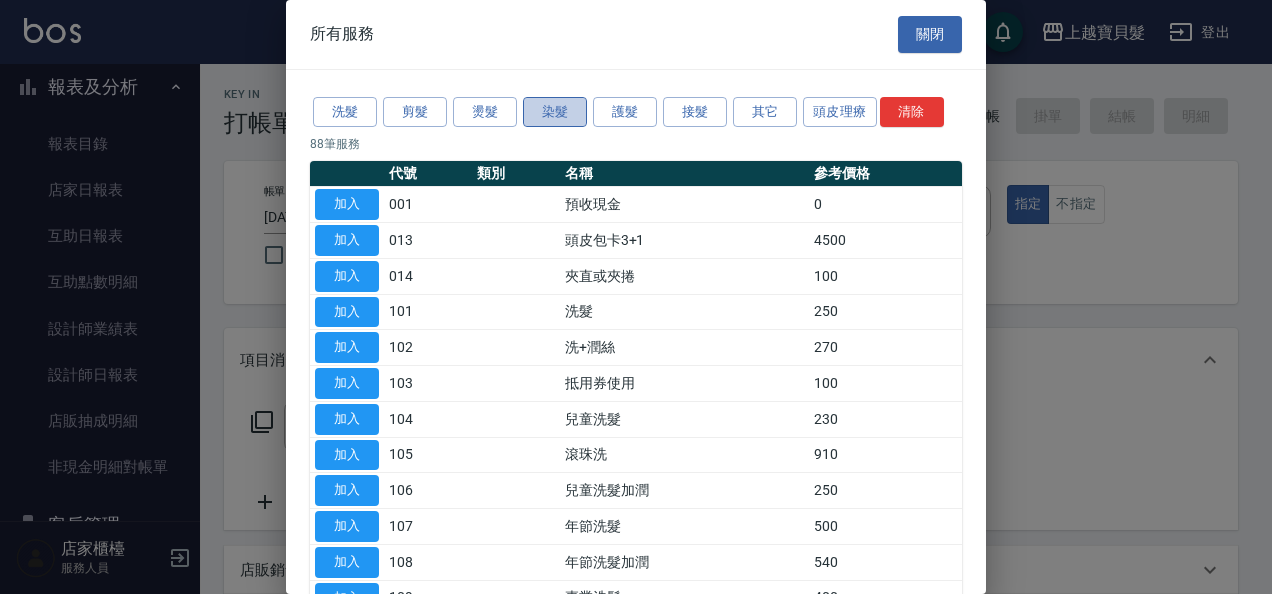 click on "染髮" at bounding box center (555, 112) 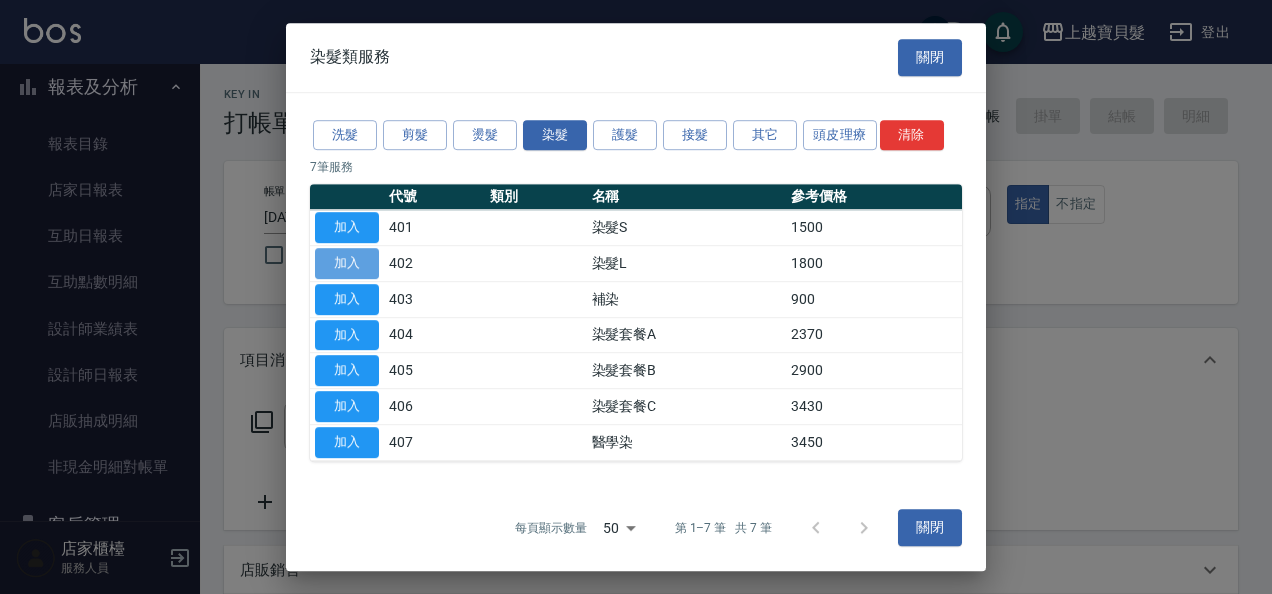 click on "加入" at bounding box center (347, 263) 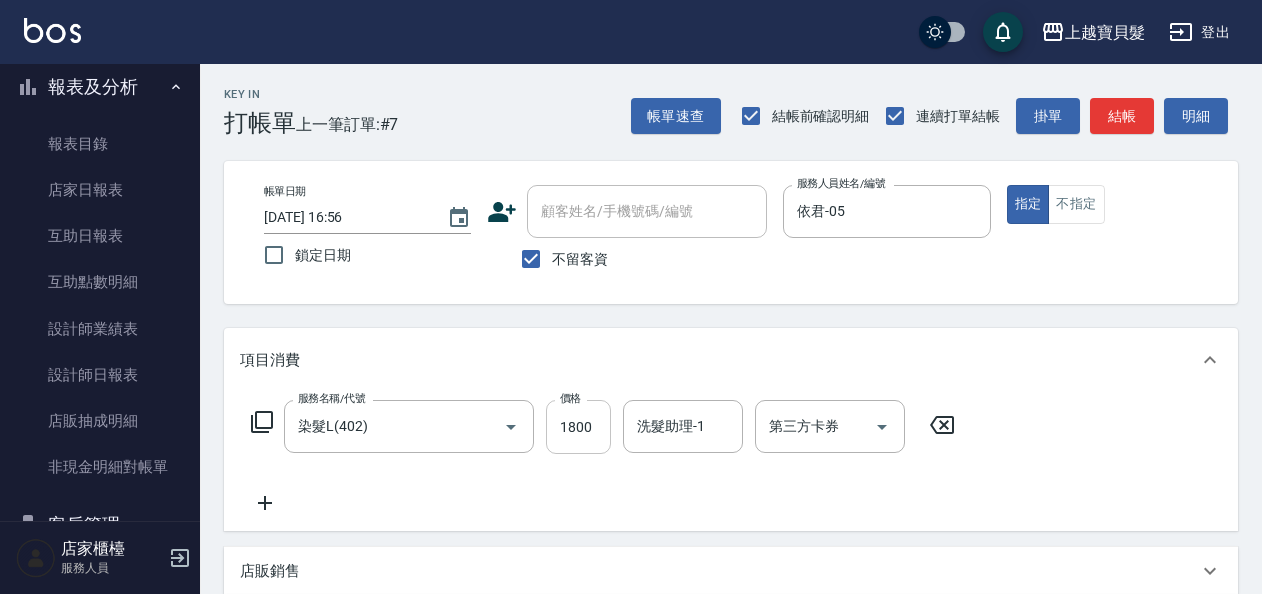click on "1800" at bounding box center [578, 427] 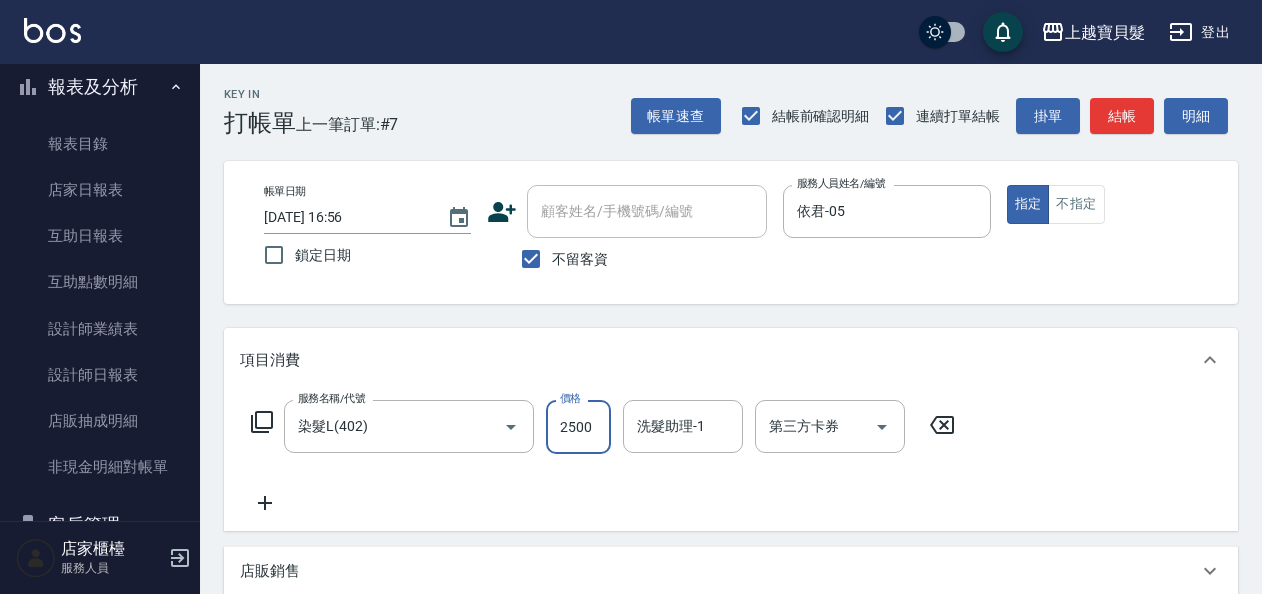 type on "2500" 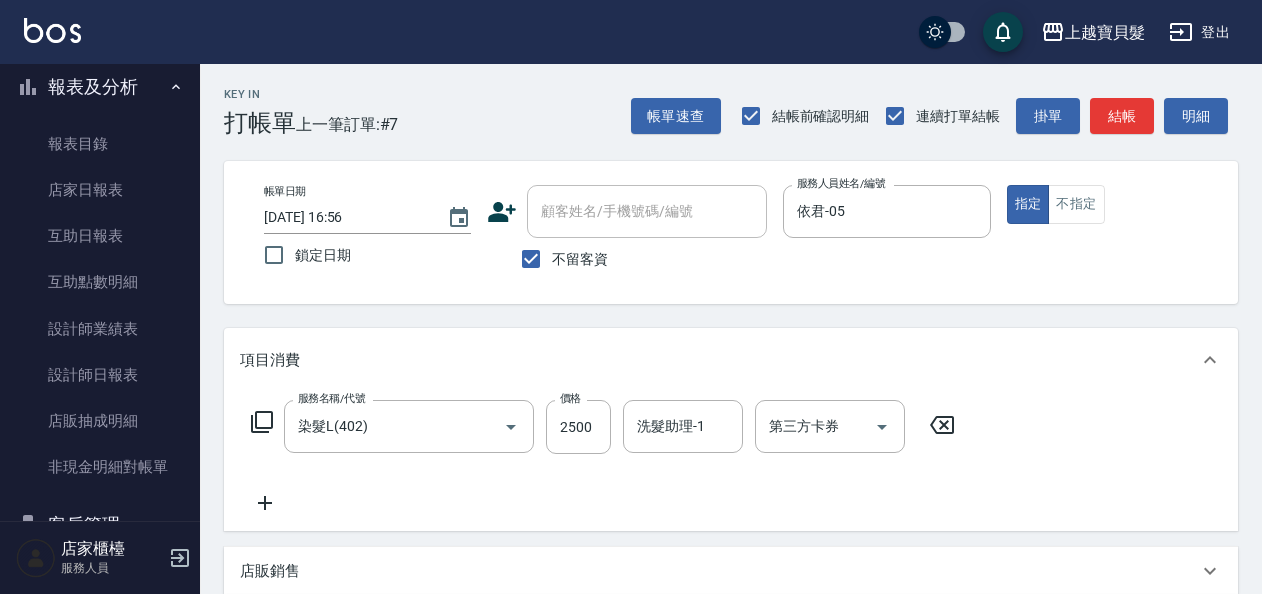 click 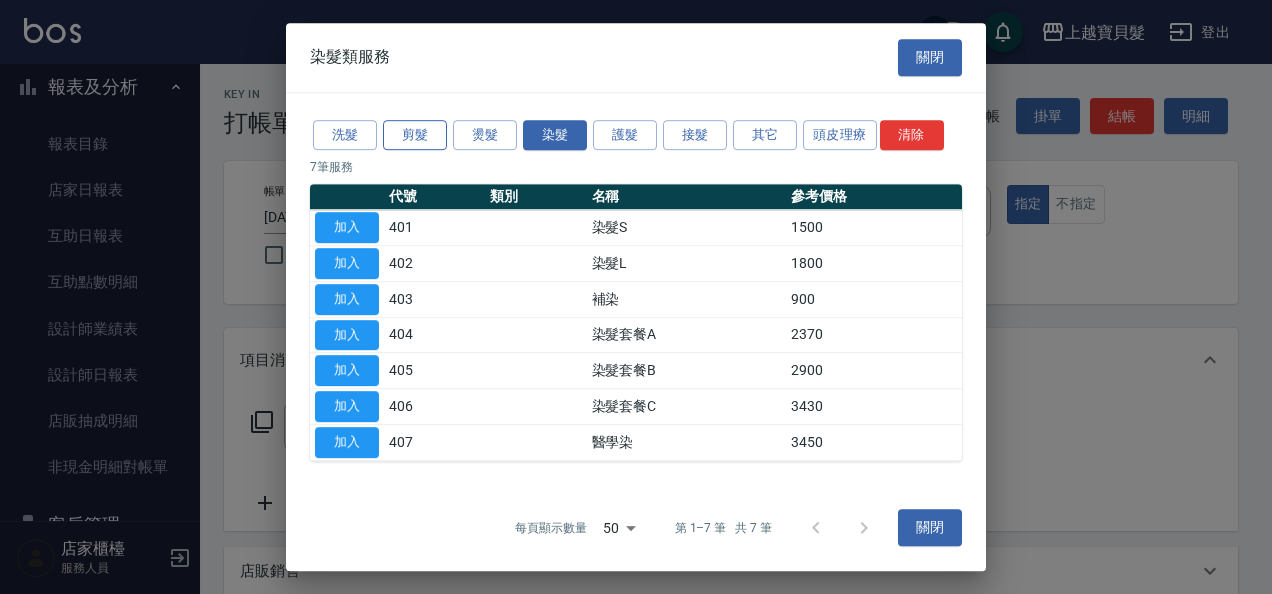 click on "剪髮" at bounding box center [415, 135] 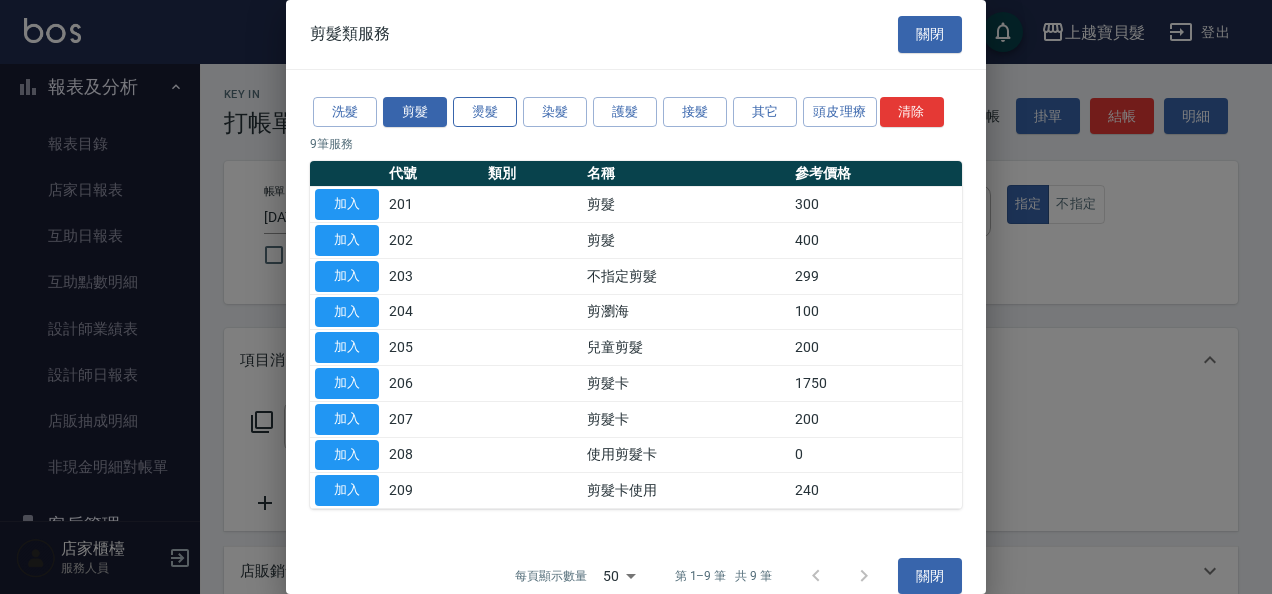 click on "燙髮" at bounding box center [485, 112] 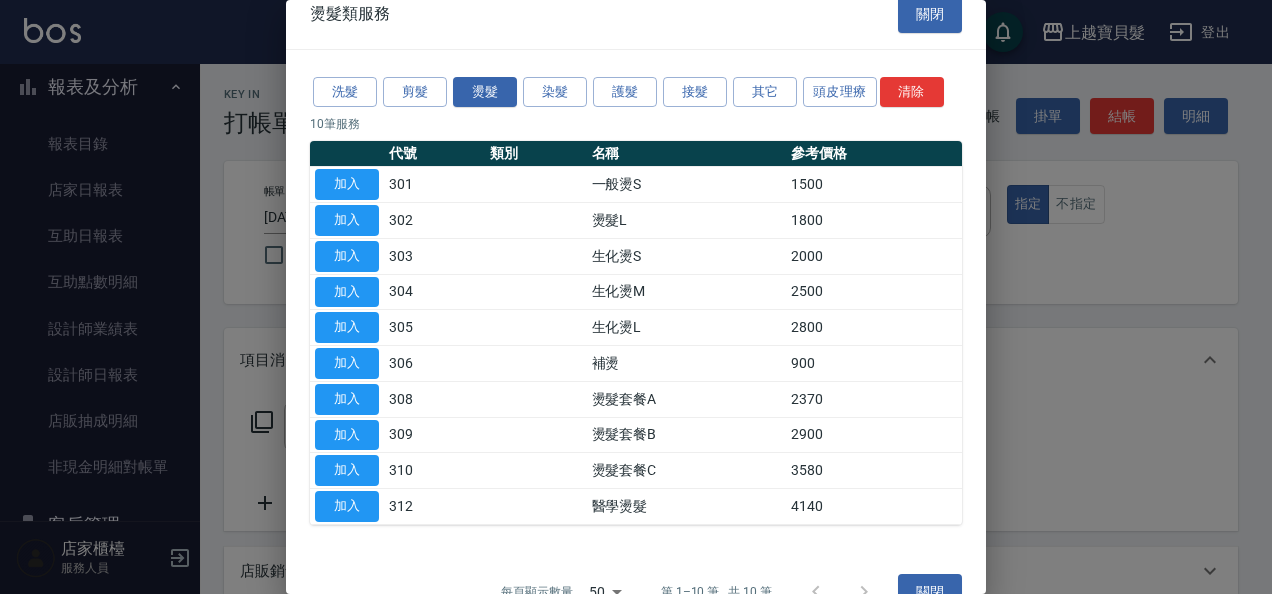 scroll, scrollTop: 56, scrollLeft: 0, axis: vertical 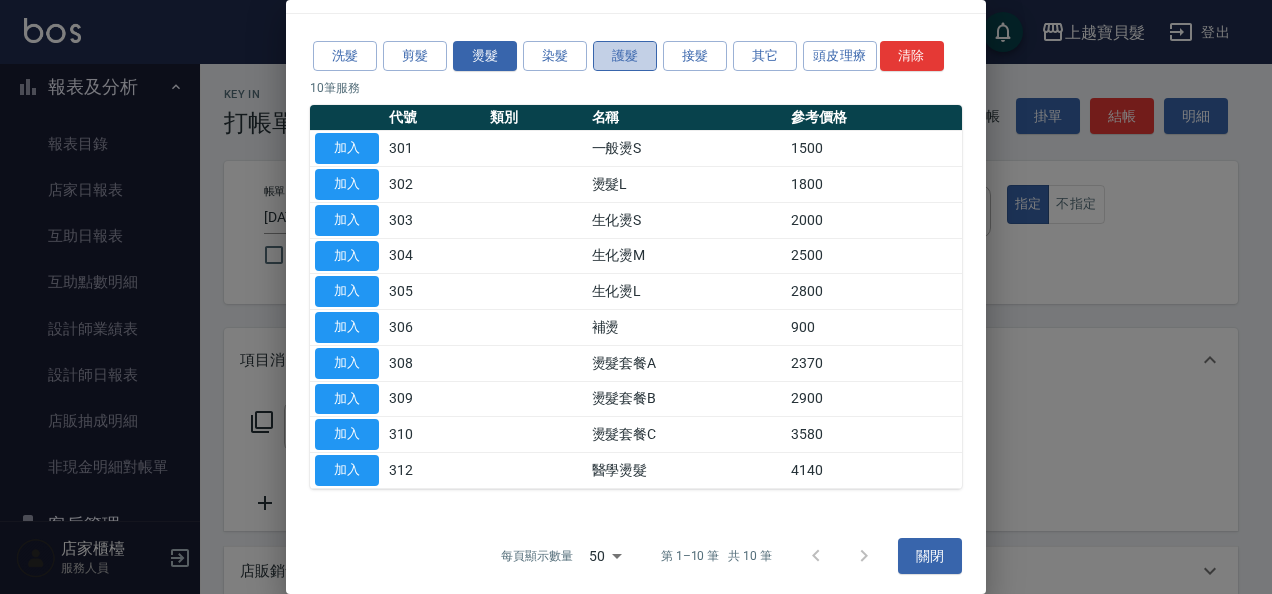click on "護髮" at bounding box center (625, 56) 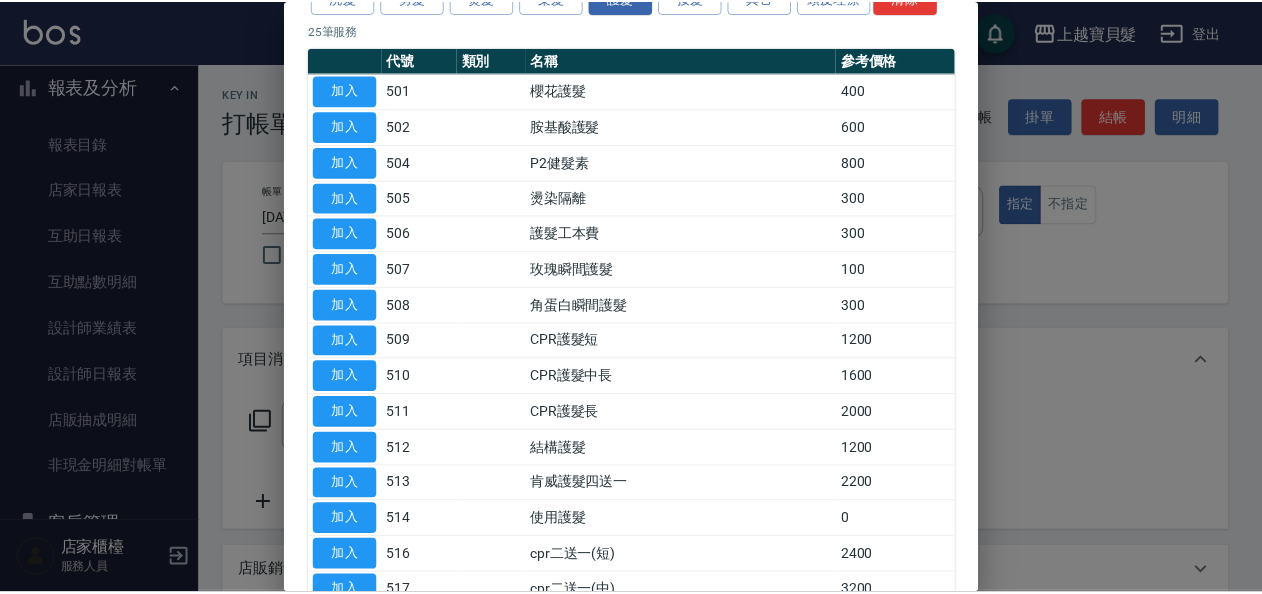 scroll, scrollTop: 156, scrollLeft: 0, axis: vertical 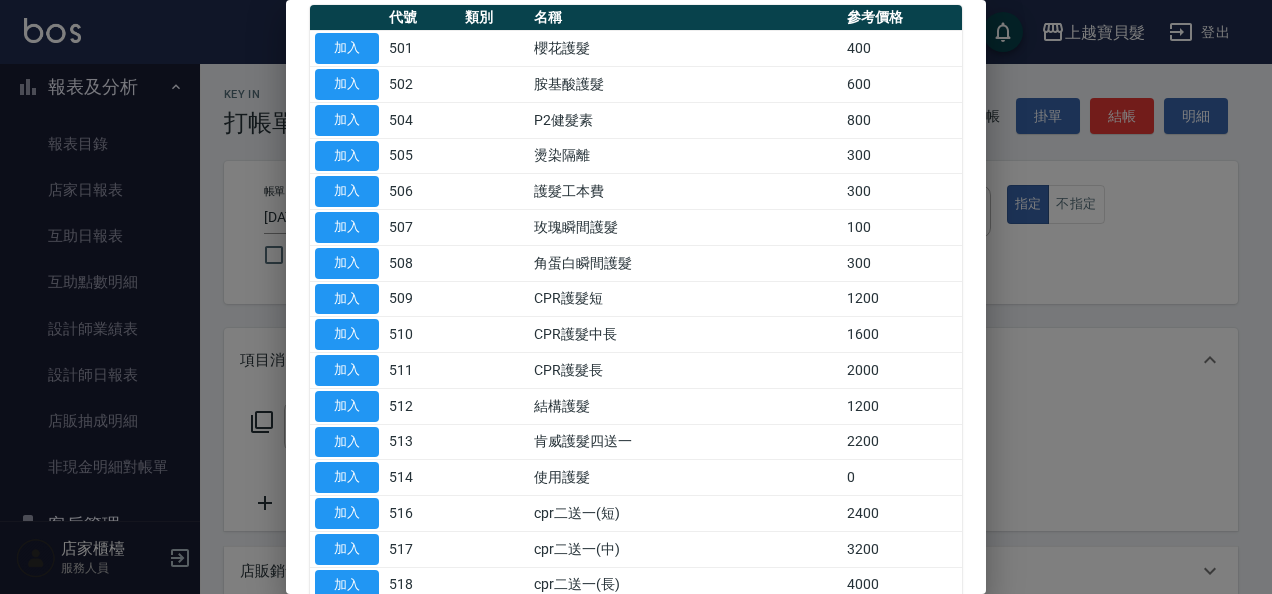 drag, startPoint x: 328, startPoint y: 195, endPoint x: 467, endPoint y: 226, distance: 142.41489 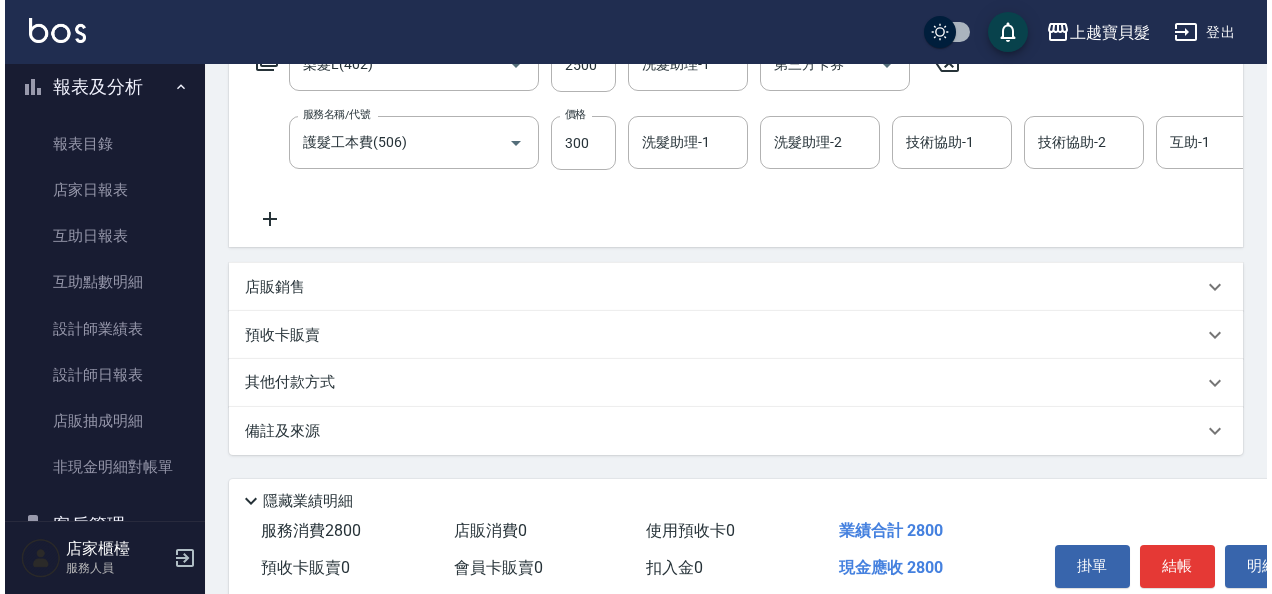 scroll, scrollTop: 462, scrollLeft: 0, axis: vertical 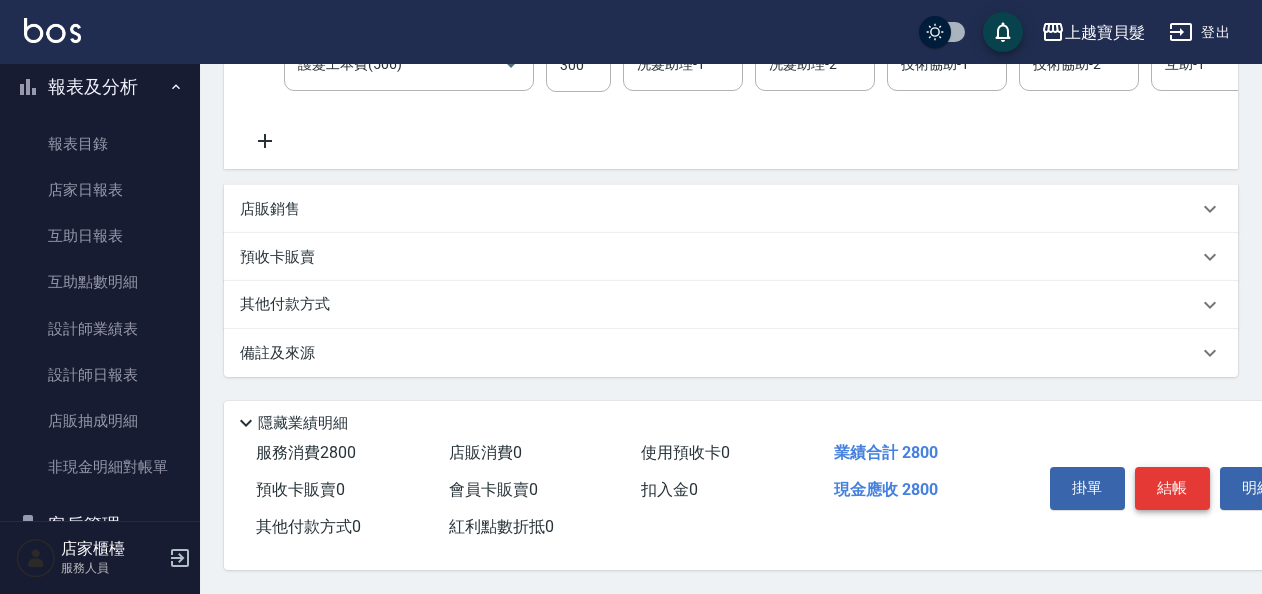click on "結帳" at bounding box center (1172, 488) 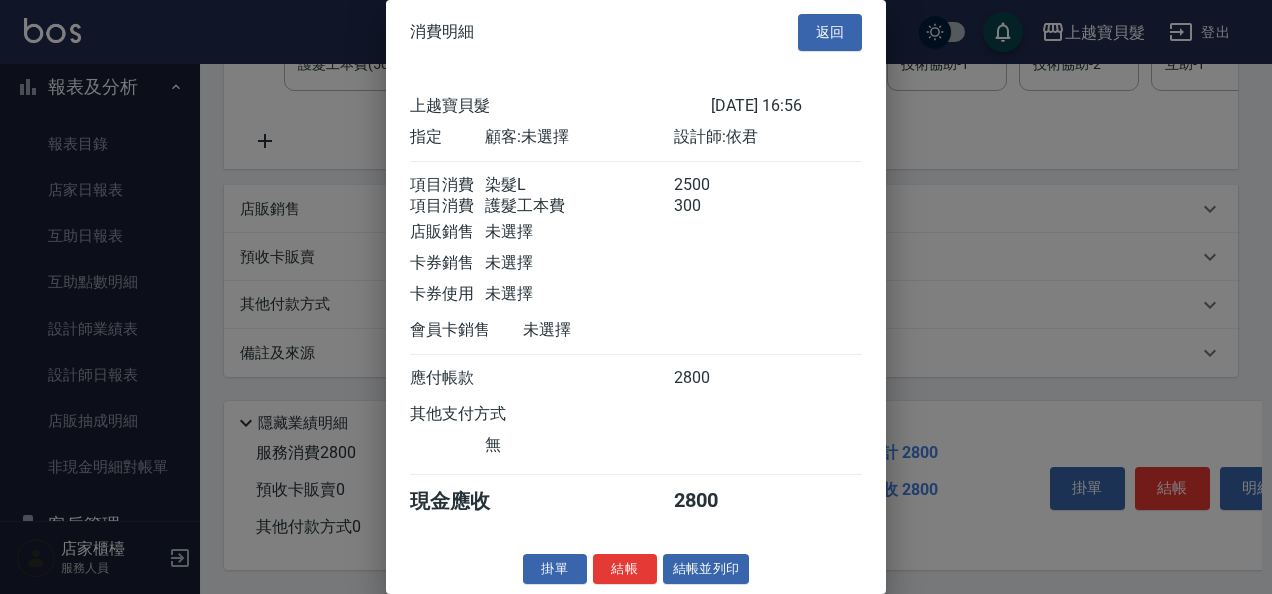 scroll, scrollTop: 28, scrollLeft: 0, axis: vertical 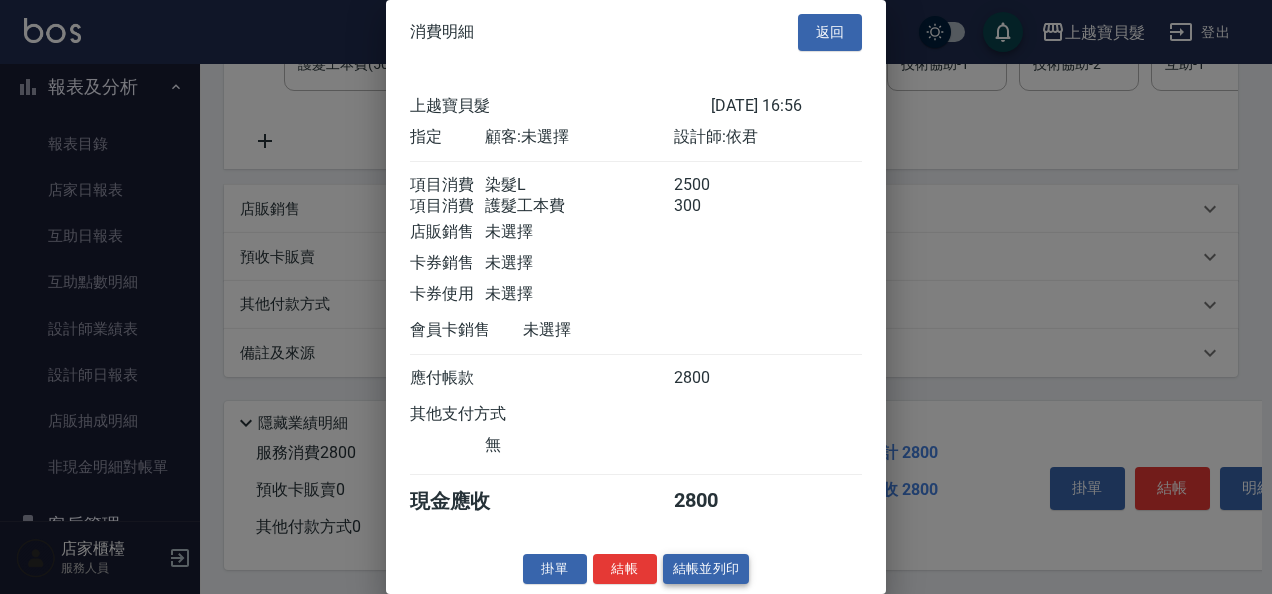 click on "結帳並列印" at bounding box center [706, 569] 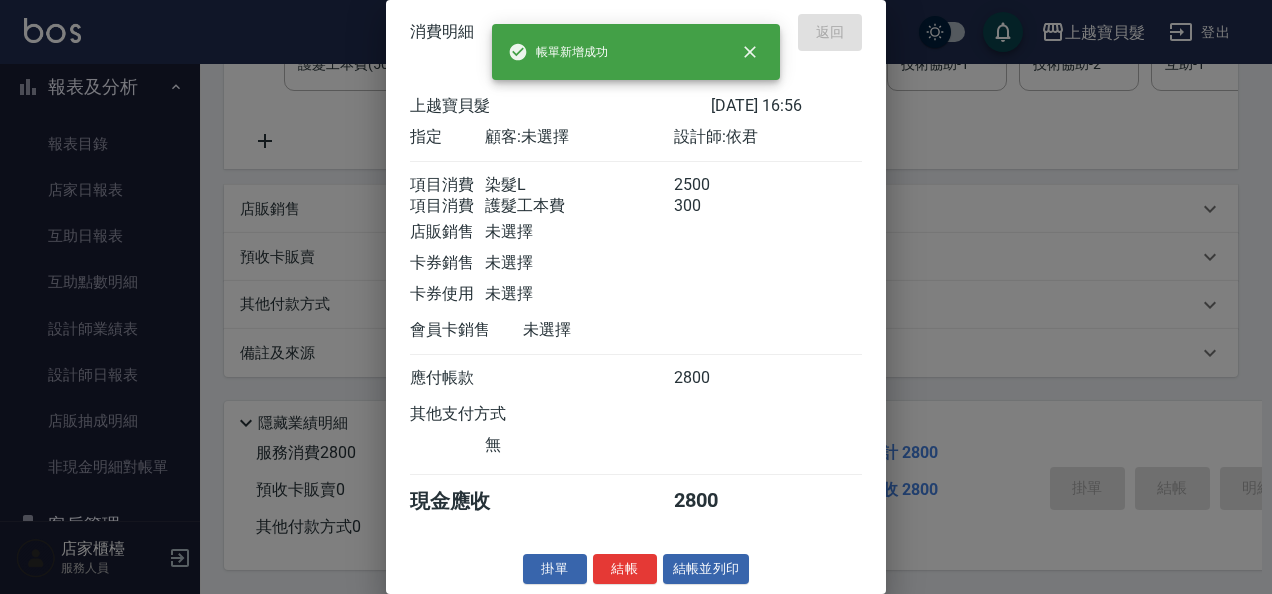 type 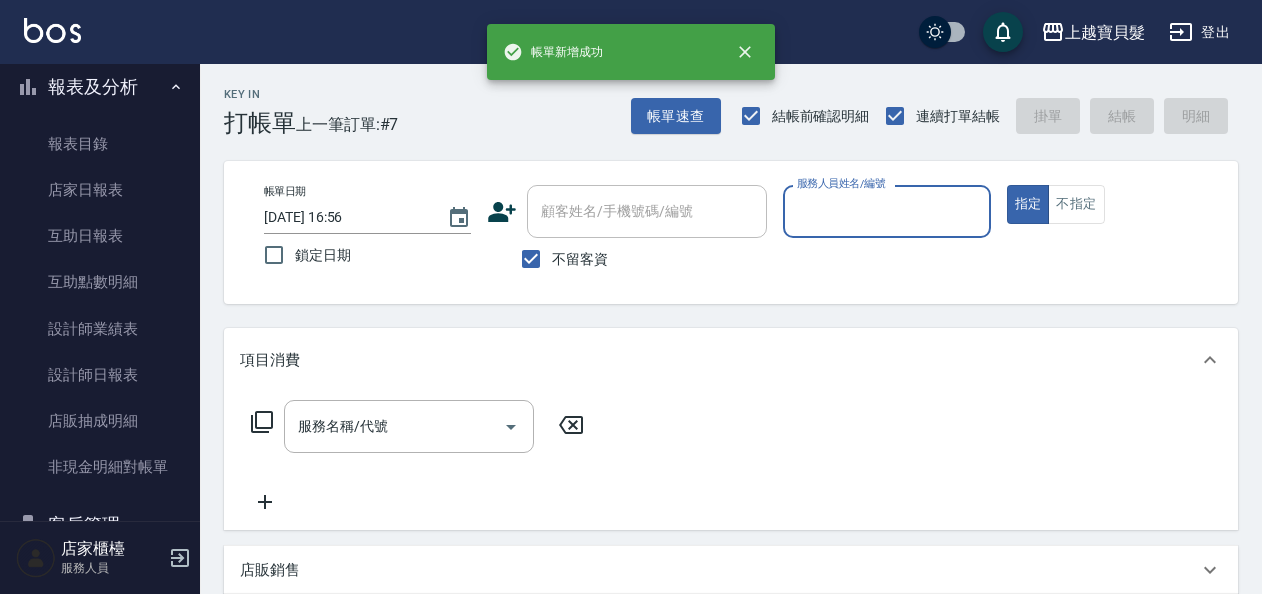 scroll, scrollTop: 300, scrollLeft: 0, axis: vertical 